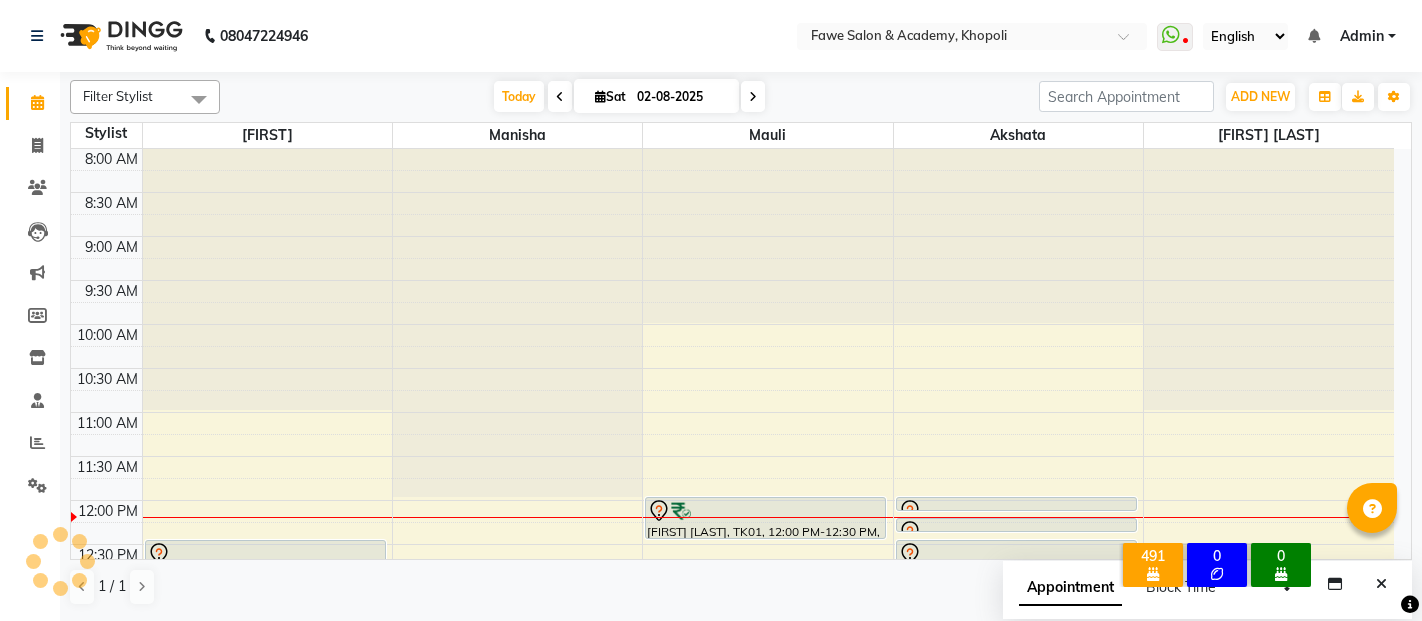 scroll, scrollTop: 0, scrollLeft: 0, axis: both 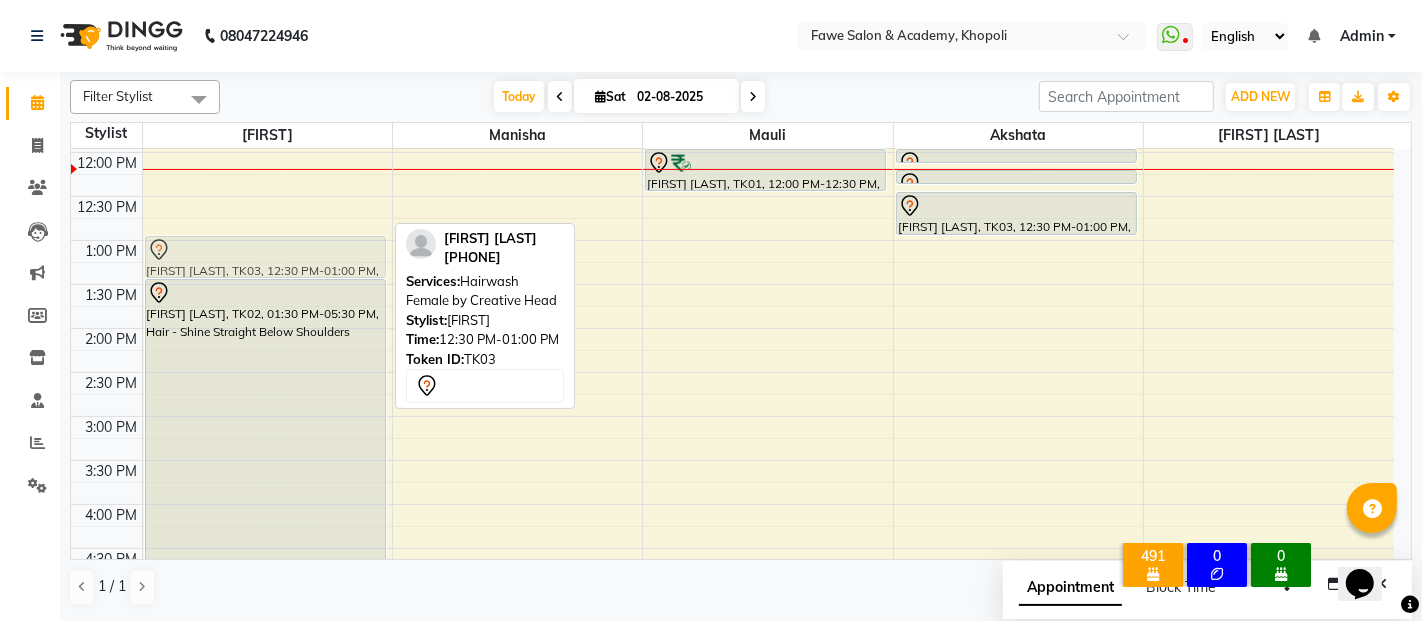 drag, startPoint x: 229, startPoint y: 203, endPoint x: 225, endPoint y: 241, distance: 38.209946 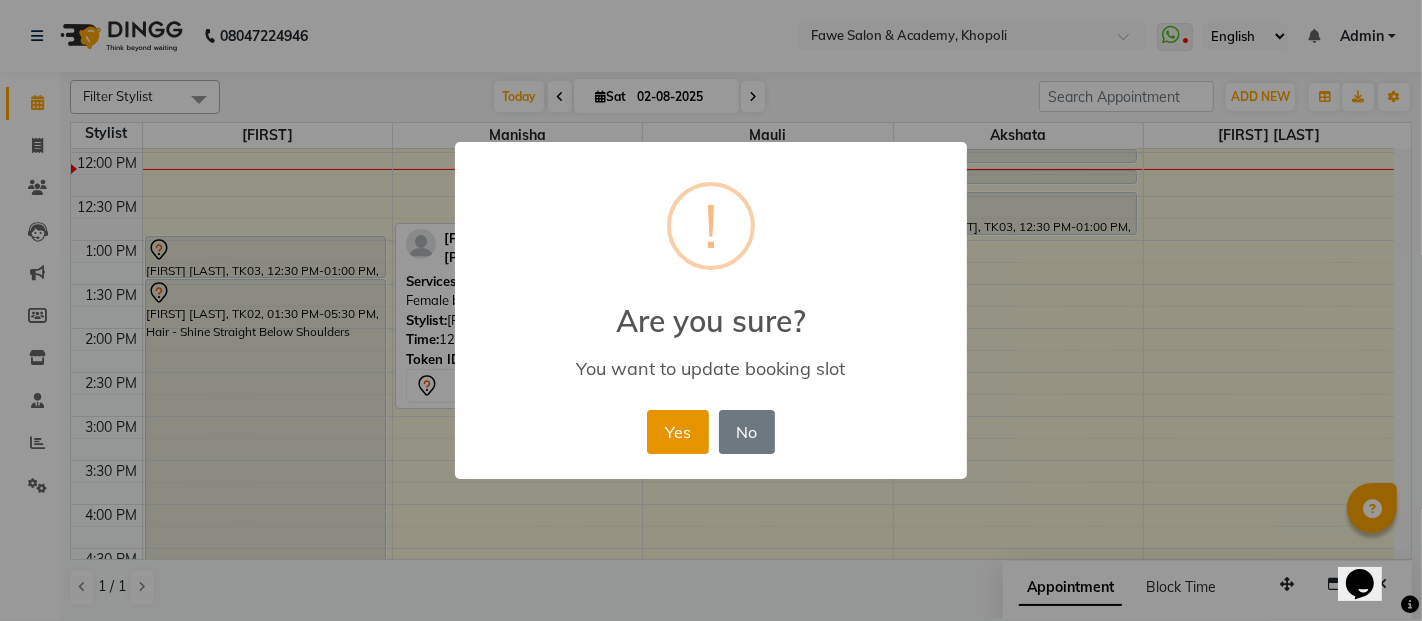 click on "Yes" at bounding box center [677, 432] 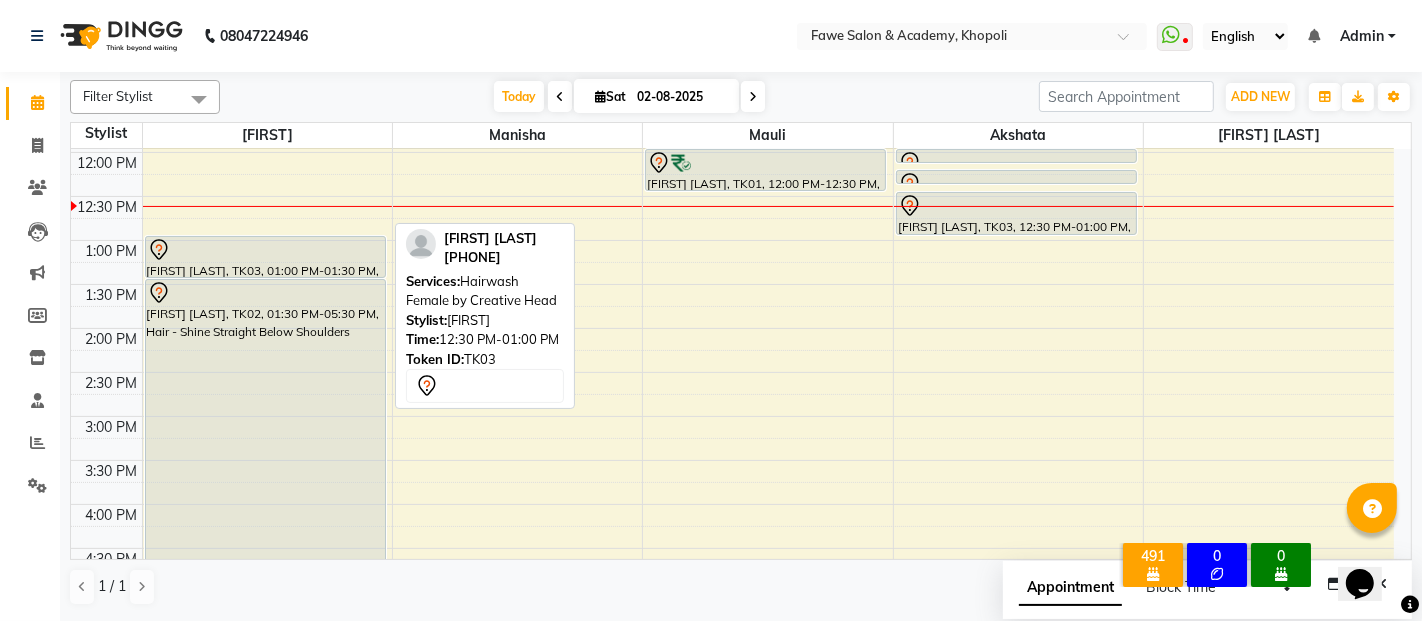 click on "8:00 AM 8:30 AM 9:00 AM 9:30 AM 10:00 AM 10:30 AM 11:00 AM 11:30 AM 12:00 PM 12:30 PM 1:00 PM 1:30 PM 2:00 PM 2:30 PM 3:00 PM 3:30 PM 4:00 PM 4:30 PM 5:00 PM 5:30 PM 6:00 PM 6:30 PM 7:00 PM 7:30 PM 8:00 PM 8:30 PM 9:00 PM 9:30 PM 10:00 PM 10:30 PM             [FIRST] [LAST], TK03, 01:00 PM-01:30 PM, Hairwash Female by Creative Head             [FIRST] [LAST], TK02, 01:30 PM-05:30 PM, Hair - Shine Straight  Below Shoulders             [FIRST] [LAST], TK01, 12:00 PM-12:30 PM, Hair - Hairwash Female             [FIRST] [LAST], TK03, 12:00 PM-12:10 PM, Skin - Eyebrows             [FIRST] [LAST], TK03, 12:15 PM-12:25 PM, Skin - Forehead             [FIRST] [LAST], TK03, 12:30 PM-01:00 PM, Skin - Upperlips,Skin - Under Arms Wax Rica (₹150)" at bounding box center (732, 460) 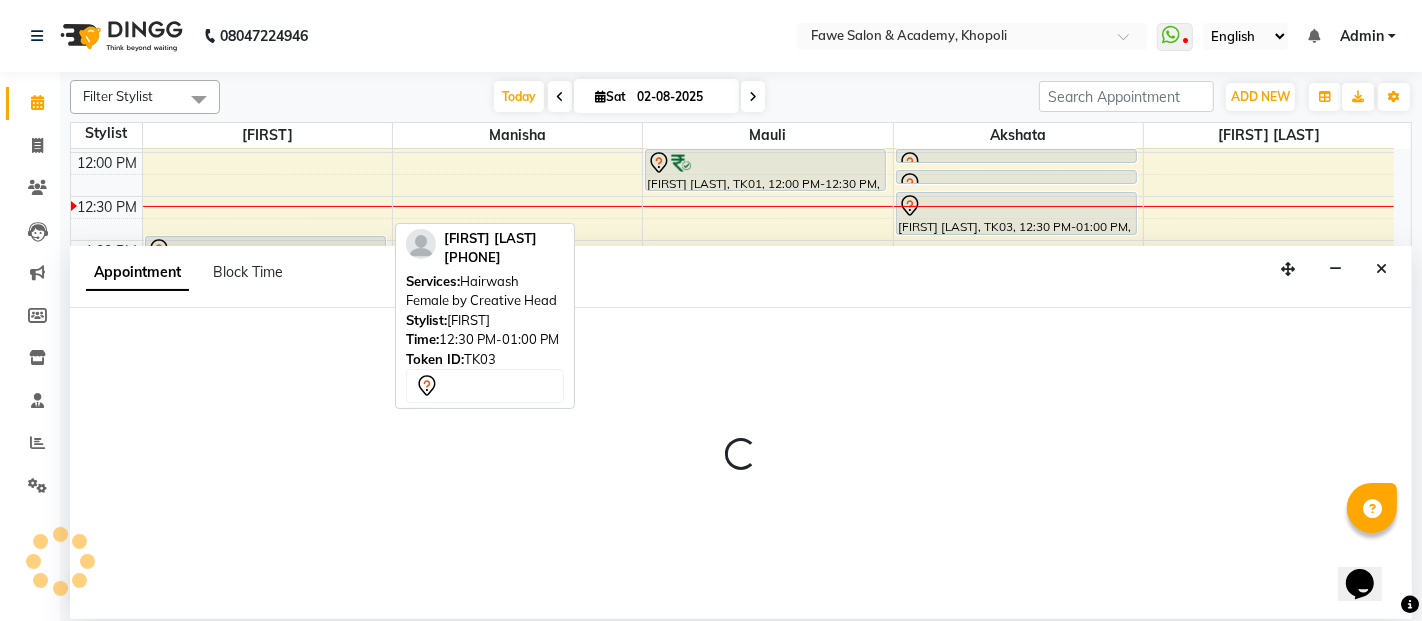 select on "41191" 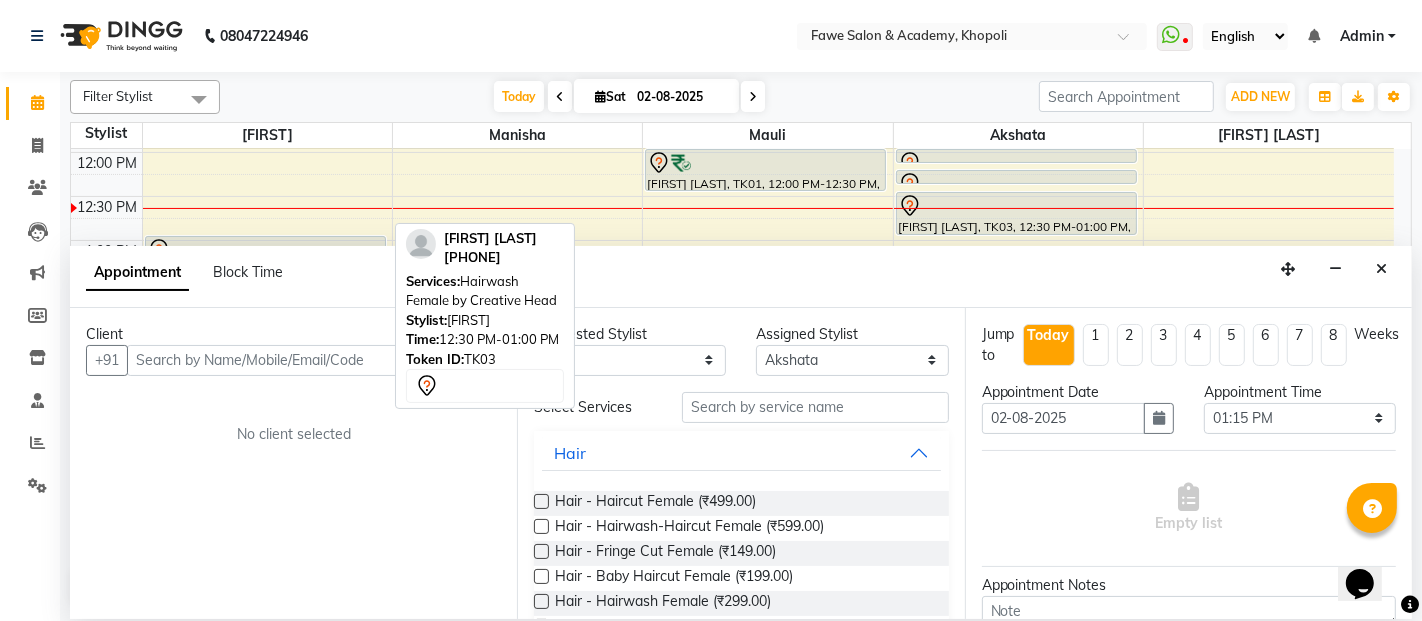 click at bounding box center [314, 360] 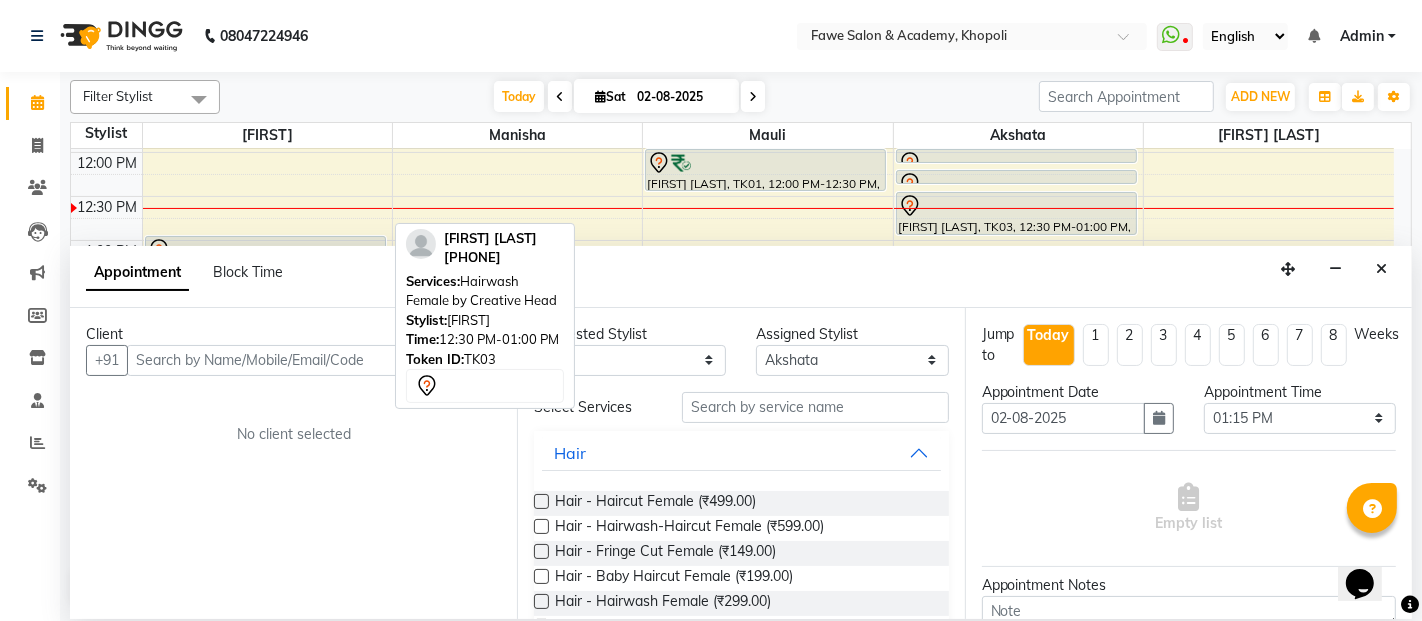 click at bounding box center (314, 360) 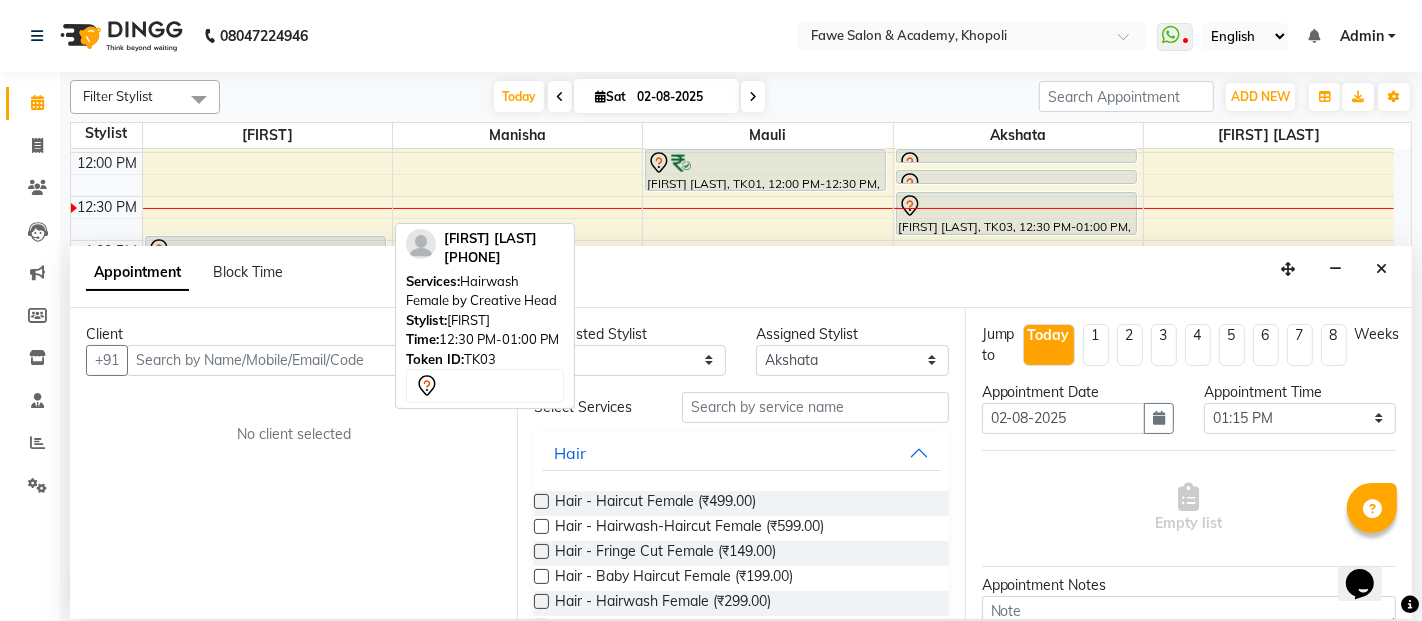 click at bounding box center [314, 360] 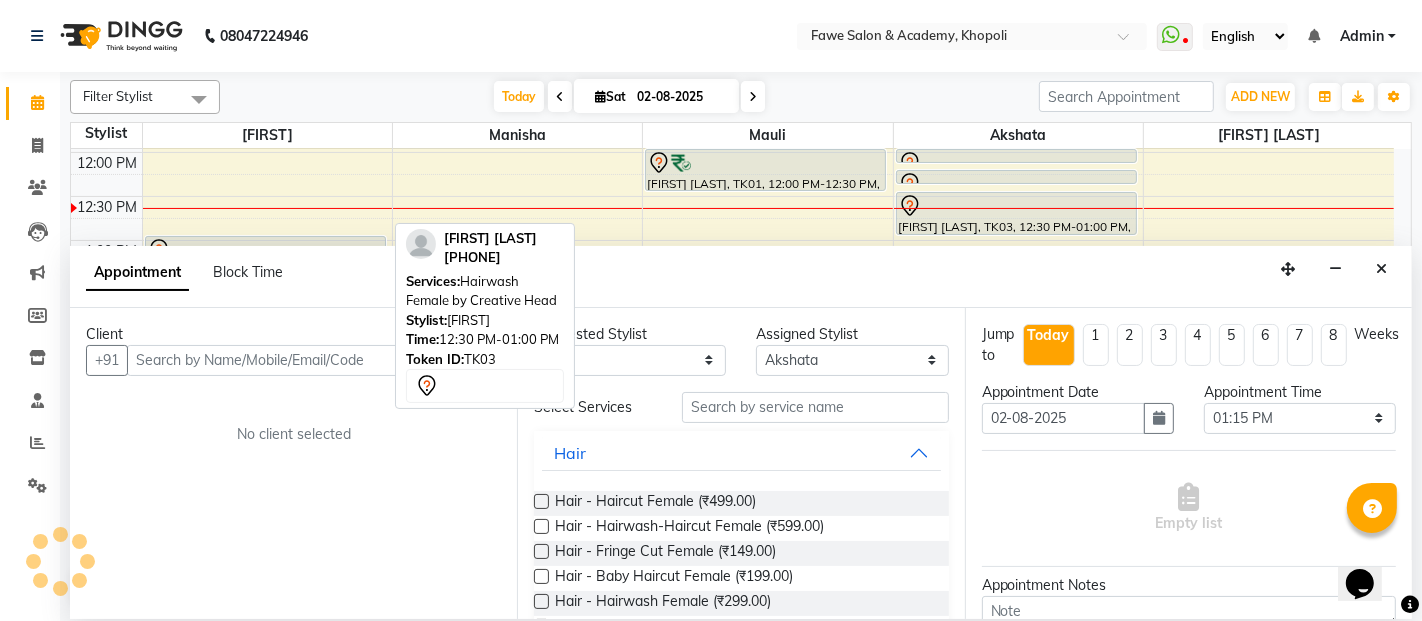 click at bounding box center [314, 360] 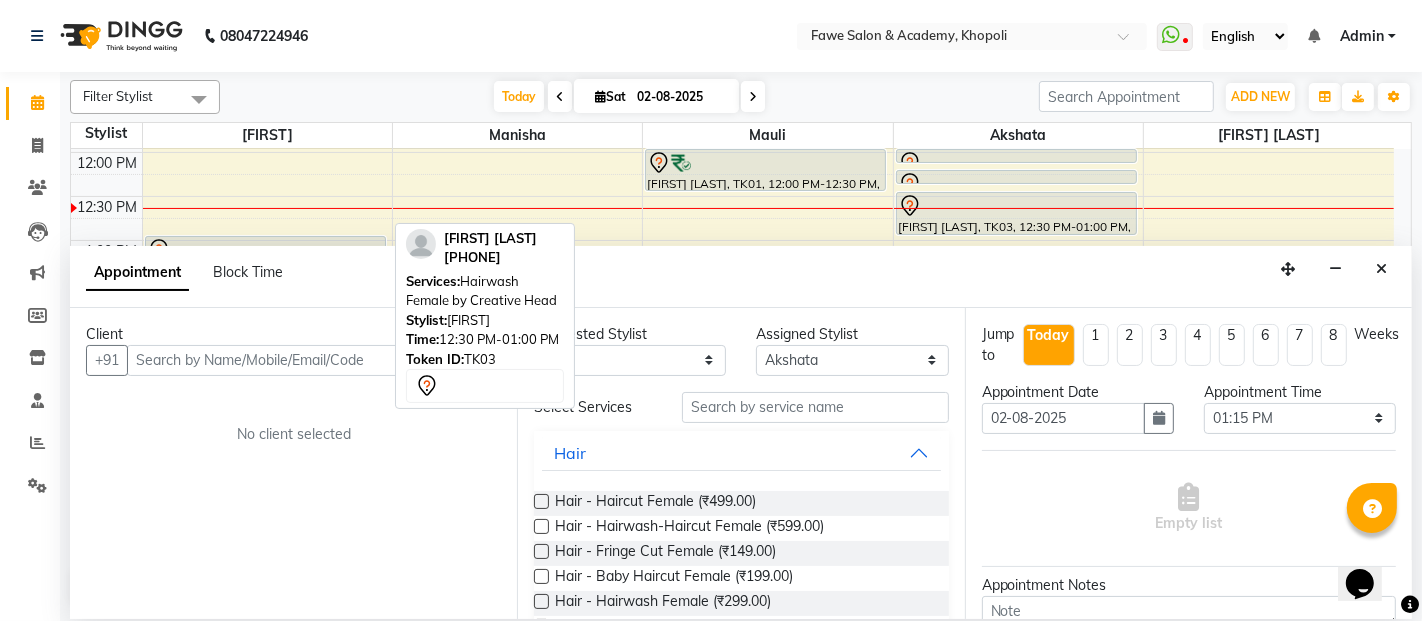 click at bounding box center (314, 360) 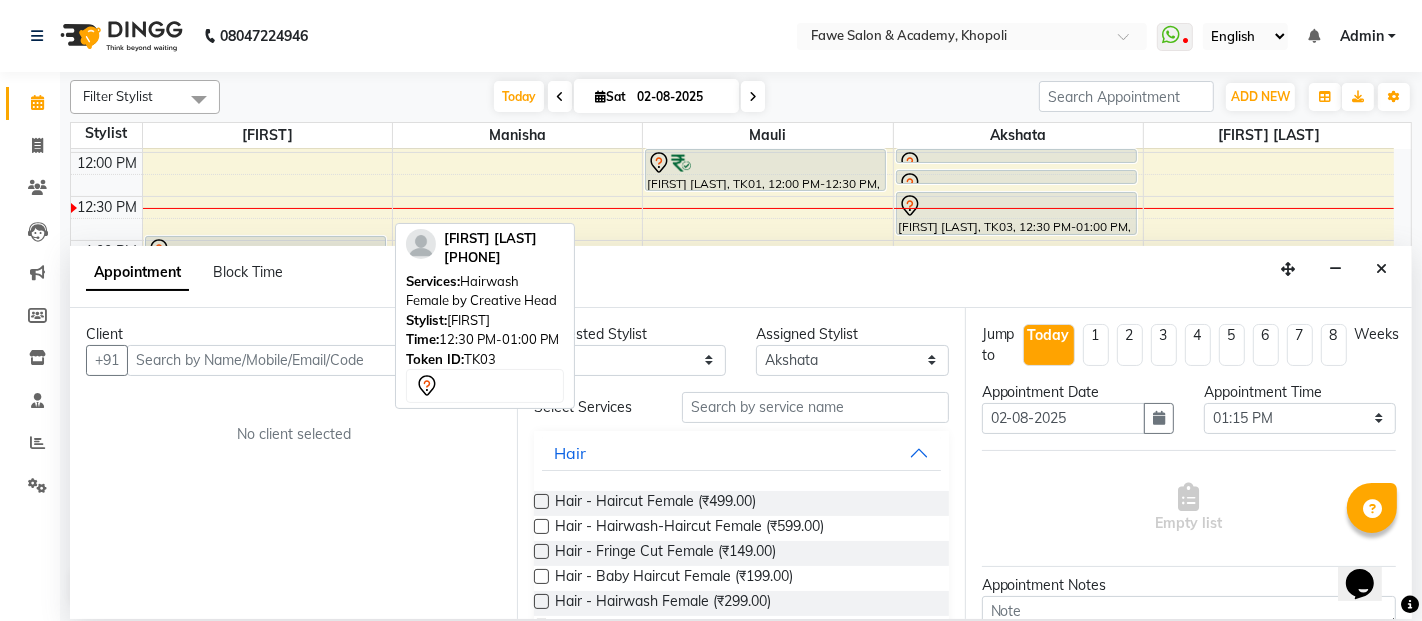 click on "Client +91  No client selected" at bounding box center (293, 463) 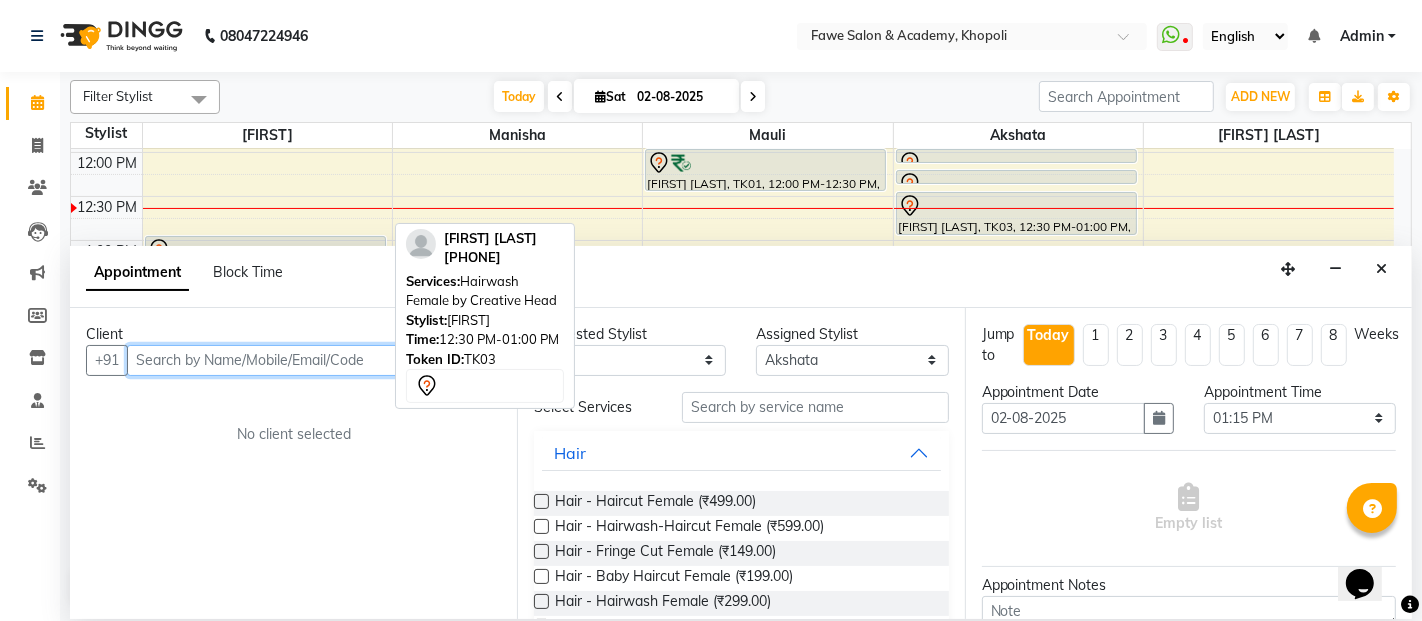 click at bounding box center [314, 360] 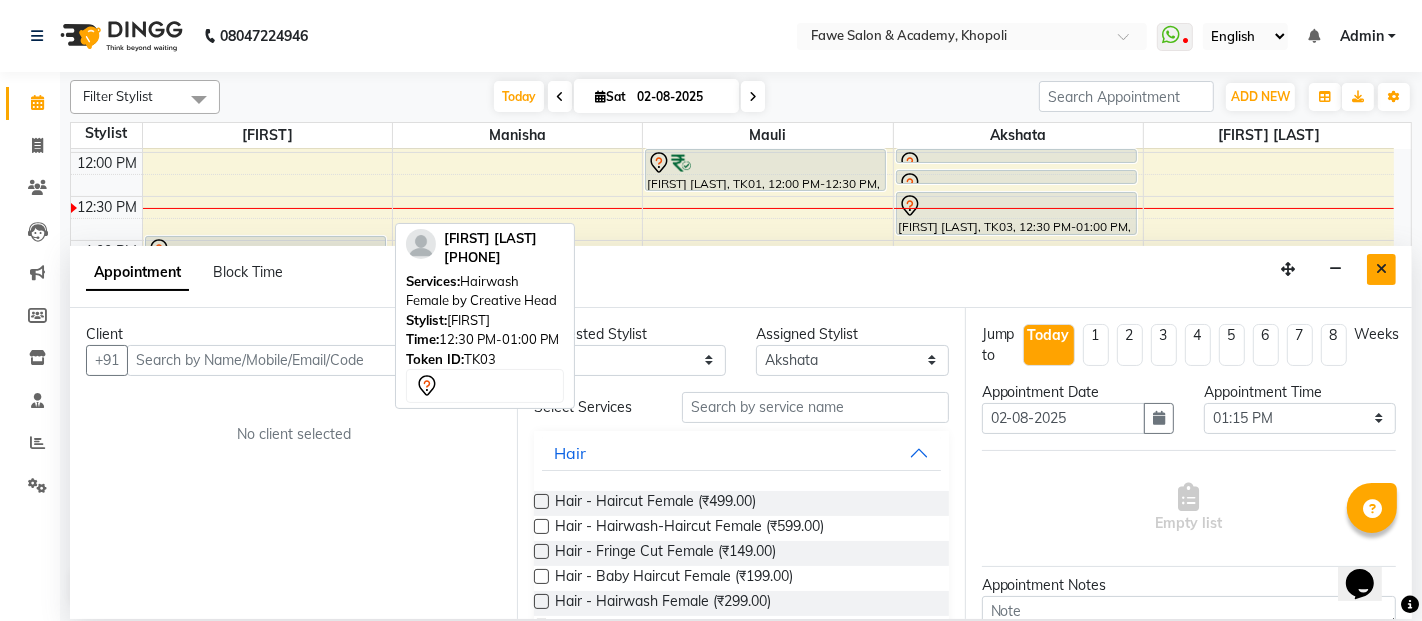 click at bounding box center (1381, 269) 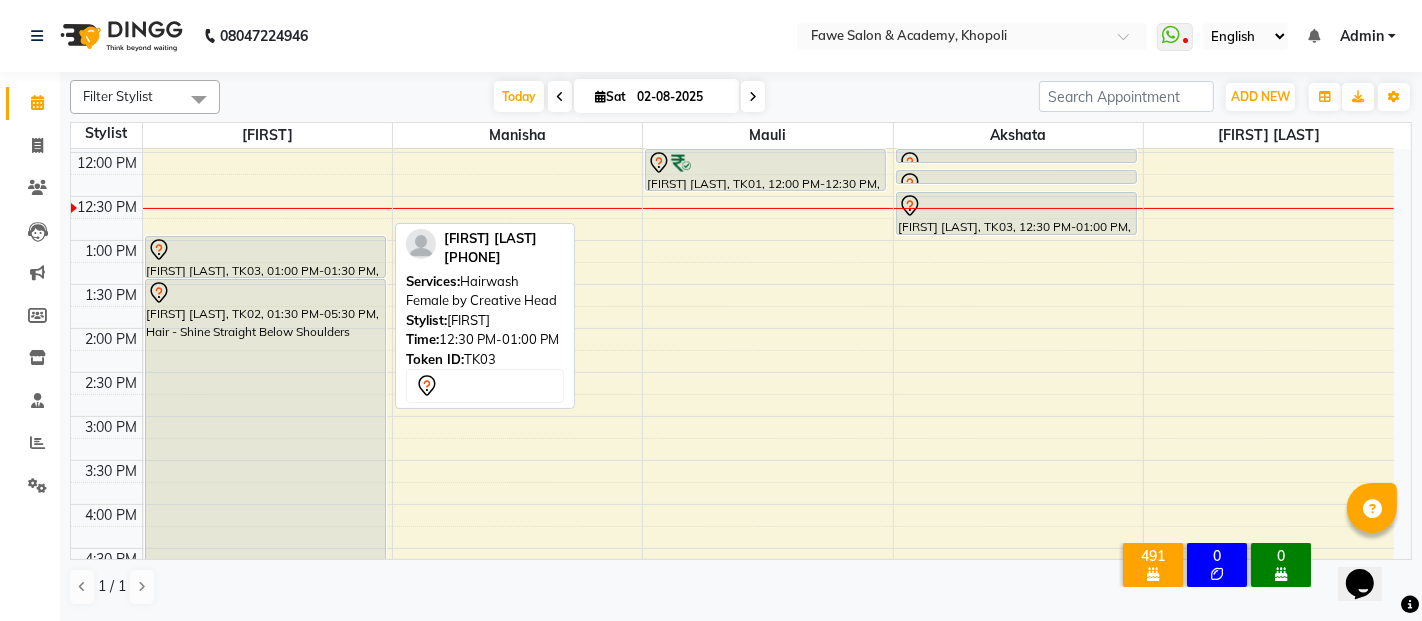 click on "8:00 AM 8:30 AM 9:00 AM 9:30 AM 10:00 AM 10:30 AM 11:00 AM 11:30 AM 12:00 PM 12:30 PM 1:00 PM 1:30 PM 2:00 PM 2:30 PM 3:00 PM 3:30 PM 4:00 PM 4:30 PM 5:00 PM 5:30 PM 6:00 PM 6:30 PM 7:00 PM 7:30 PM 8:00 PM 8:30 PM 9:00 PM 9:30 PM 10:00 PM 10:30 PM             [FIRST] [LAST], TK03, 01:00 PM-01:30 PM, Hairwash Female by Creative Head             [FIRST] [LAST], TK02, 01:30 PM-05:30 PM, Hair - Shine Straight  Below Shoulders             [FIRST] [LAST], TK01, 12:00 PM-12:30 PM, Hair - Hairwash Female             [FIRST] [LAST], TK03, 12:00 PM-12:10 PM, Skin - Eyebrows             [FIRST] [LAST], TK03, 12:15 PM-12:25 PM, Skin - Forehead             [FIRST] [LAST], TK03, 12:30 PM-01:00 PM, Skin - Upperlips,Skin - Under Arms Wax Rica (₹150)" at bounding box center (732, 460) 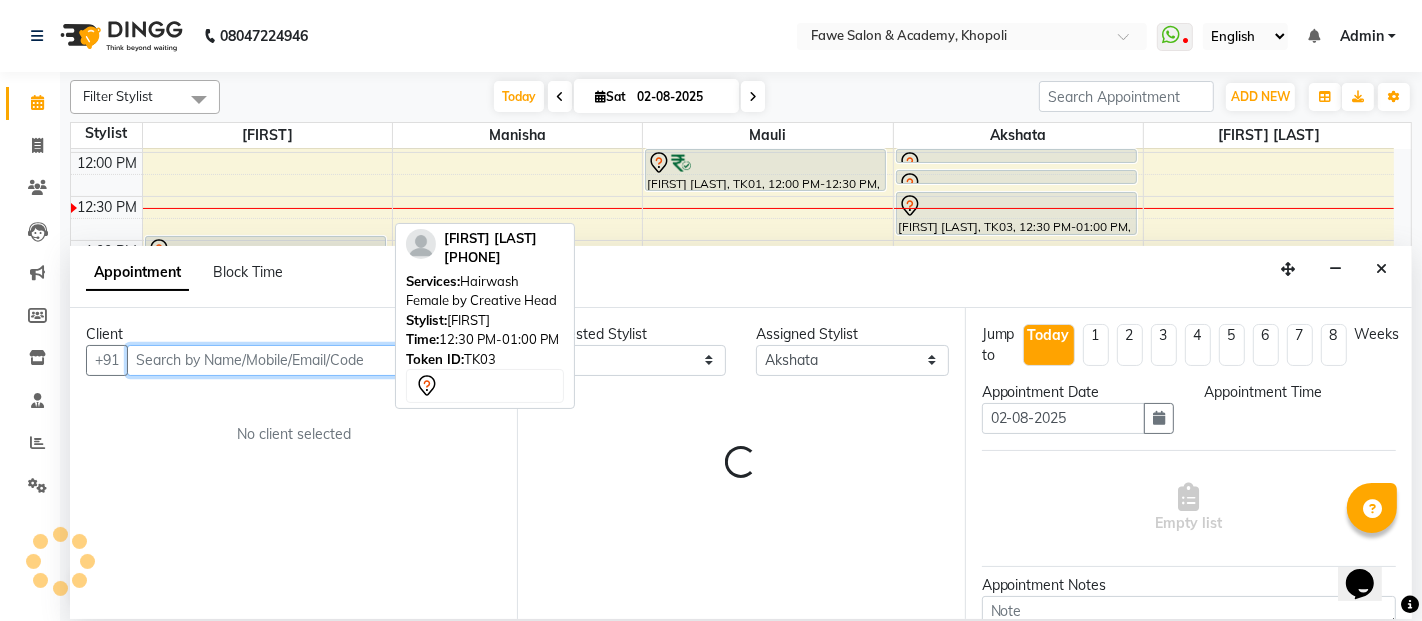 select on "795" 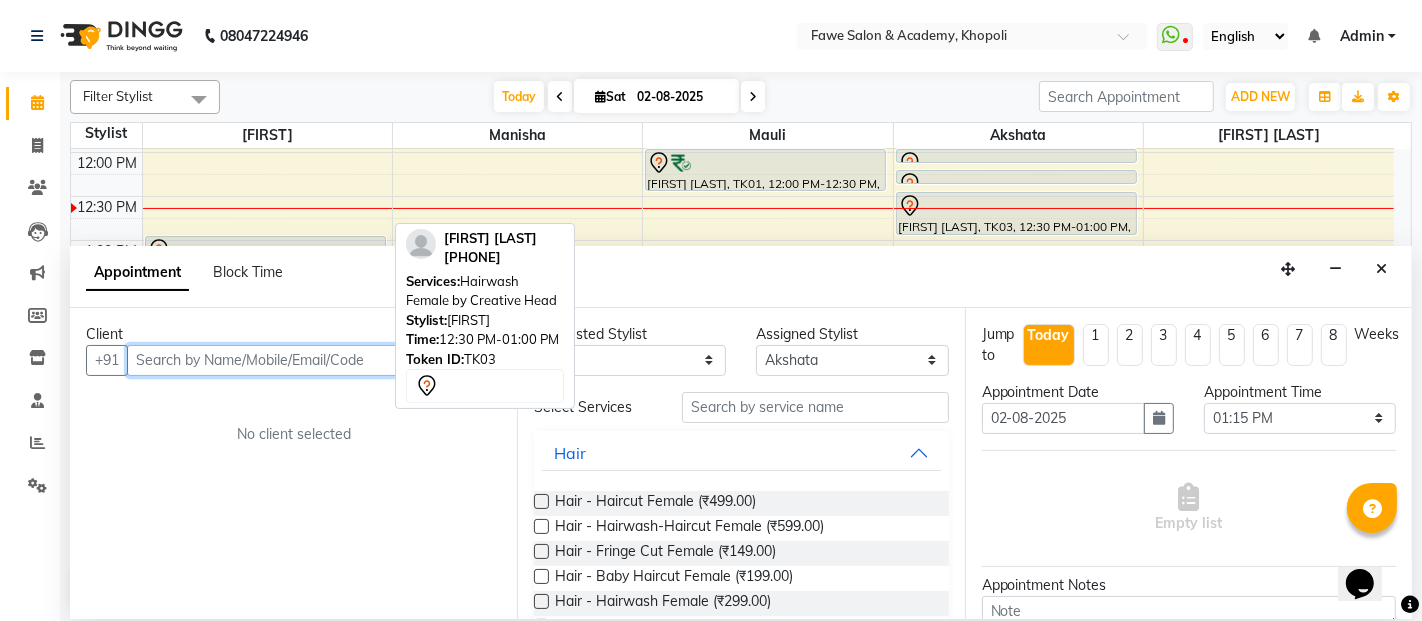 click at bounding box center [314, 360] 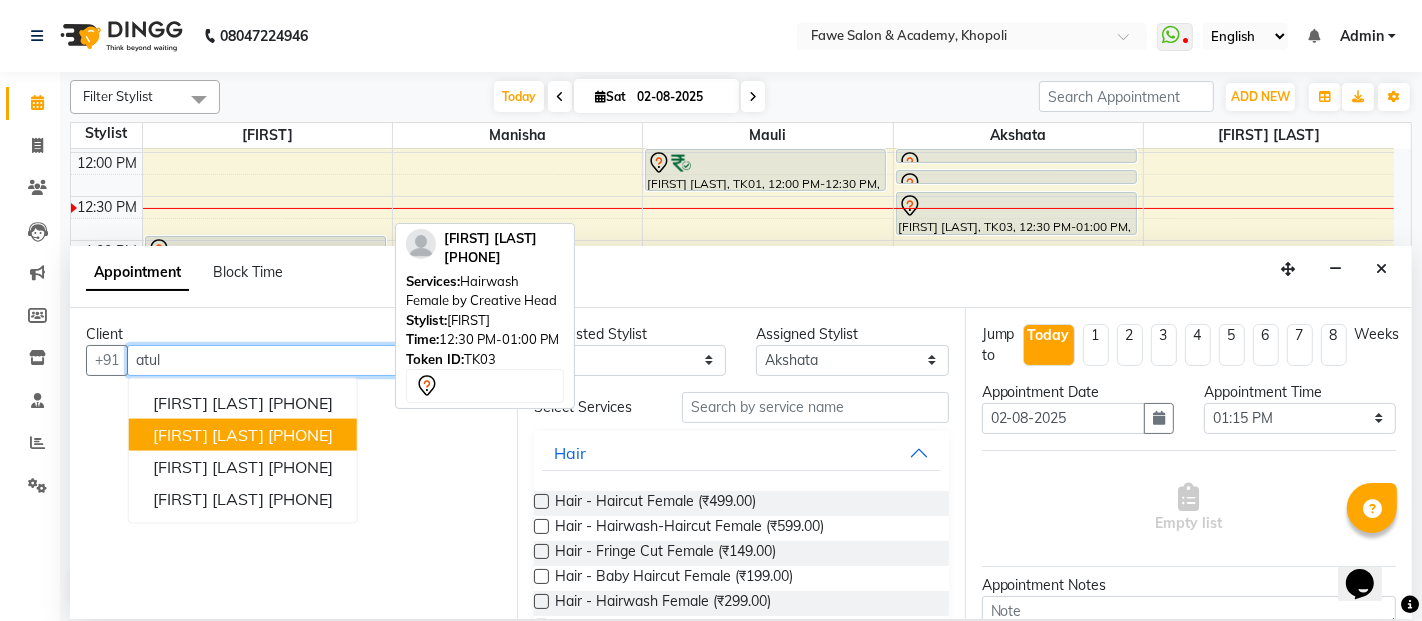 click on "[FIRST] [LAST]" at bounding box center [208, 435] 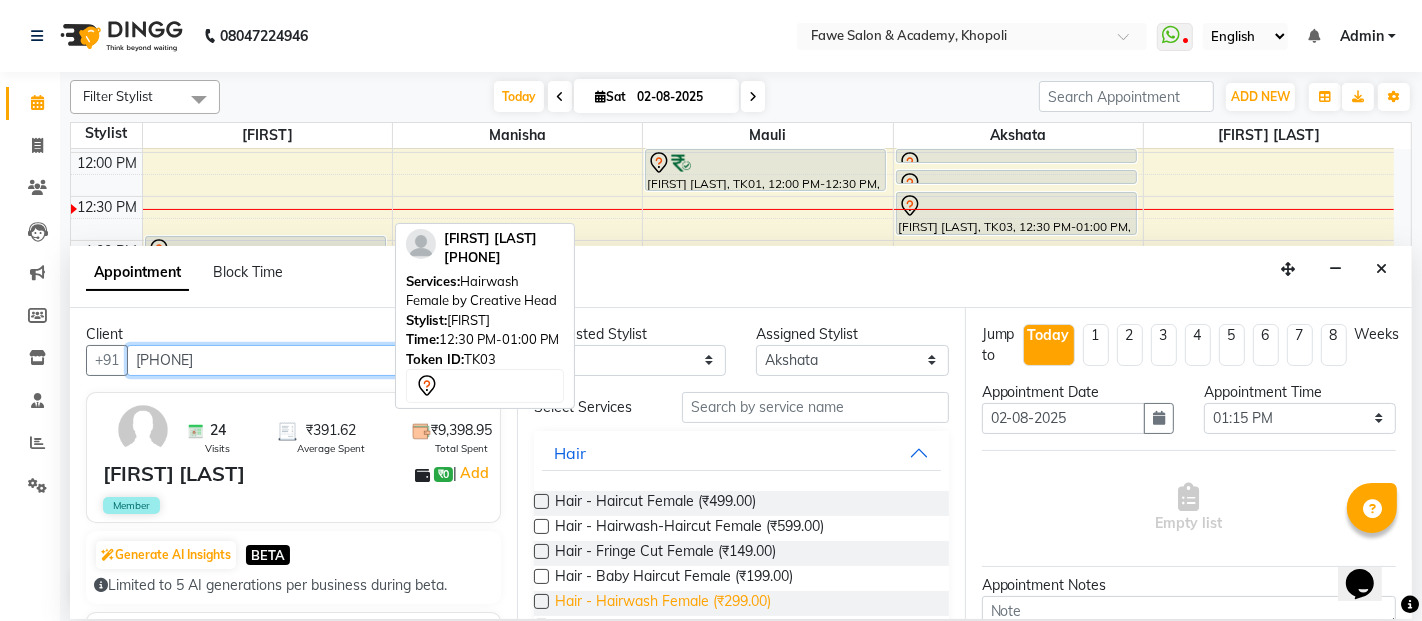 type on "[PHONE]" 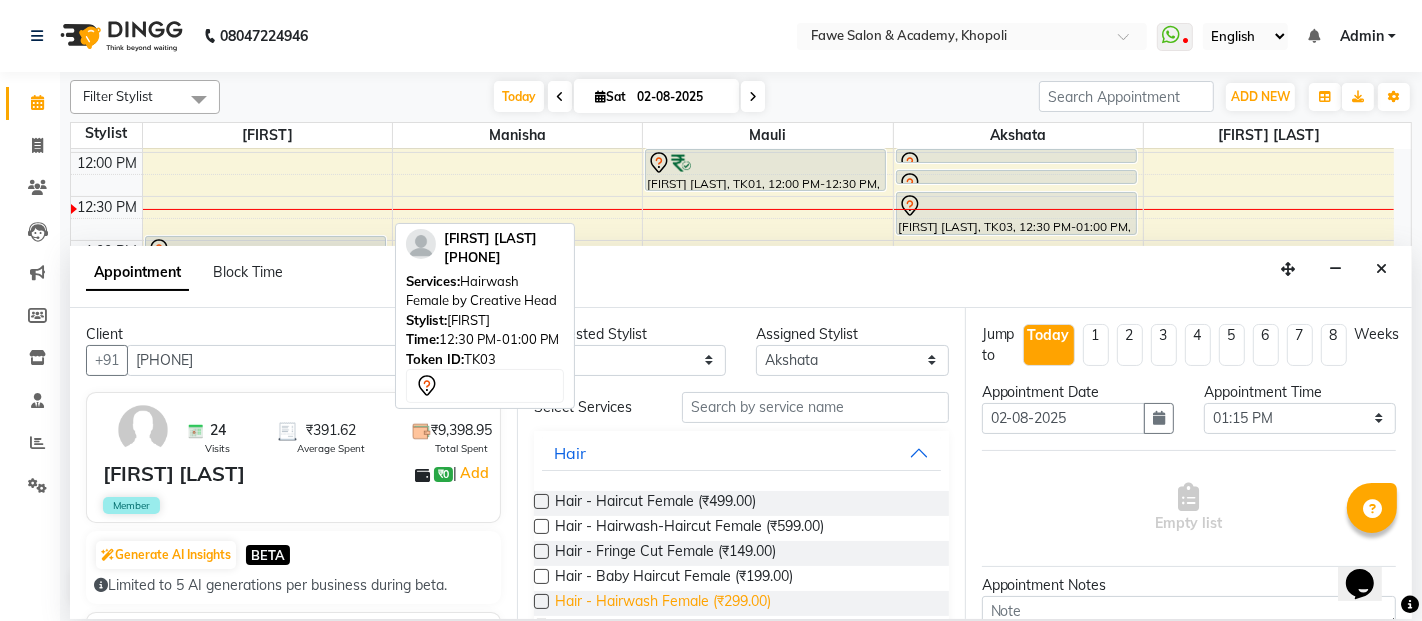 click on "Hair - Hairwash Female (₹299.00)" at bounding box center (663, 603) 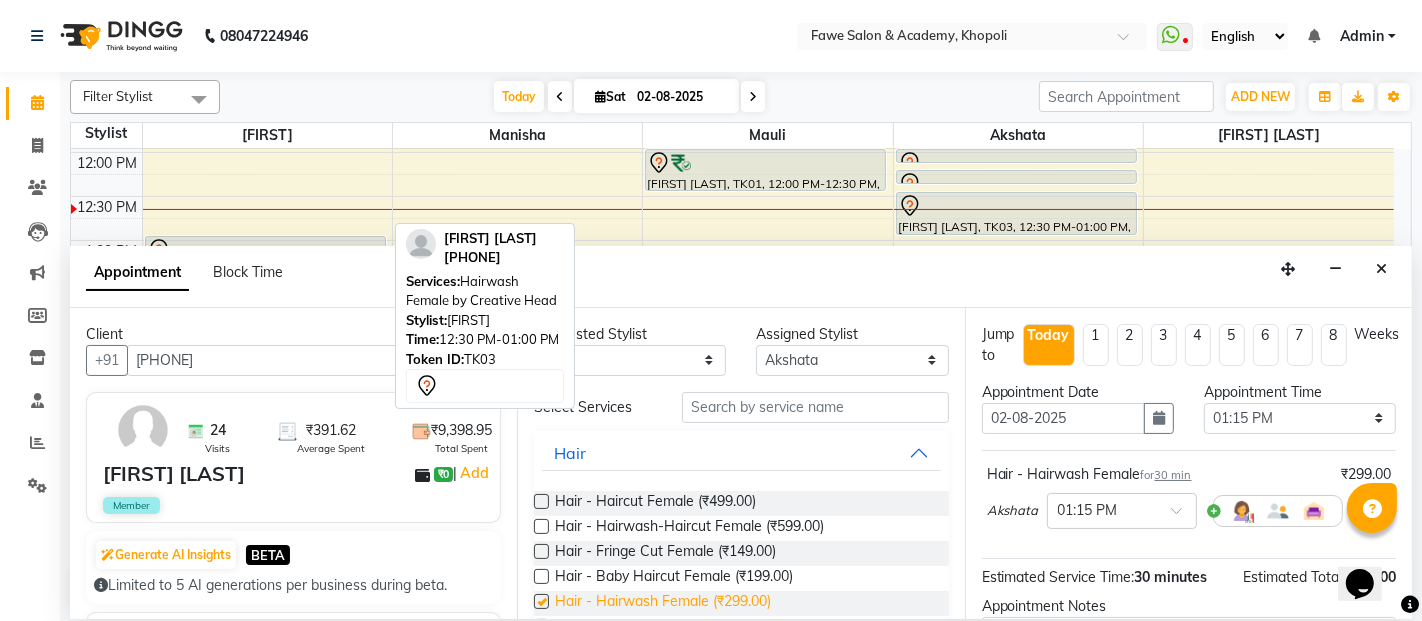 checkbox on "false" 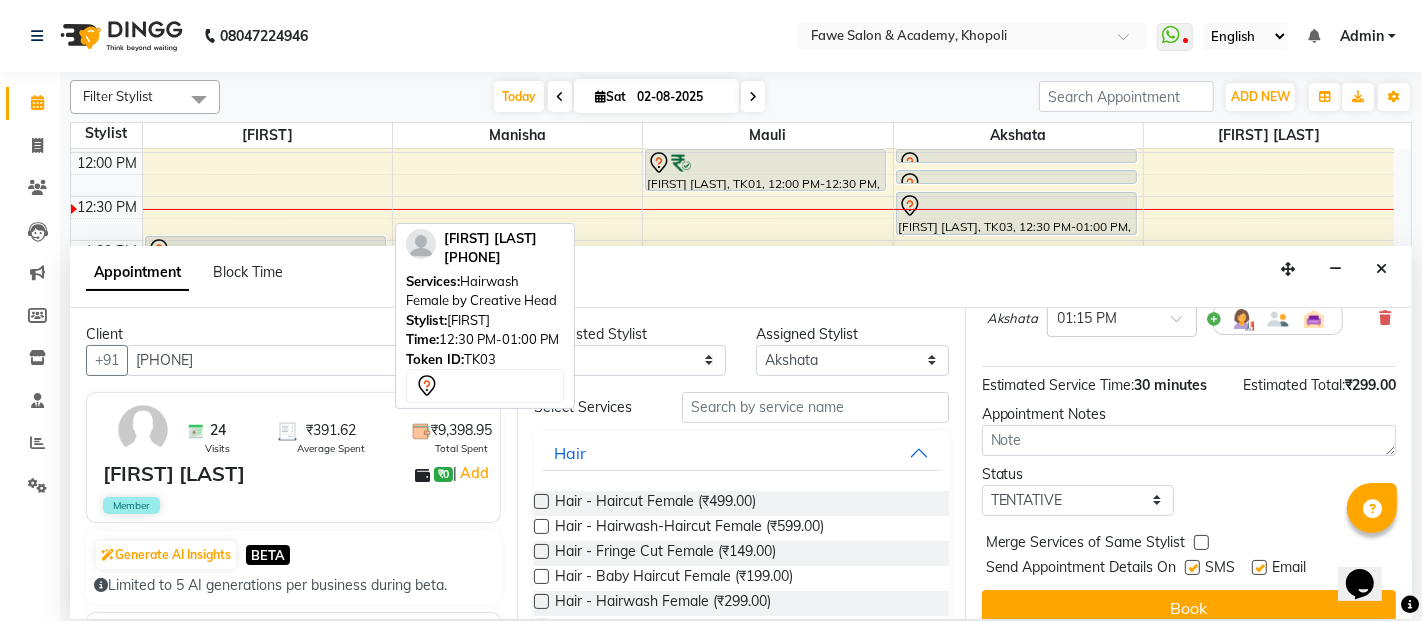 scroll, scrollTop: 214, scrollLeft: 0, axis: vertical 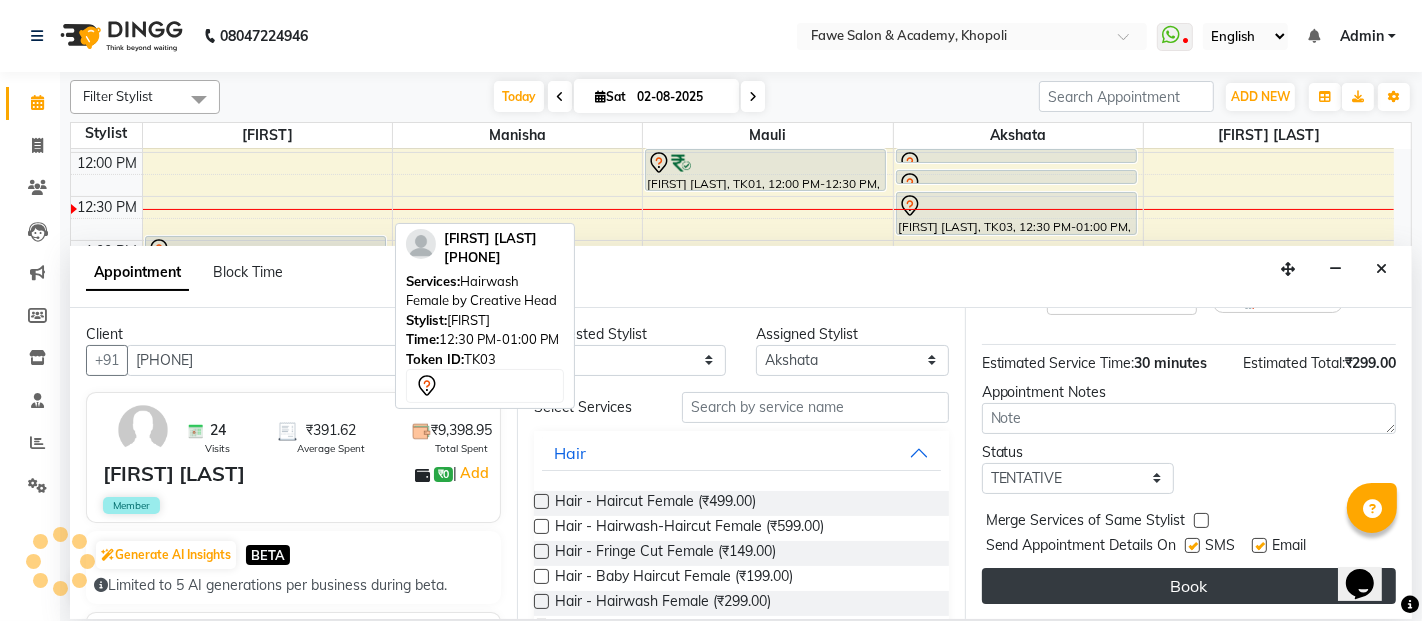 click on "Book" at bounding box center (1189, 586) 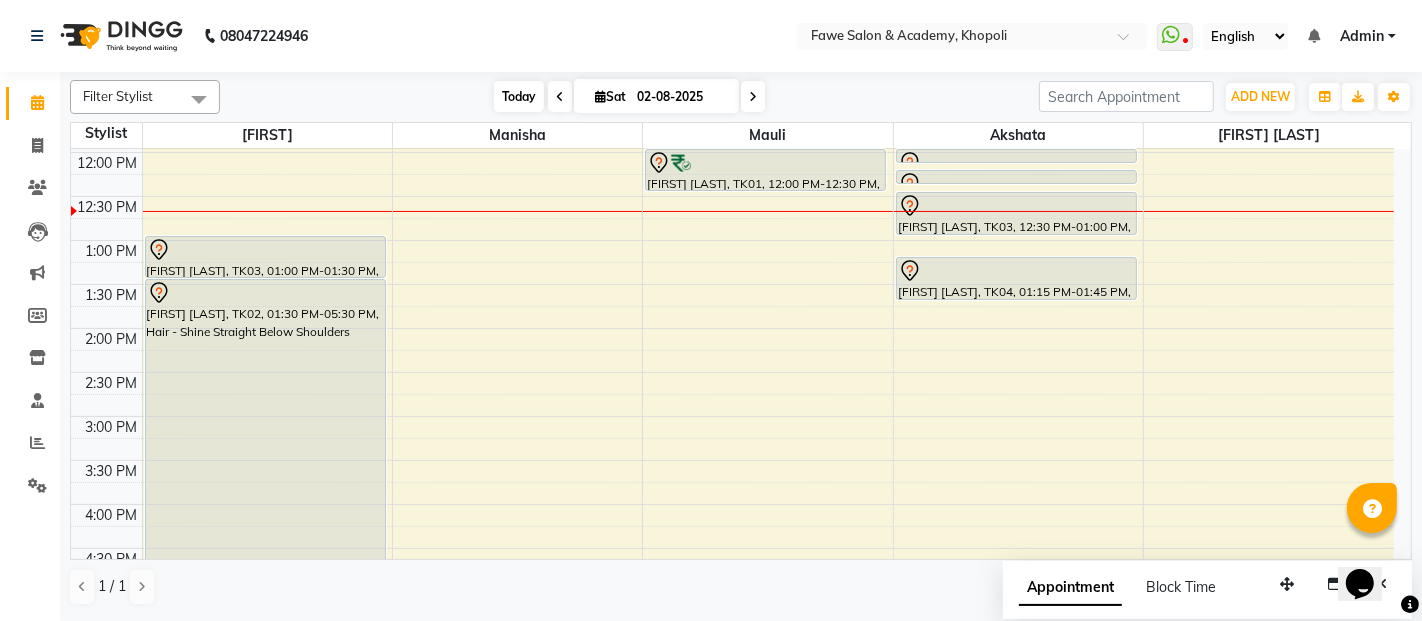 click on "Today" at bounding box center (519, 96) 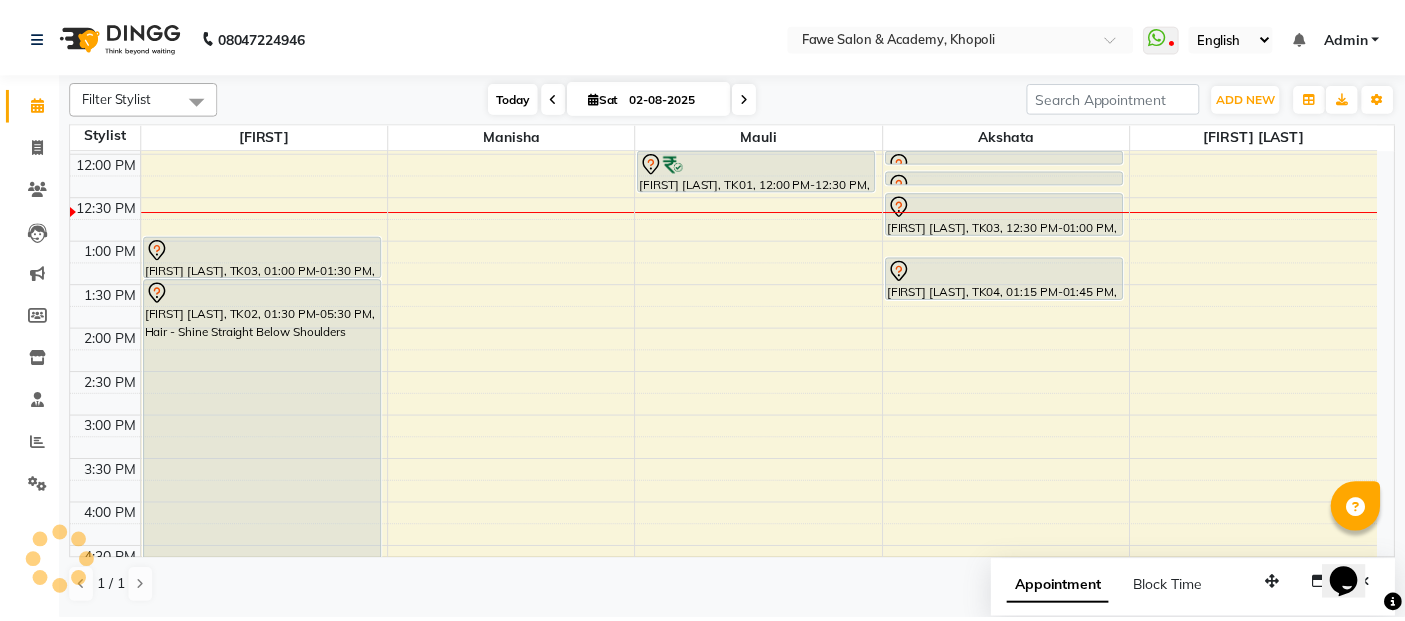 scroll, scrollTop: 348, scrollLeft: 0, axis: vertical 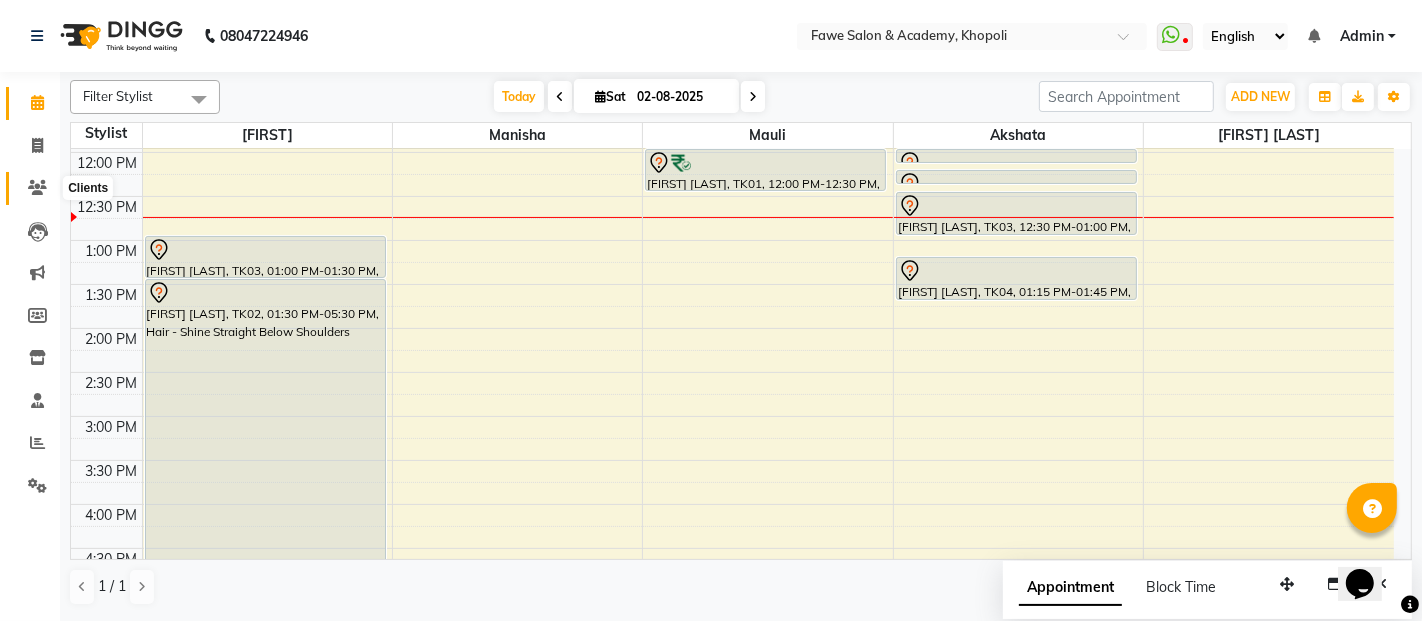 click 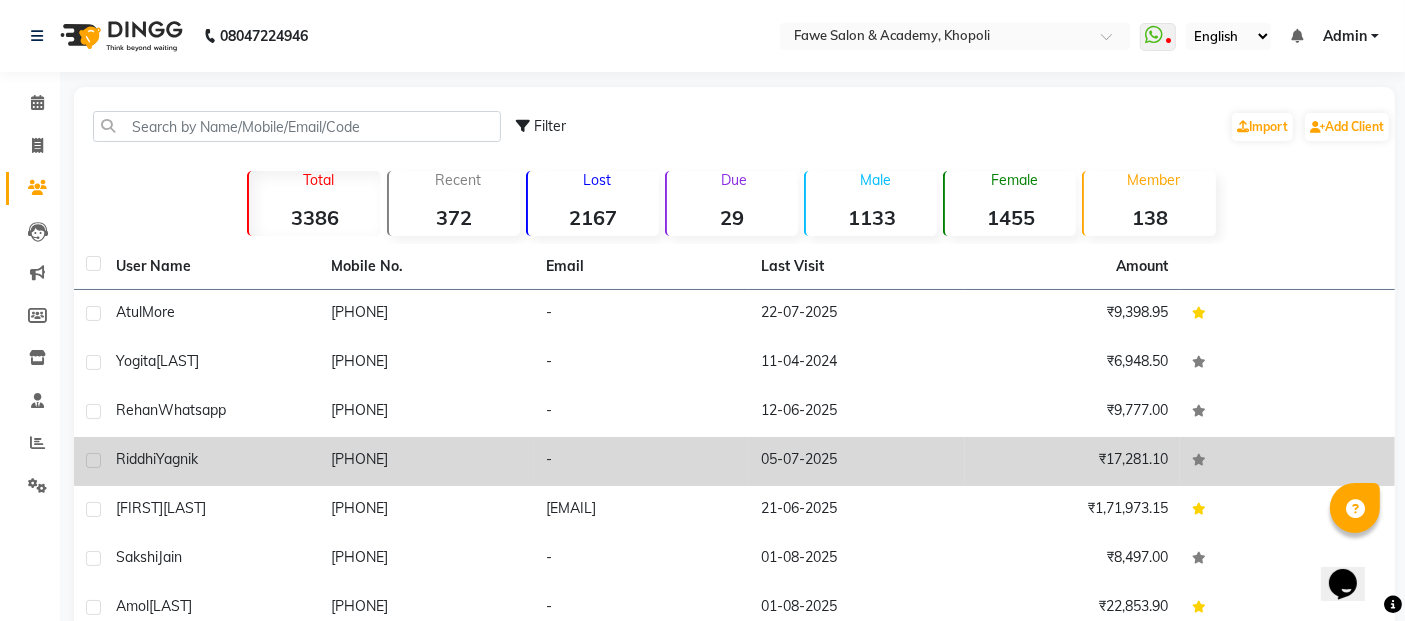 click on "[FIRST] [LAST]" 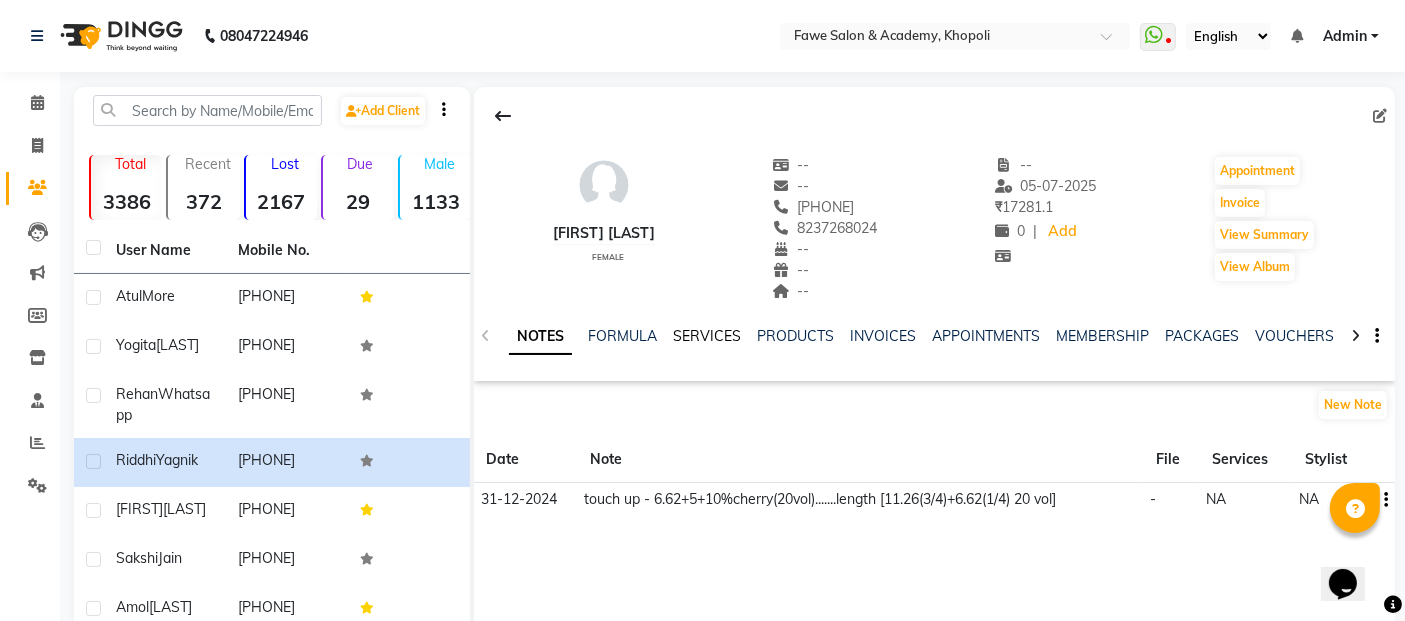 click on "SERVICES" 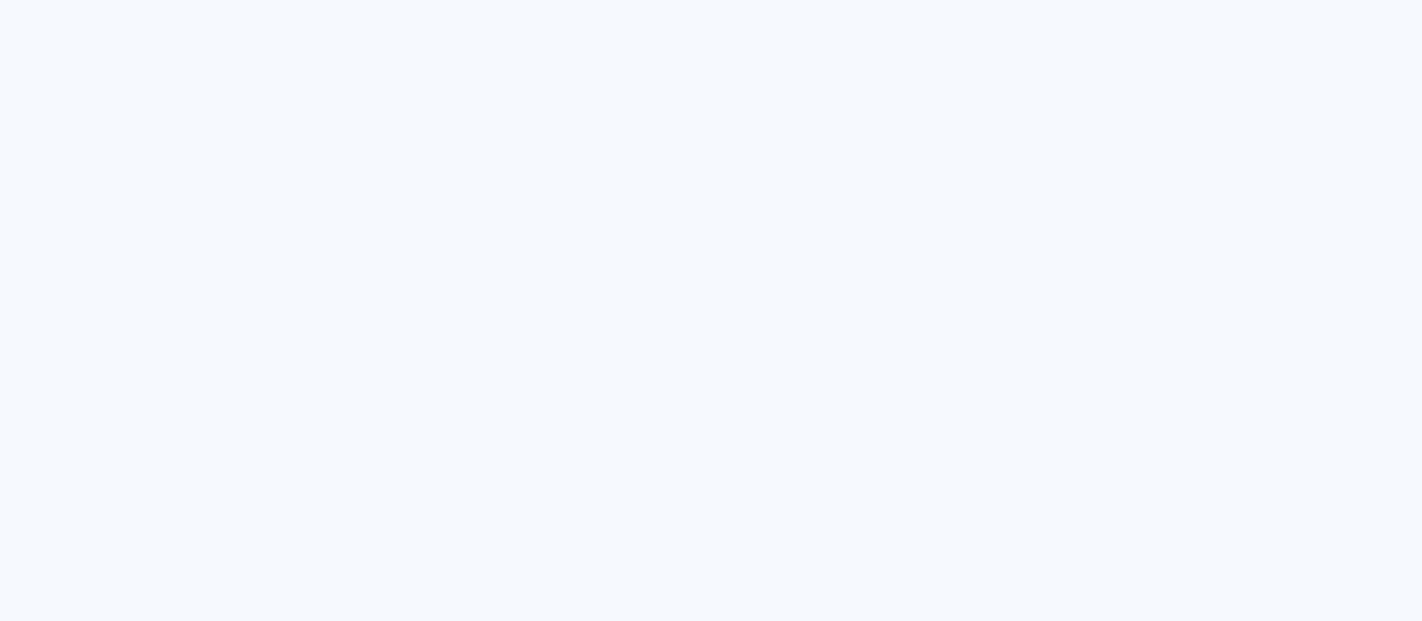 scroll, scrollTop: 0, scrollLeft: 0, axis: both 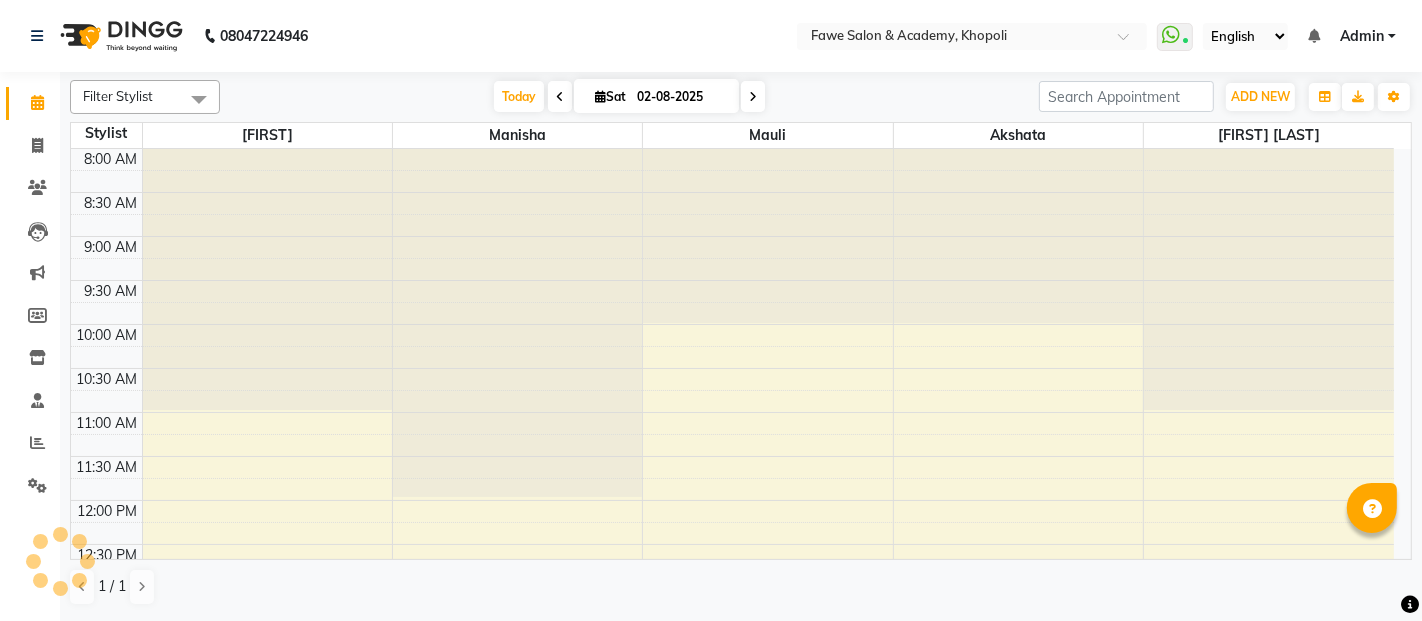 select on "en" 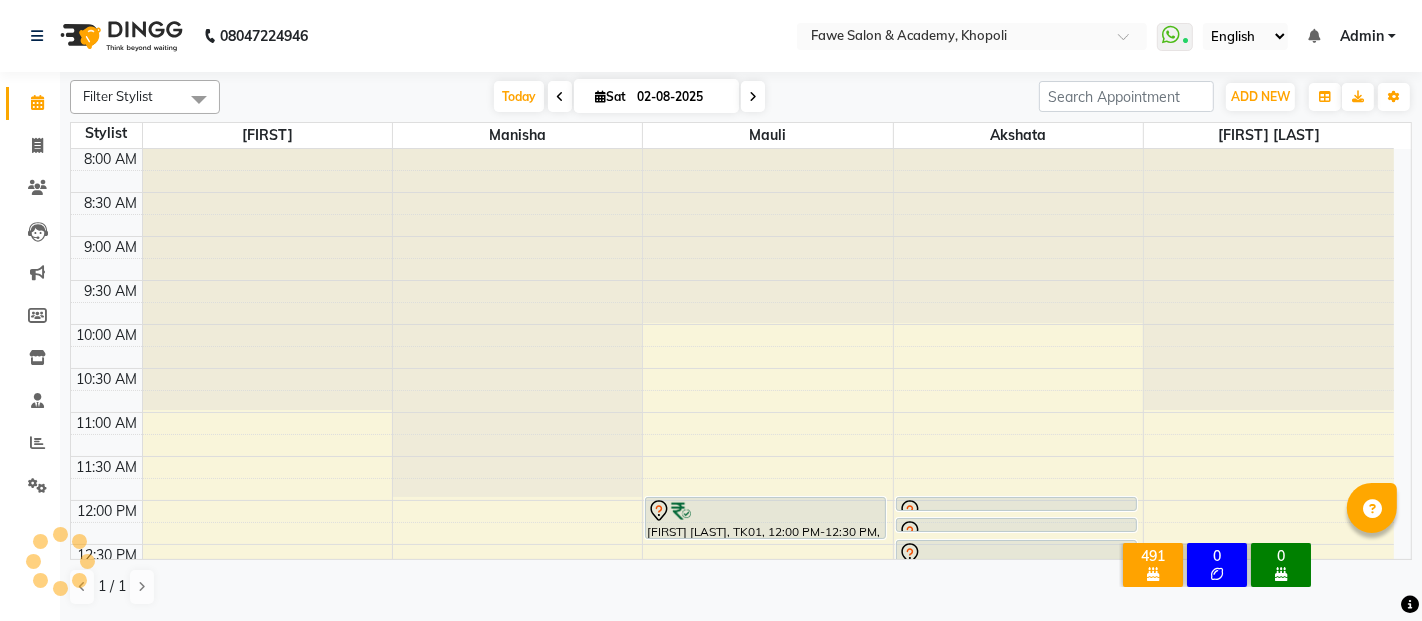 scroll, scrollTop: 0, scrollLeft: 0, axis: both 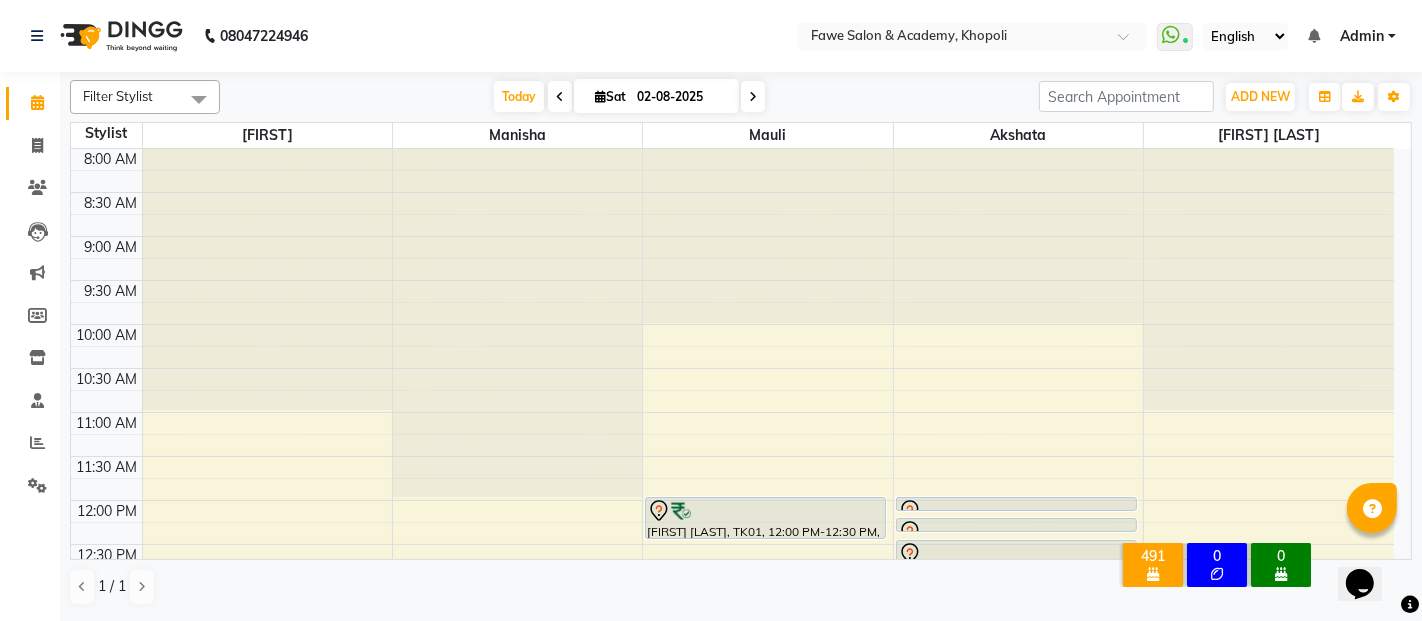 click on "Opens Chat This icon Opens the chat window." at bounding box center (1369, 548) 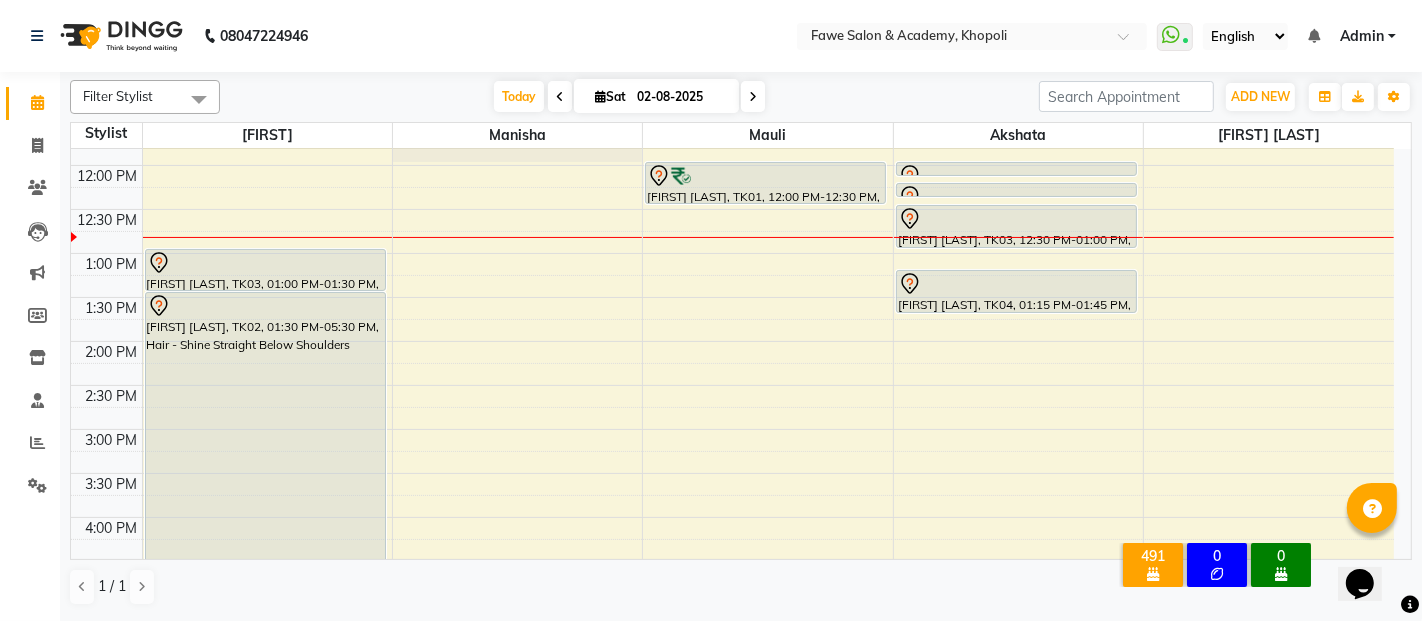 scroll, scrollTop: 311, scrollLeft: 0, axis: vertical 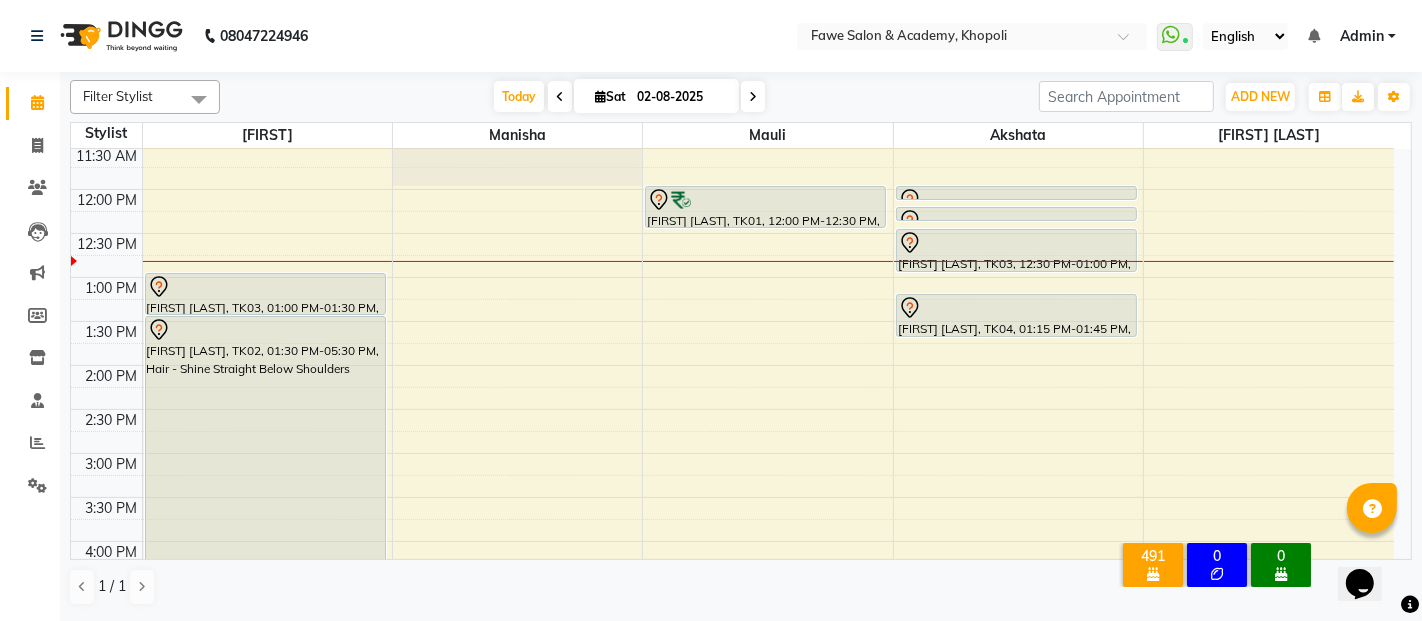 drag, startPoint x: 416, startPoint y: 303, endPoint x: 401, endPoint y: 307, distance: 15.524175 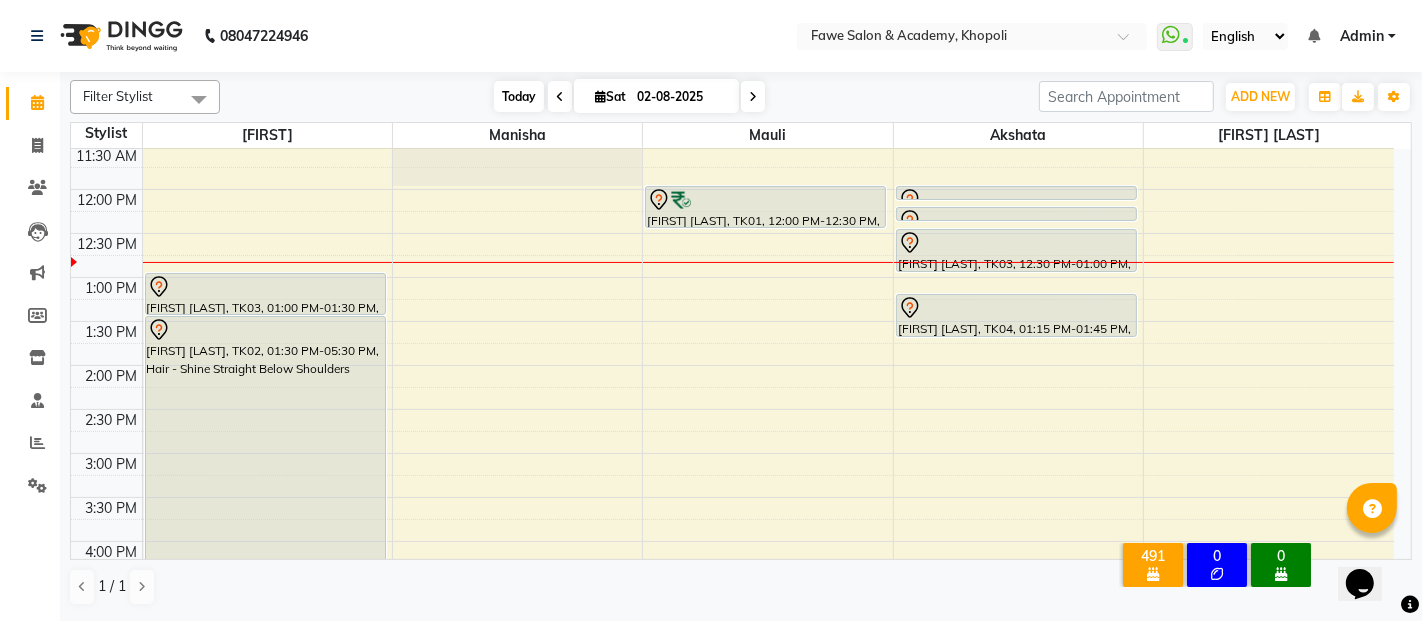 click on "Today" at bounding box center (519, 96) 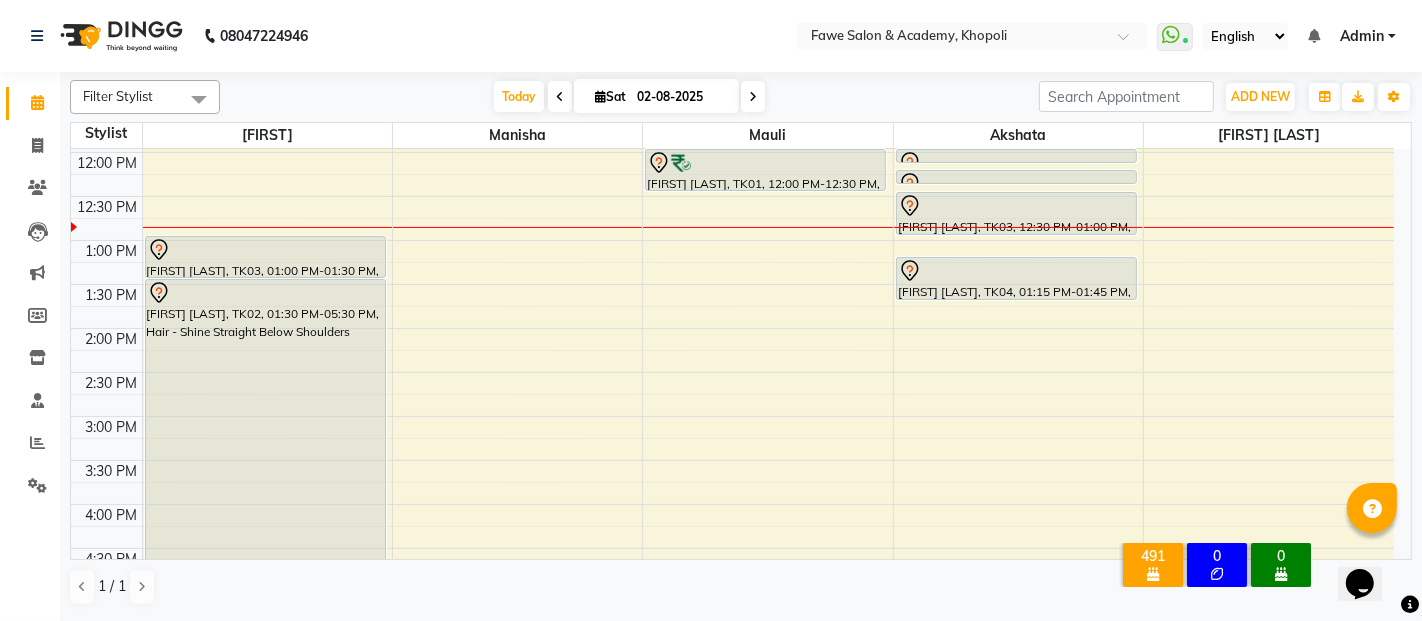 click on "8:00 AM 8:30 AM 9:00 AM 9:30 AM 10:00 AM 10:30 AM 11:00 AM 11:30 AM 12:00 PM 12:30 PM 1:00 PM 1:30 PM 2:00 PM 2:30 PM 3:00 PM 3:30 PM 4:00 PM 4:30 PM 5:00 PM 5:30 PM 6:00 PM 6:30 PM 7:00 PM 7:30 PM 8:00 PM 8:30 PM 9:00 PM 9:30 PM 10:00 PM 10:30 PM             Riddhi Yagnik, TK03, 01:00 PM-01:30 PM, Hairwash Female by Creative Head             Yogita Mirkute, TK02, 01:30 PM-05:30 PM, Hair - Shine Straight  Below Shoulders             Ruchita Shelke, TK01, 12:00 PM-12:30 PM, Hair - Hairwash Female             Riddhi Yagnik, TK03, 12:00 PM-12:10 PM, Skin - Eyebrows             Riddhi Yagnik, TK03, 12:15 PM-12:25 PM, Skin - Forehead             Riddhi Yagnik, TK03, 12:30 PM-01:00 PM, Skin - Upperlips,Skin - Under Arms Wax Rica (₹150)             Atul More, TK04, 01:15 PM-01:45 PM, Hair - Hairwash Female" at bounding box center [732, 460] 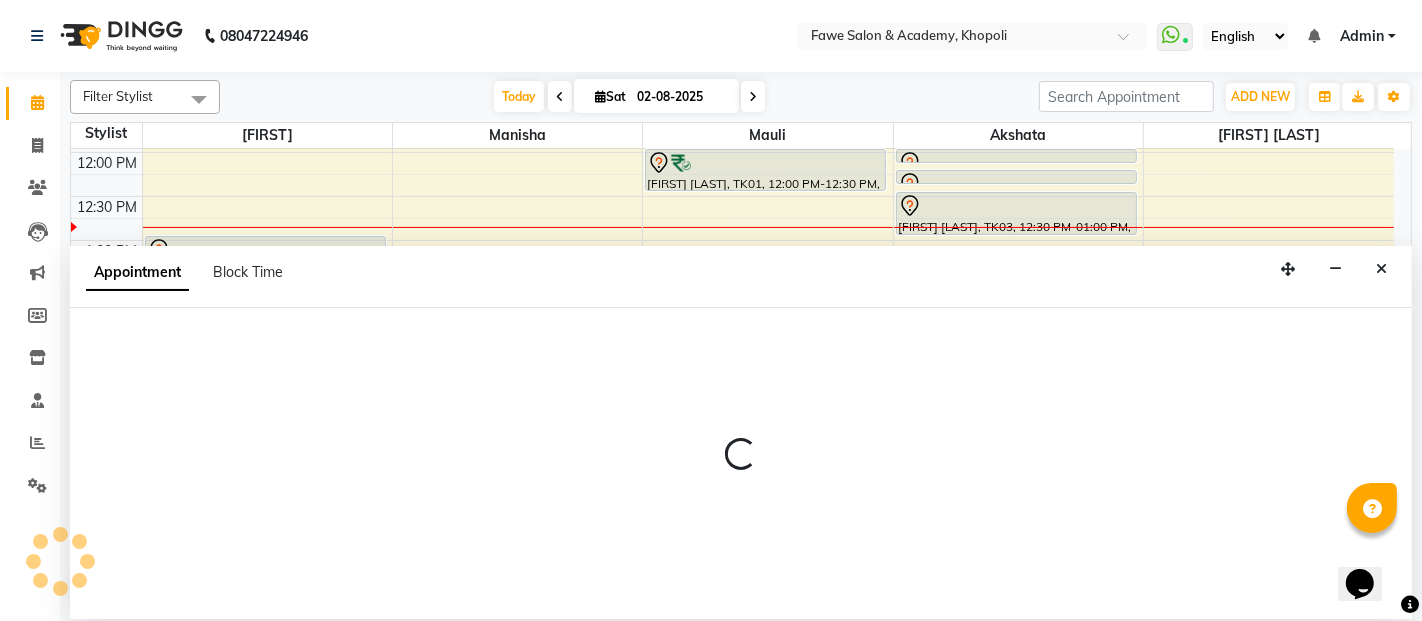 select on "14304" 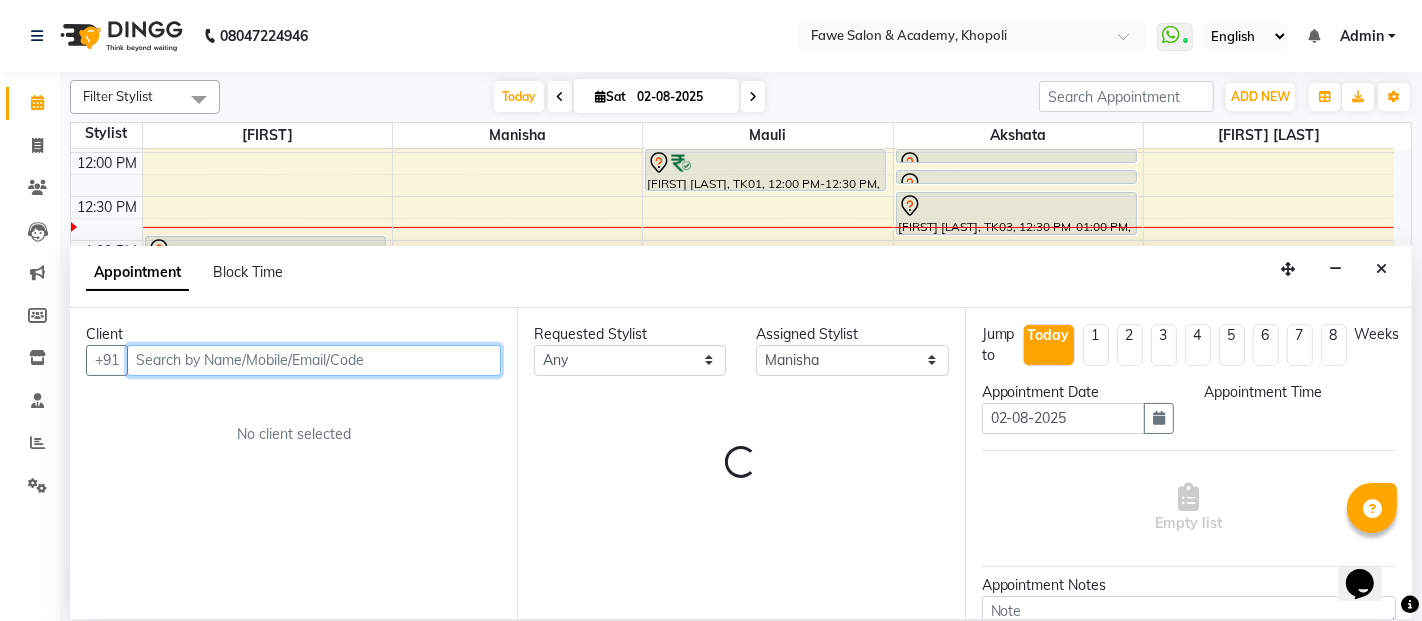 select on "840" 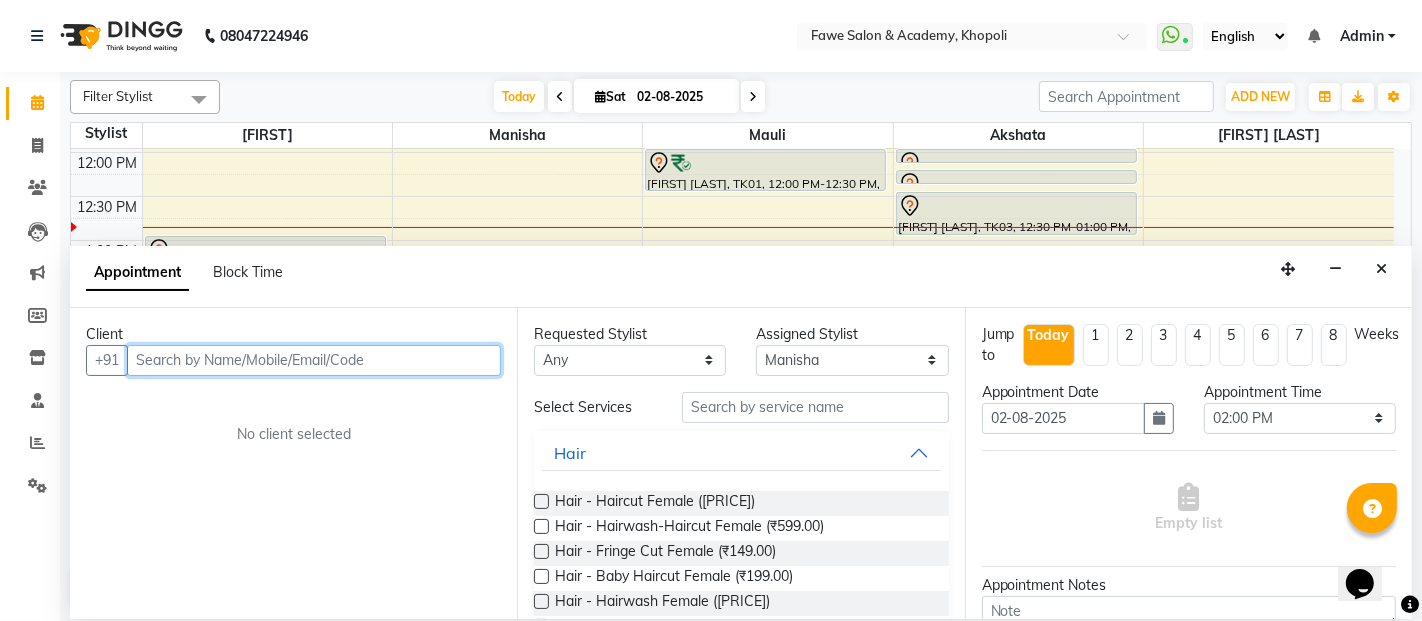 click at bounding box center (314, 360) 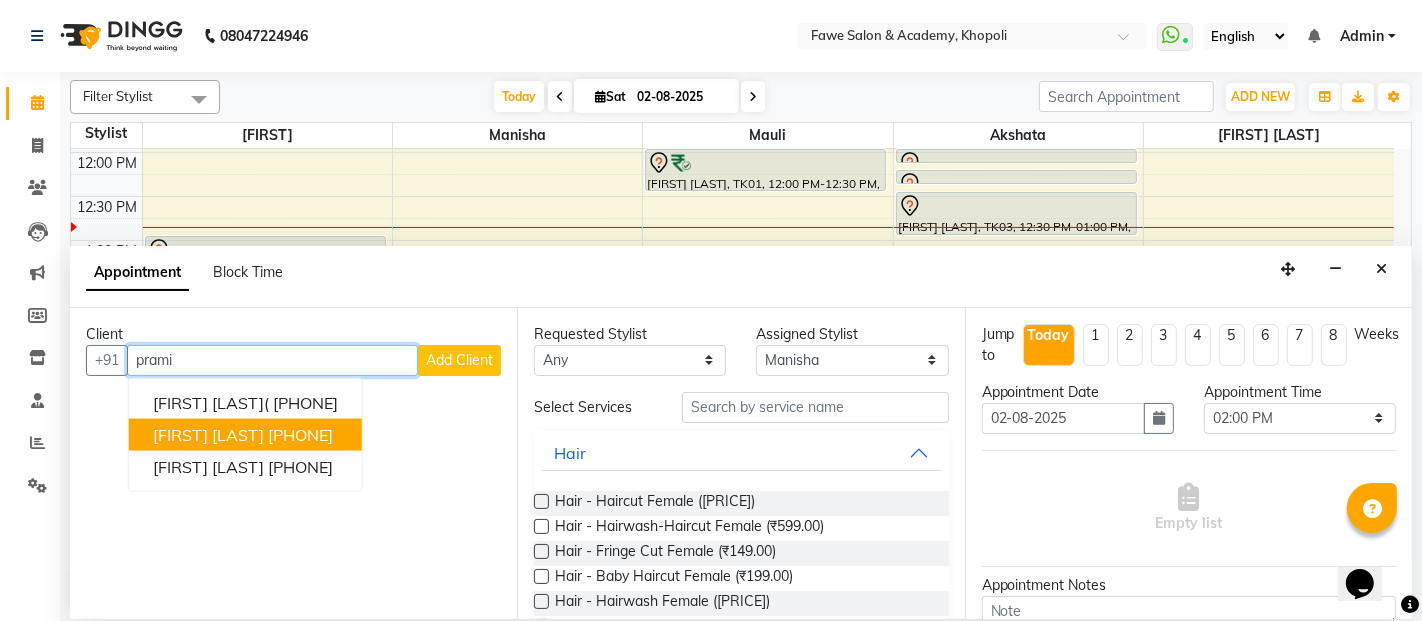 click on "Pramila Surve" at bounding box center (208, 435) 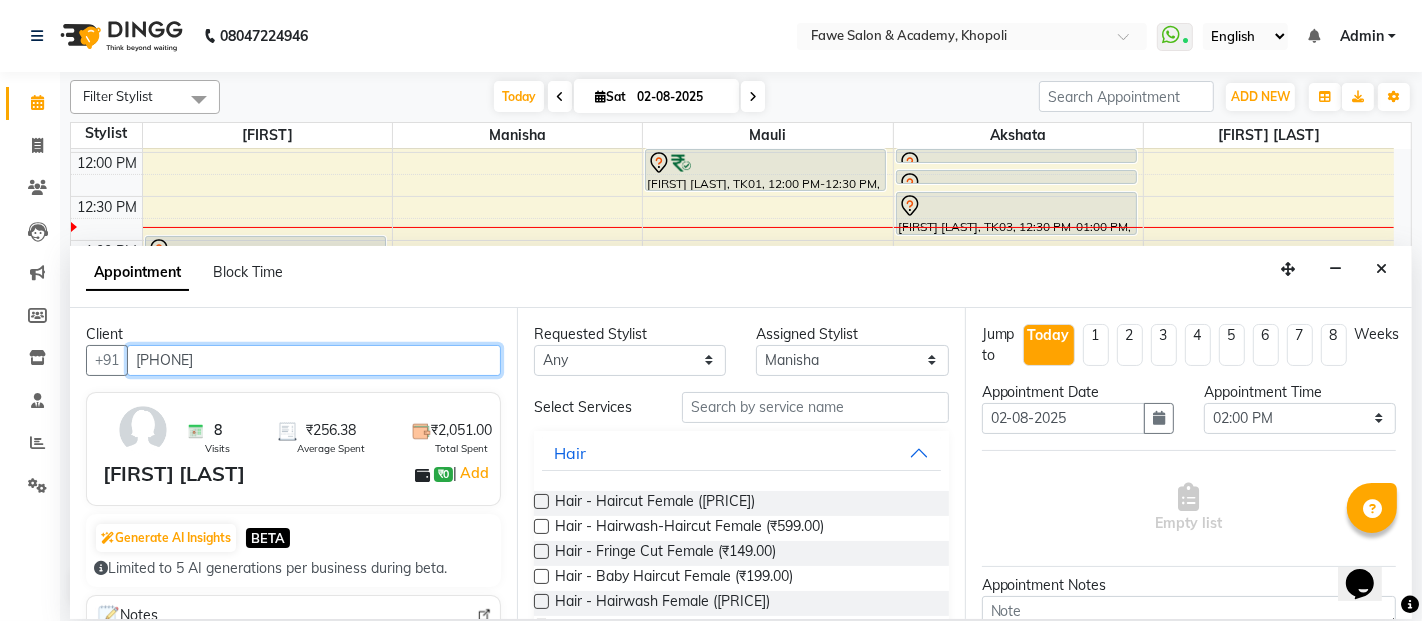 type on "7744914441" 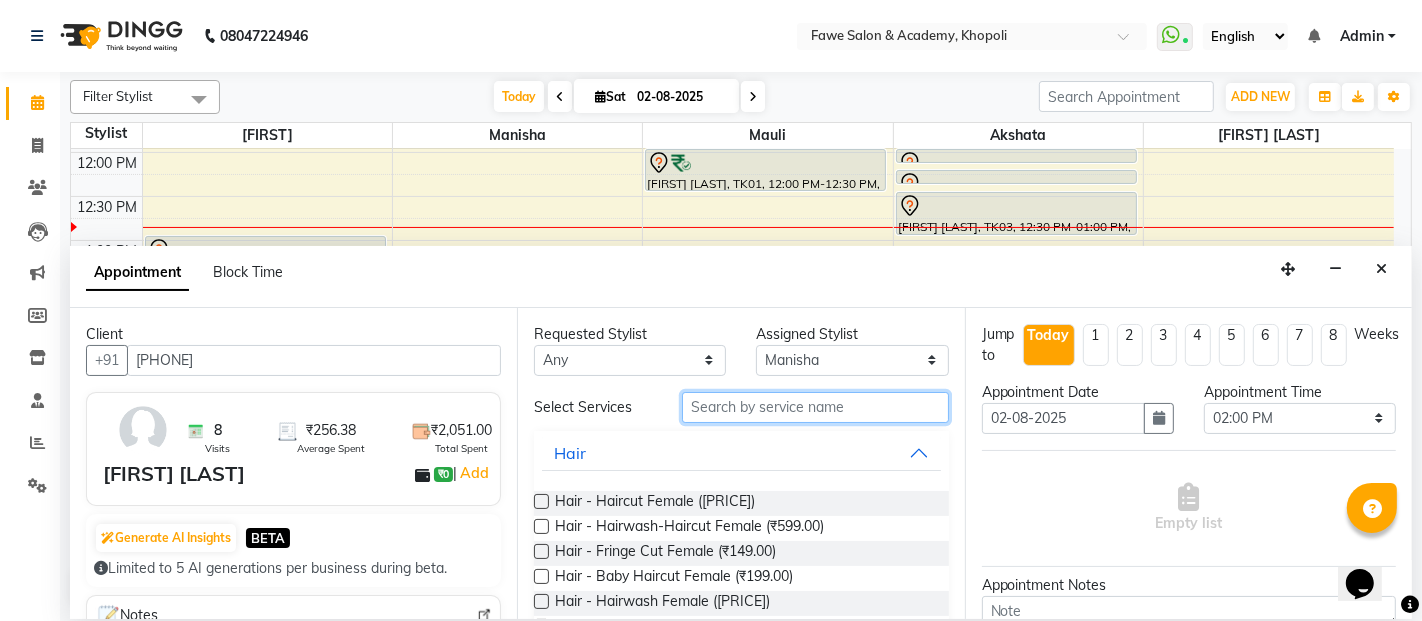 click at bounding box center (815, 407) 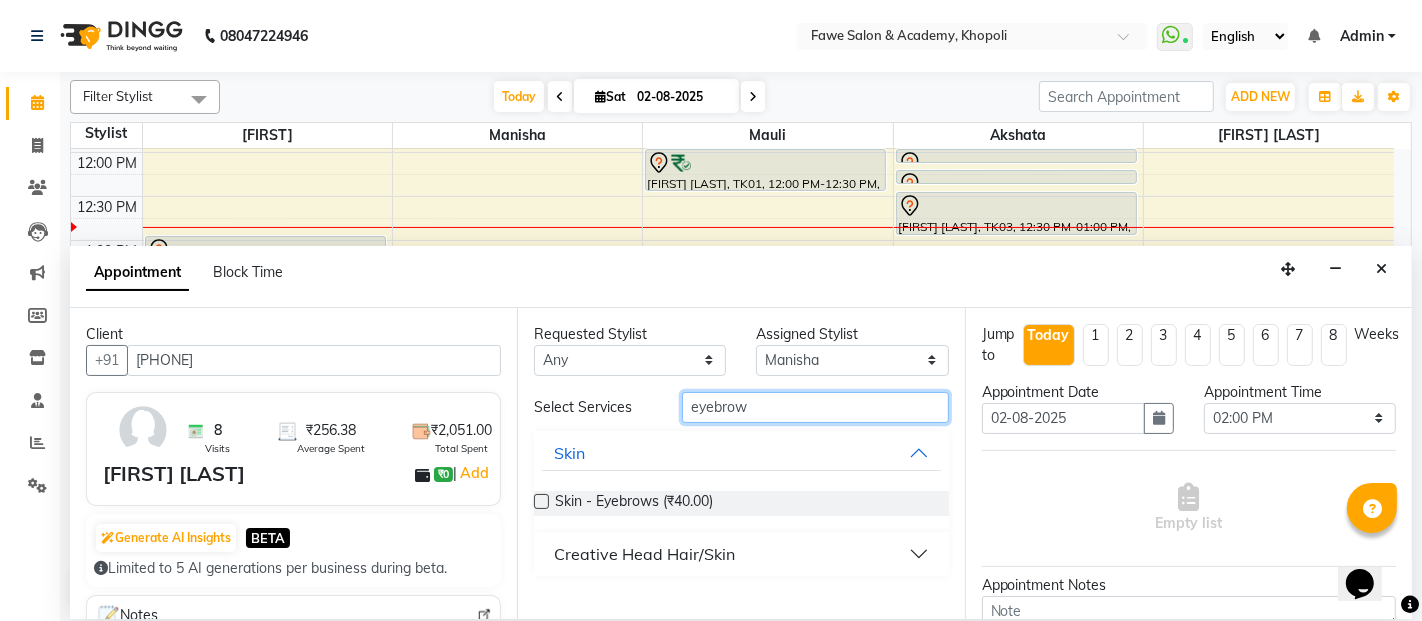 type on "eyebrow" 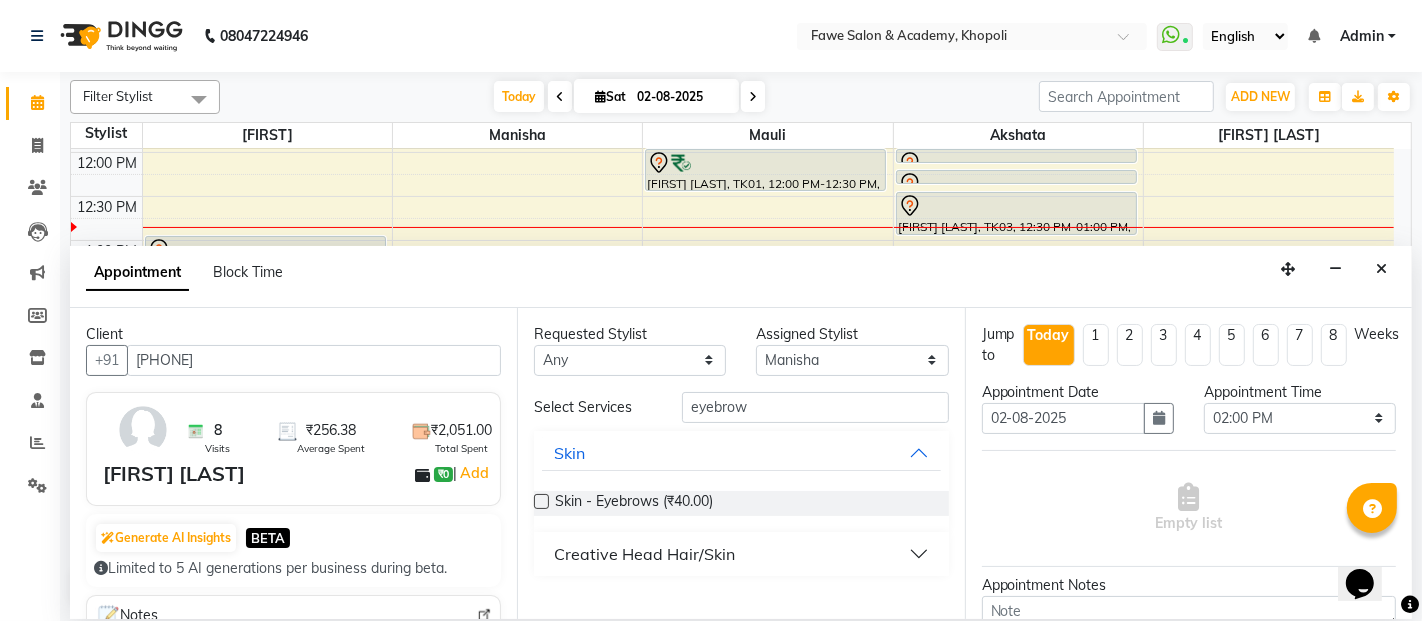 click on "Creative Head  Hair/Skin" at bounding box center (741, 554) 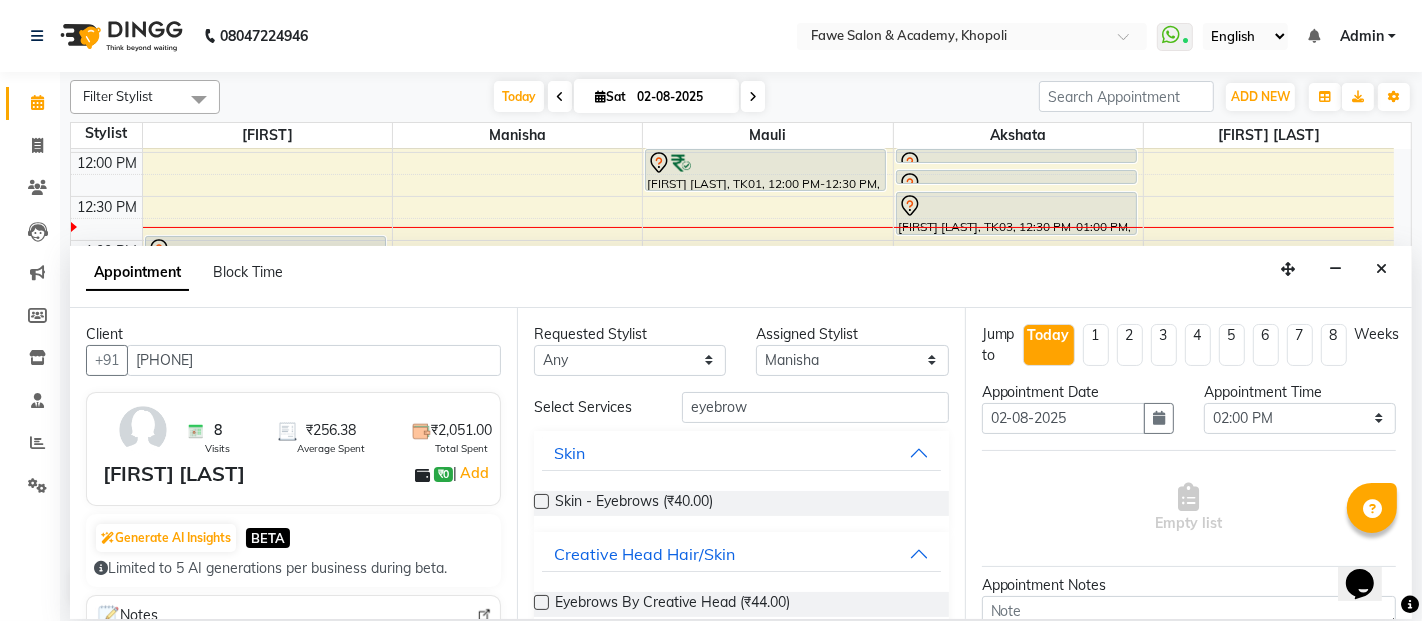 click on "Eyebrows By Creative Head (₹44.00)" at bounding box center (741, 604) 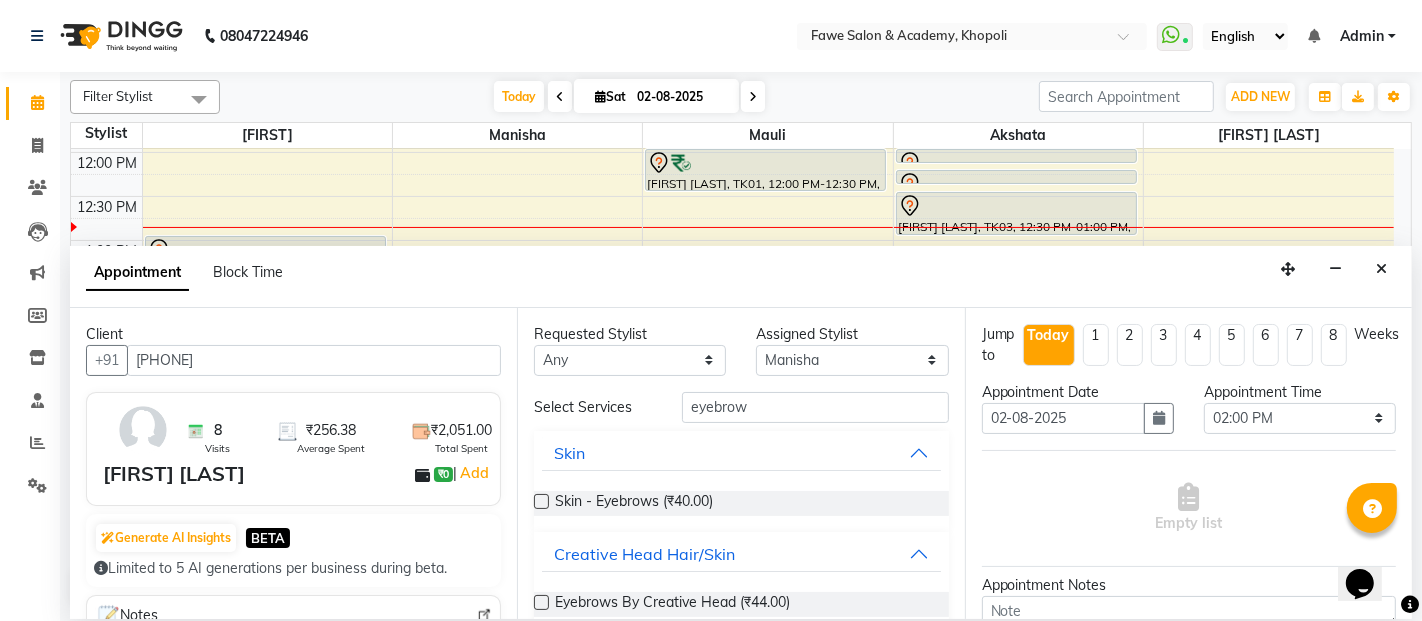 click on "Eyebrows By Creative Head (₹44.00)" at bounding box center (741, 604) 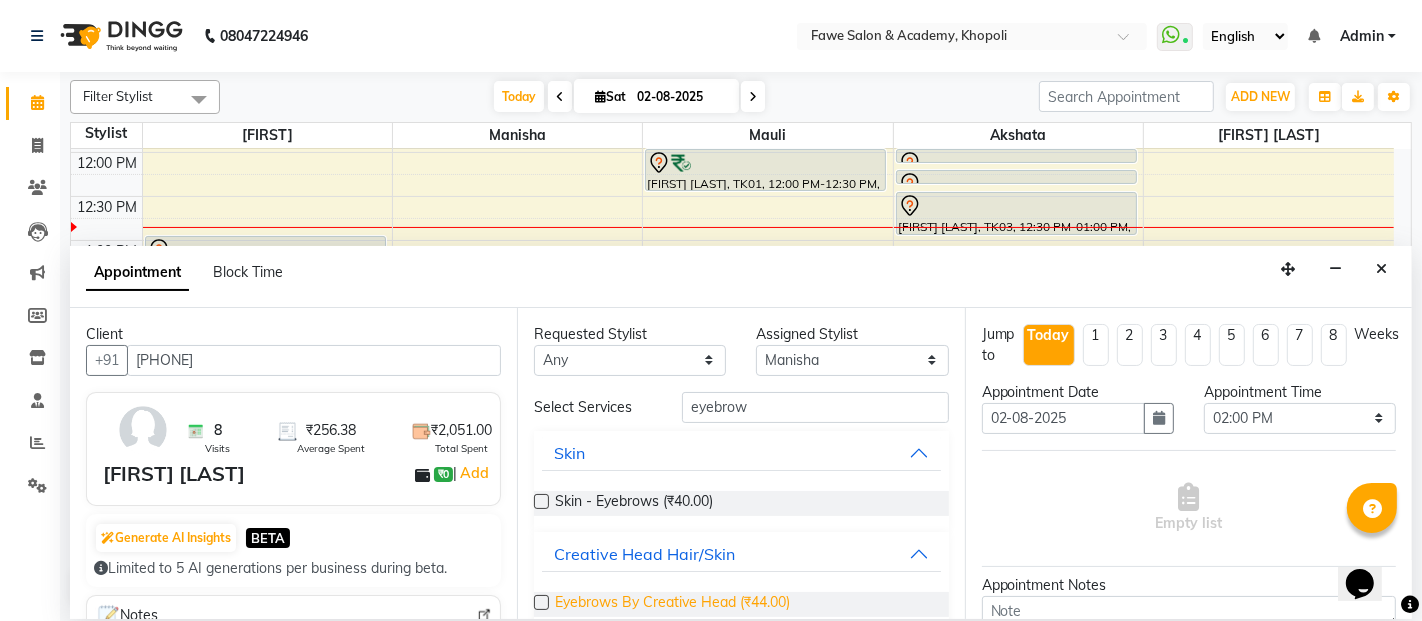 click on "Eyebrows By Creative Head (₹44.00)" at bounding box center (672, 604) 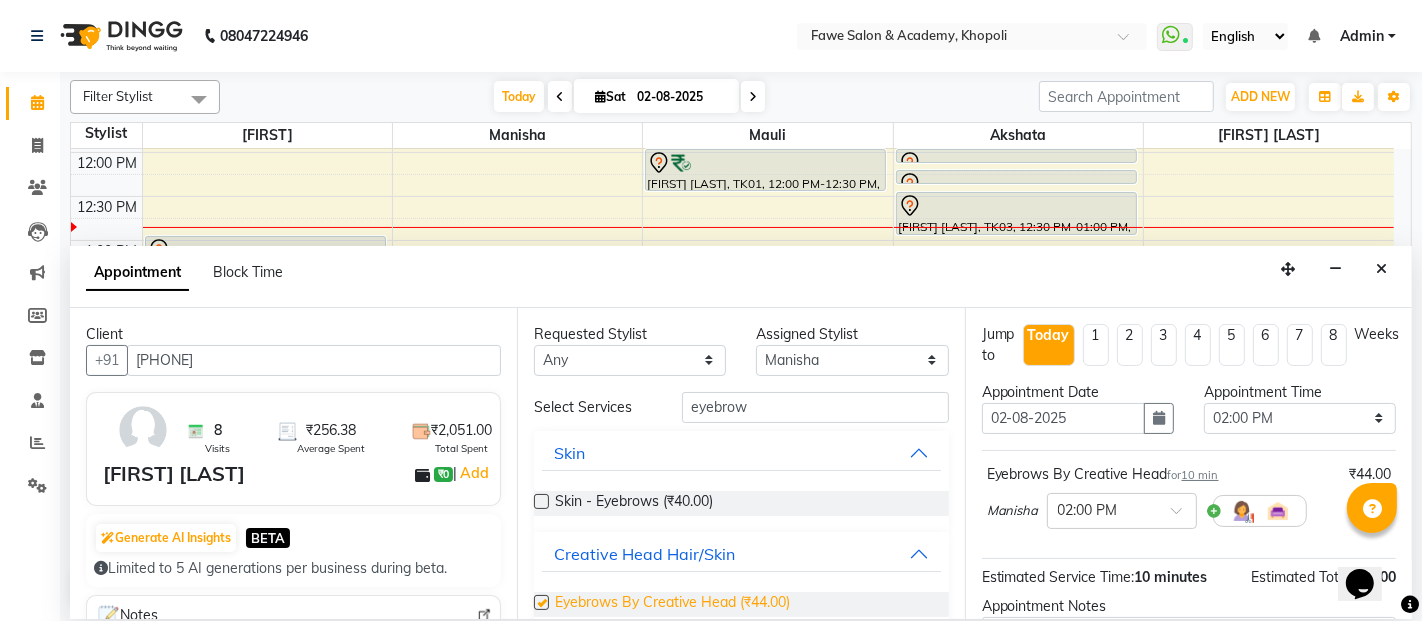 checkbox on "false" 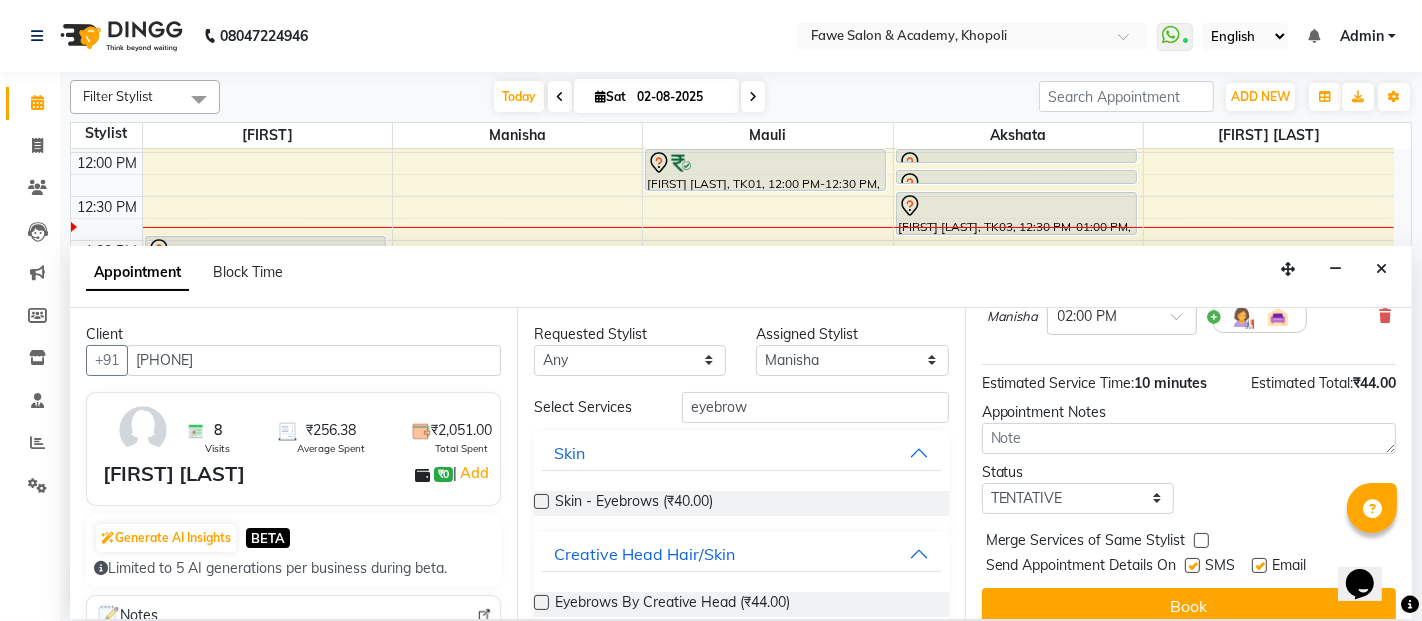 scroll, scrollTop: 214, scrollLeft: 0, axis: vertical 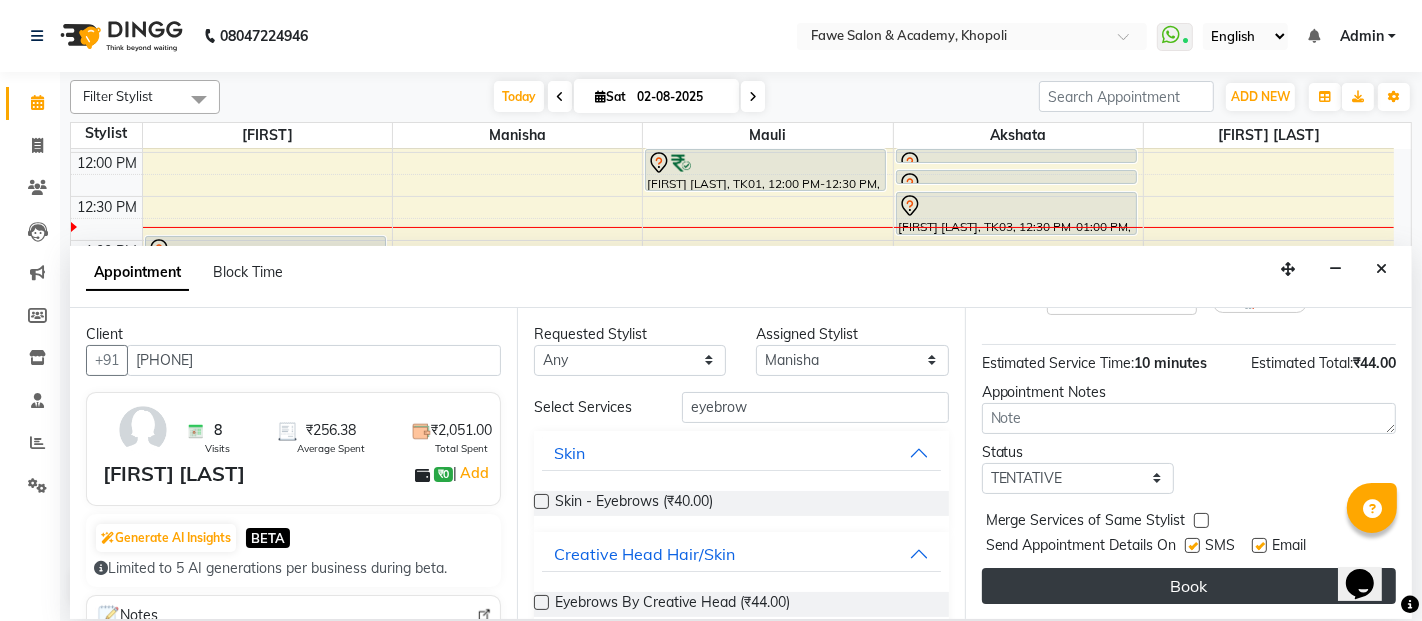 click on "Book" at bounding box center (1189, 586) 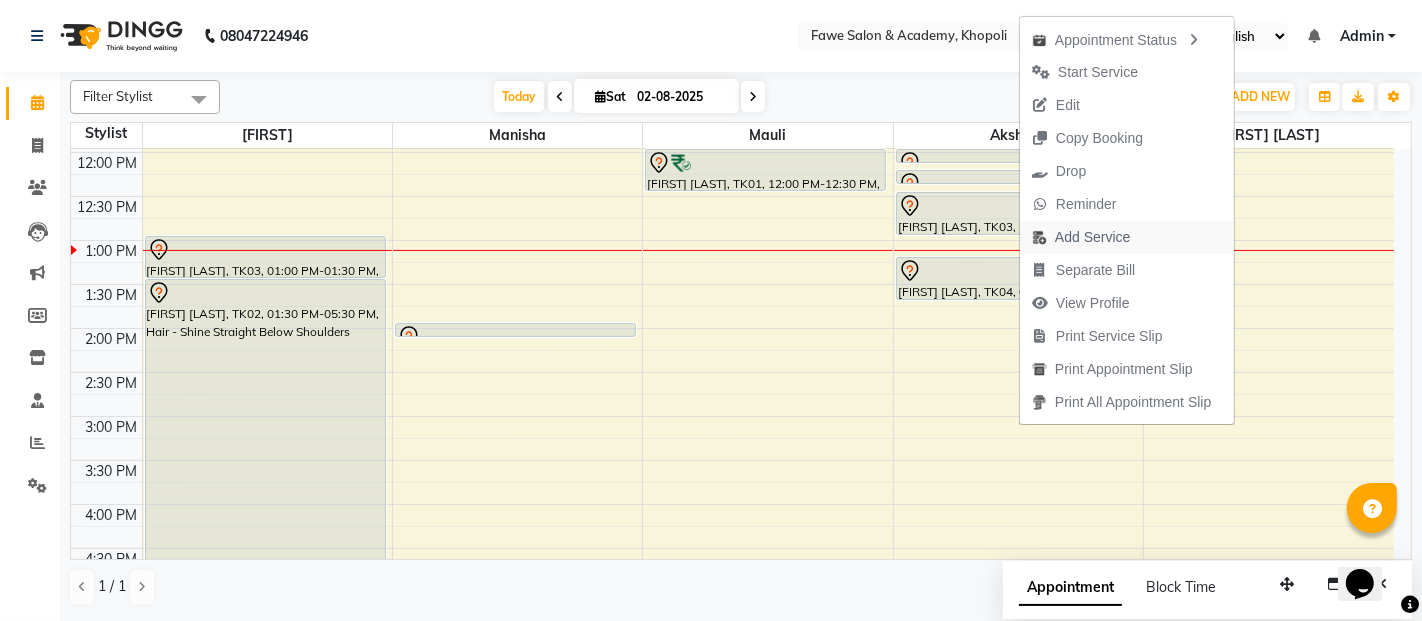 click on "Add Service" at bounding box center (1092, 237) 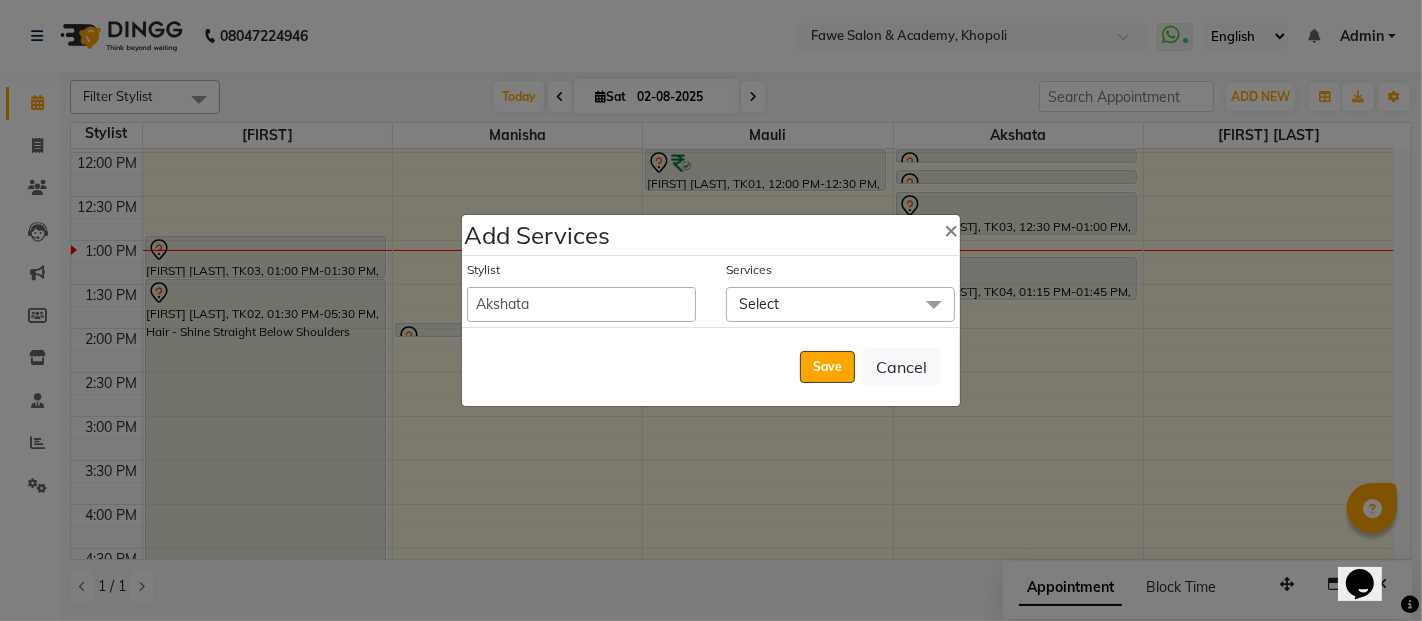 click 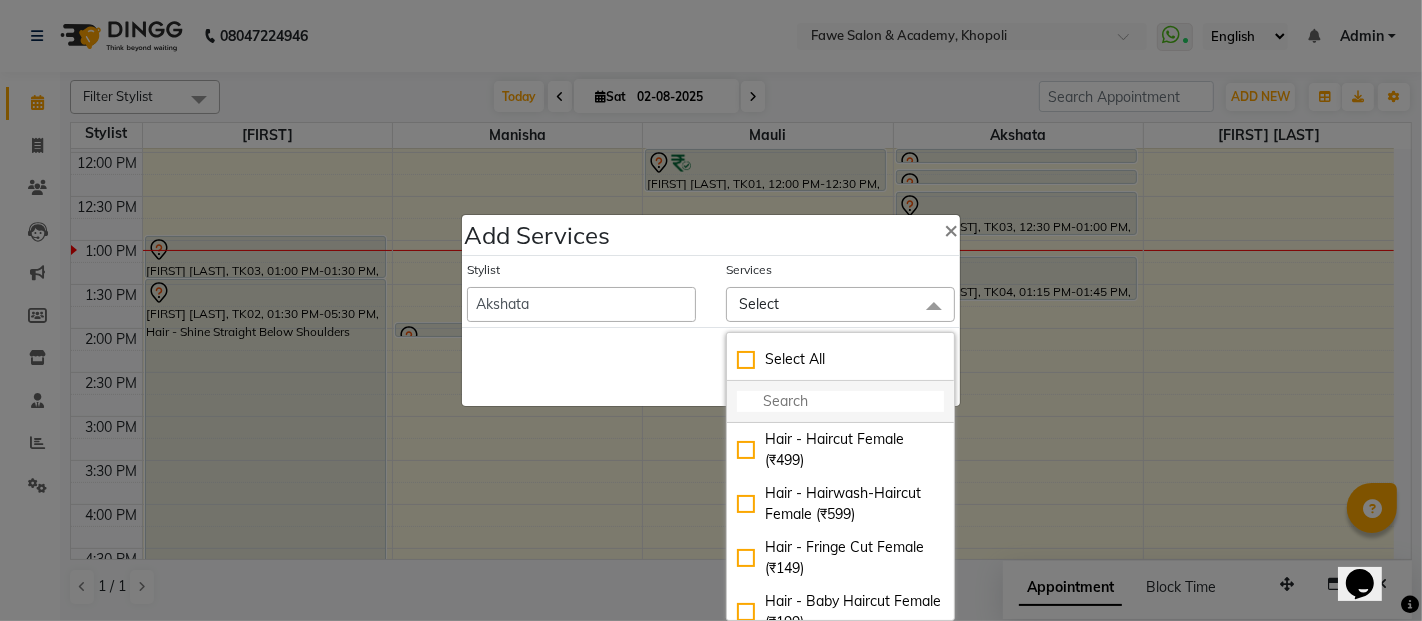 click 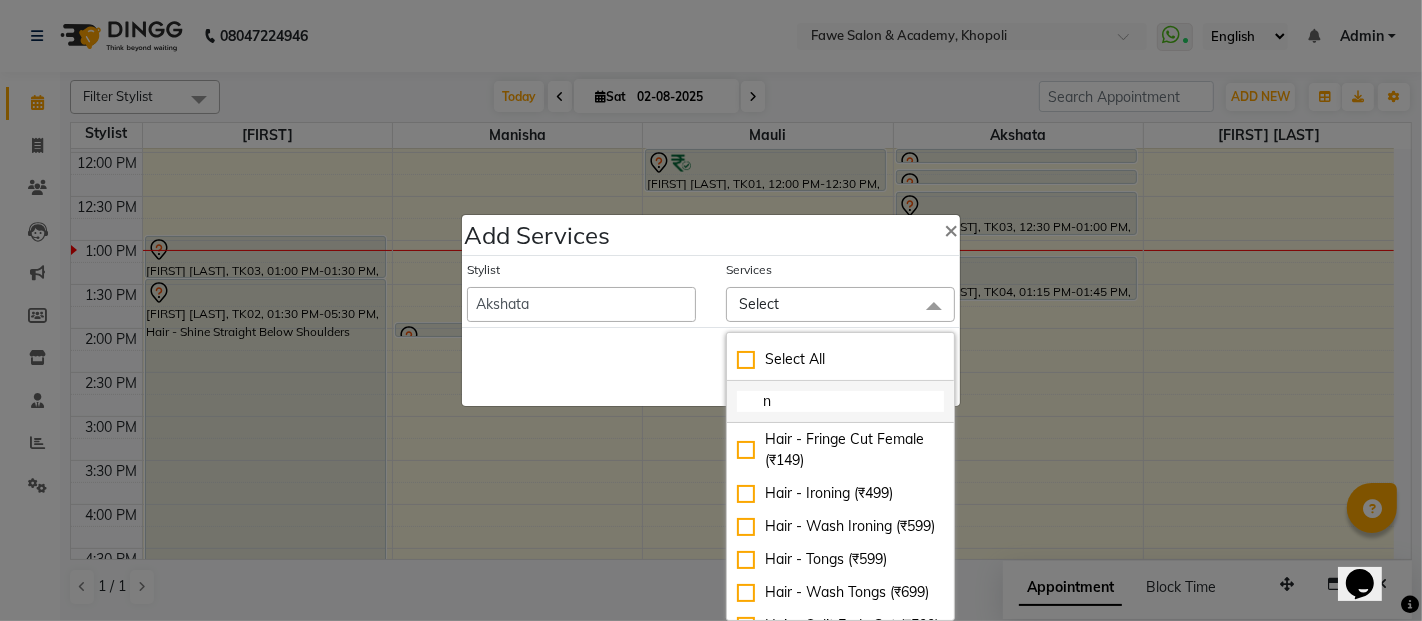 type on "no" 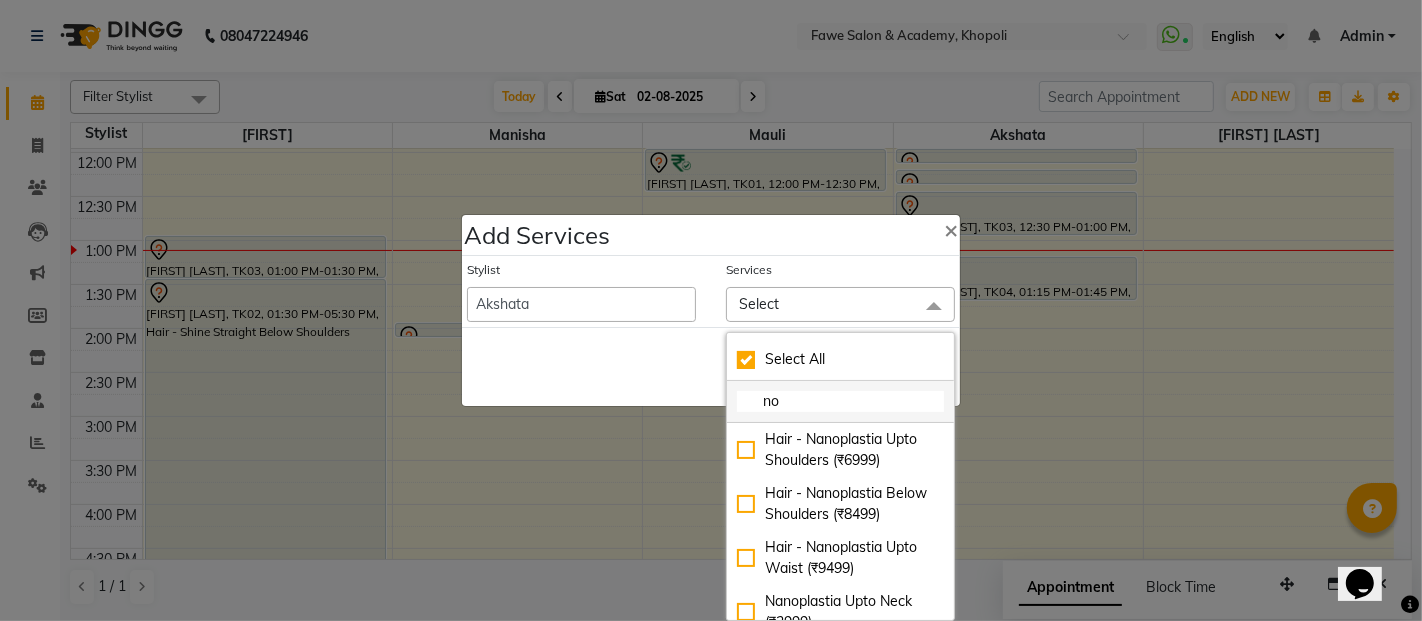 checkbox on "true" 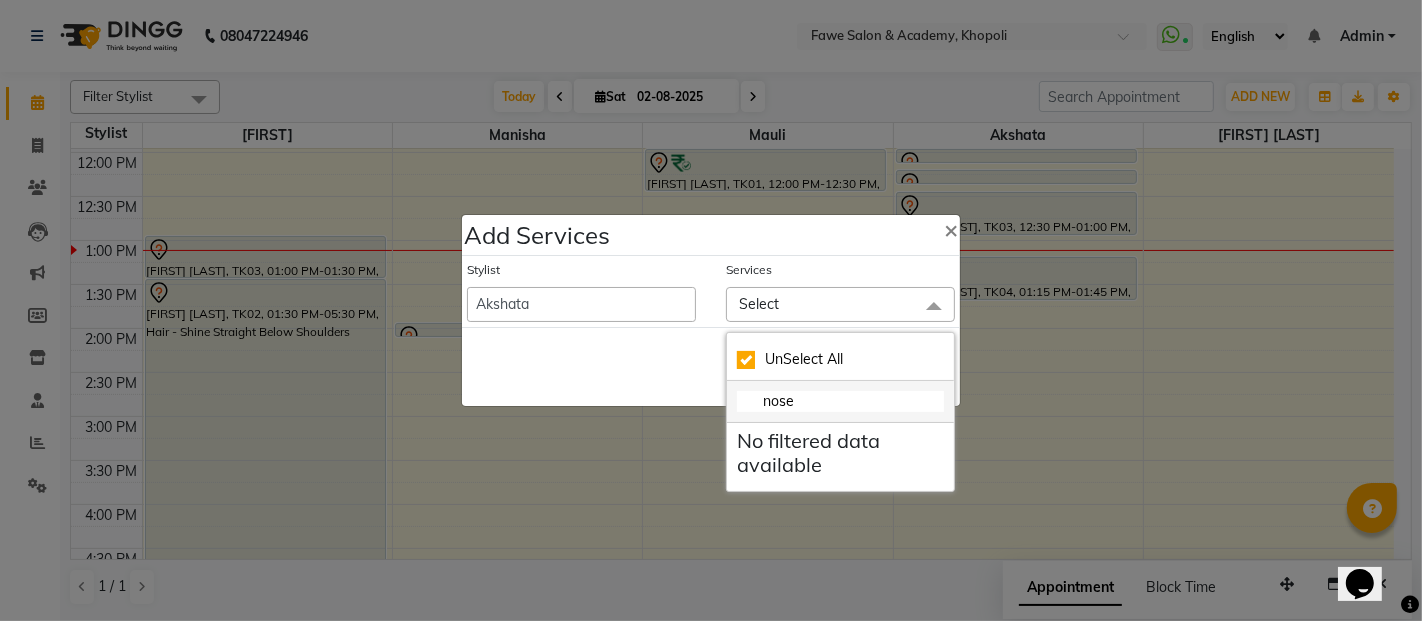 type on "nos" 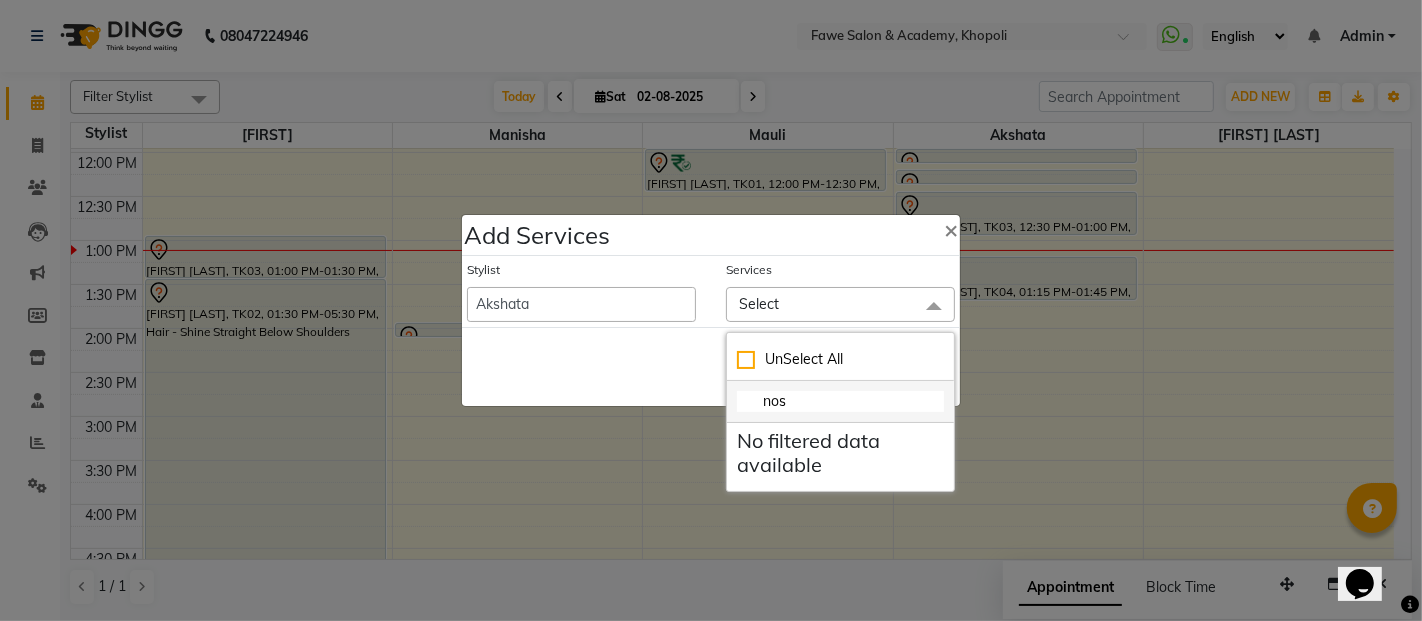 checkbox on "false" 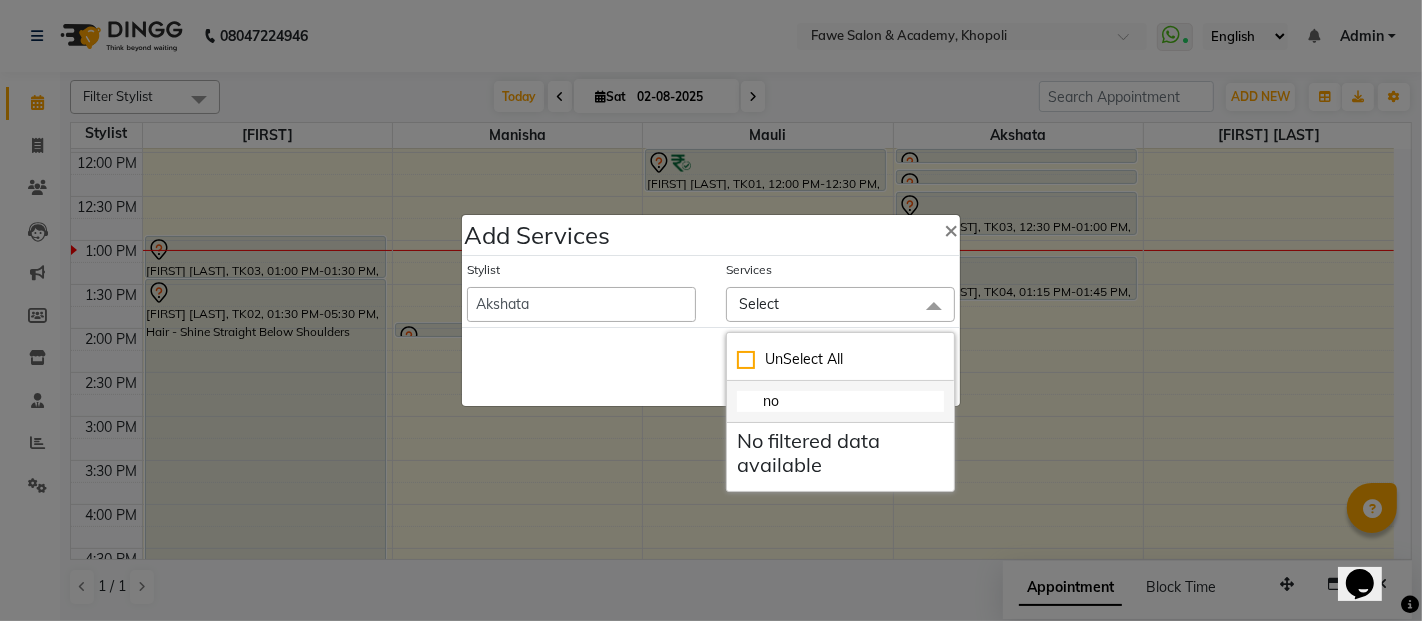 type on "n" 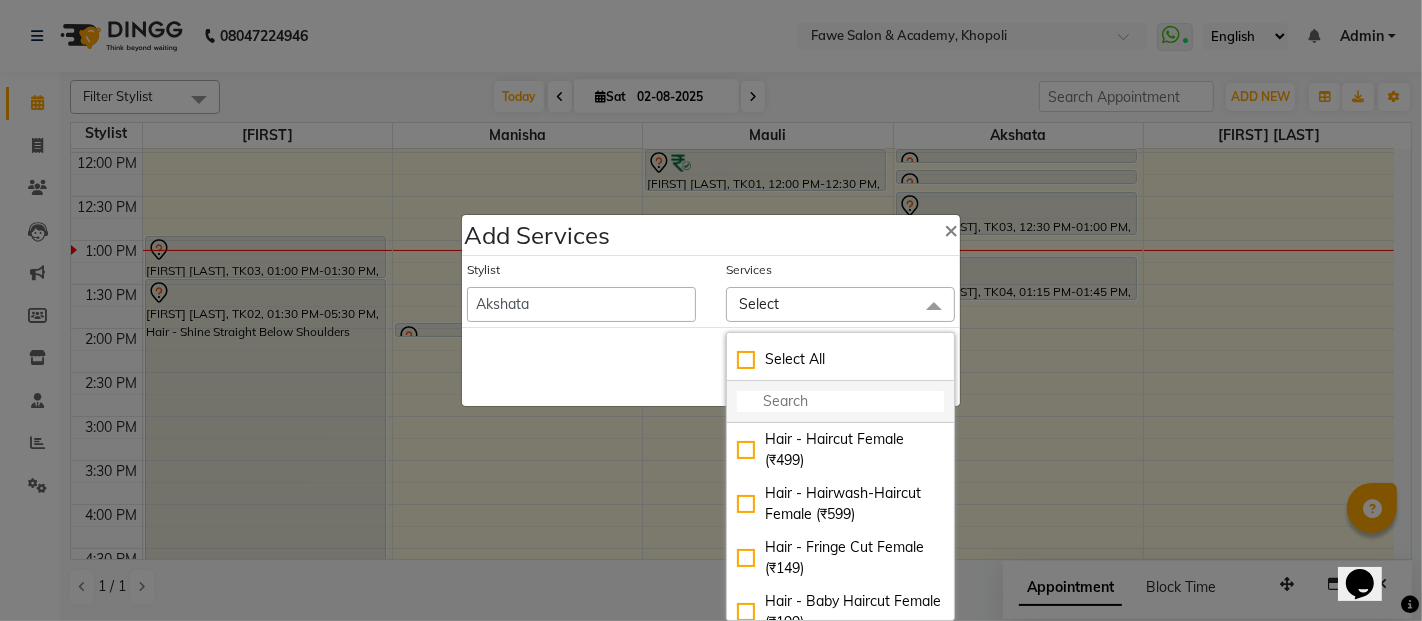 click 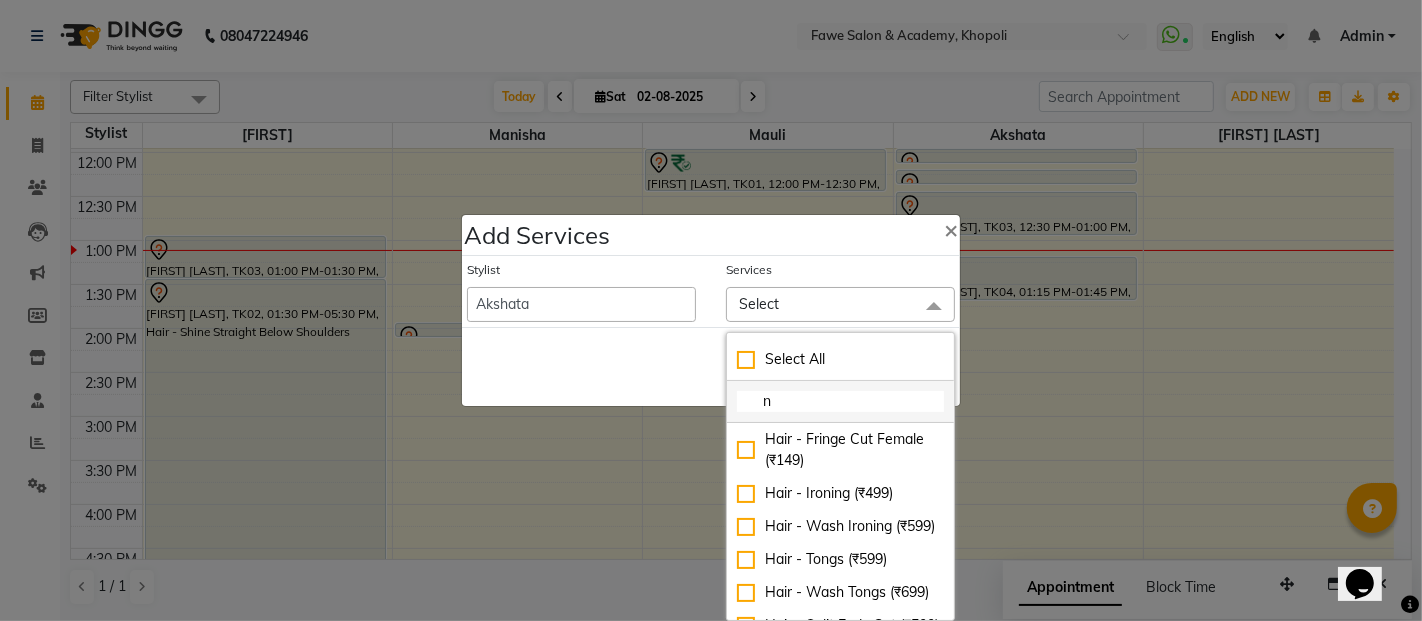 type on "no" 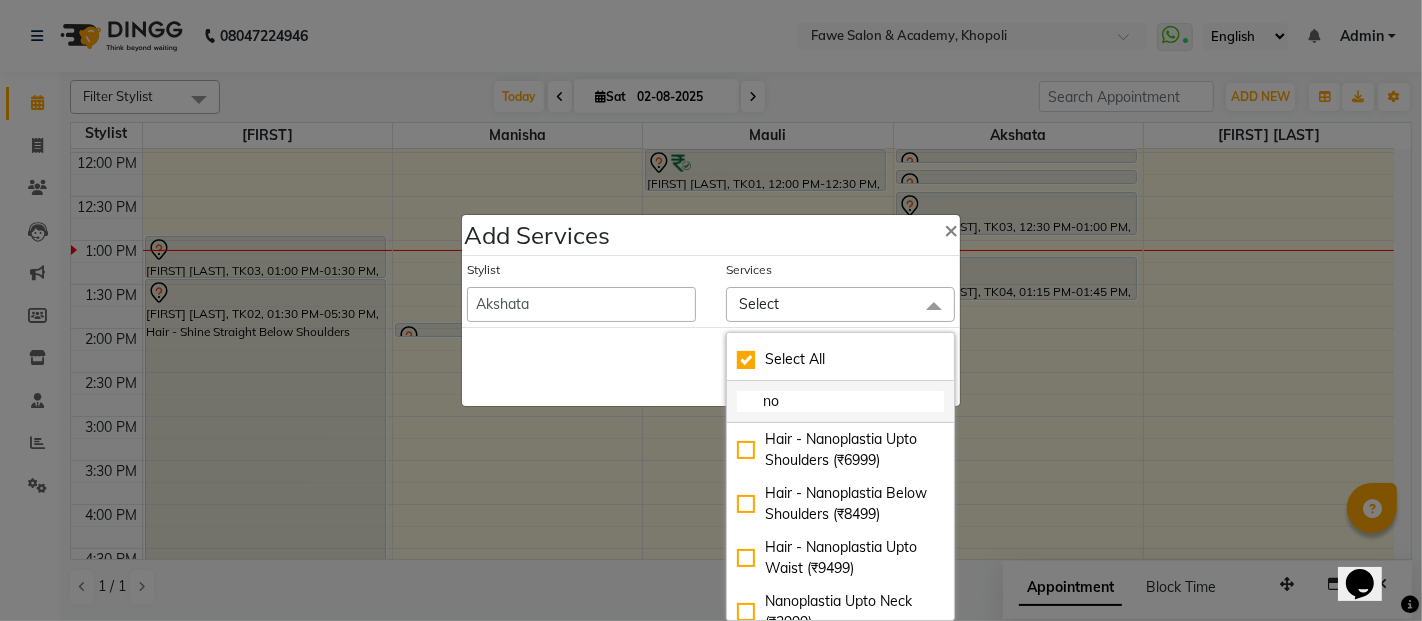checkbox on "true" 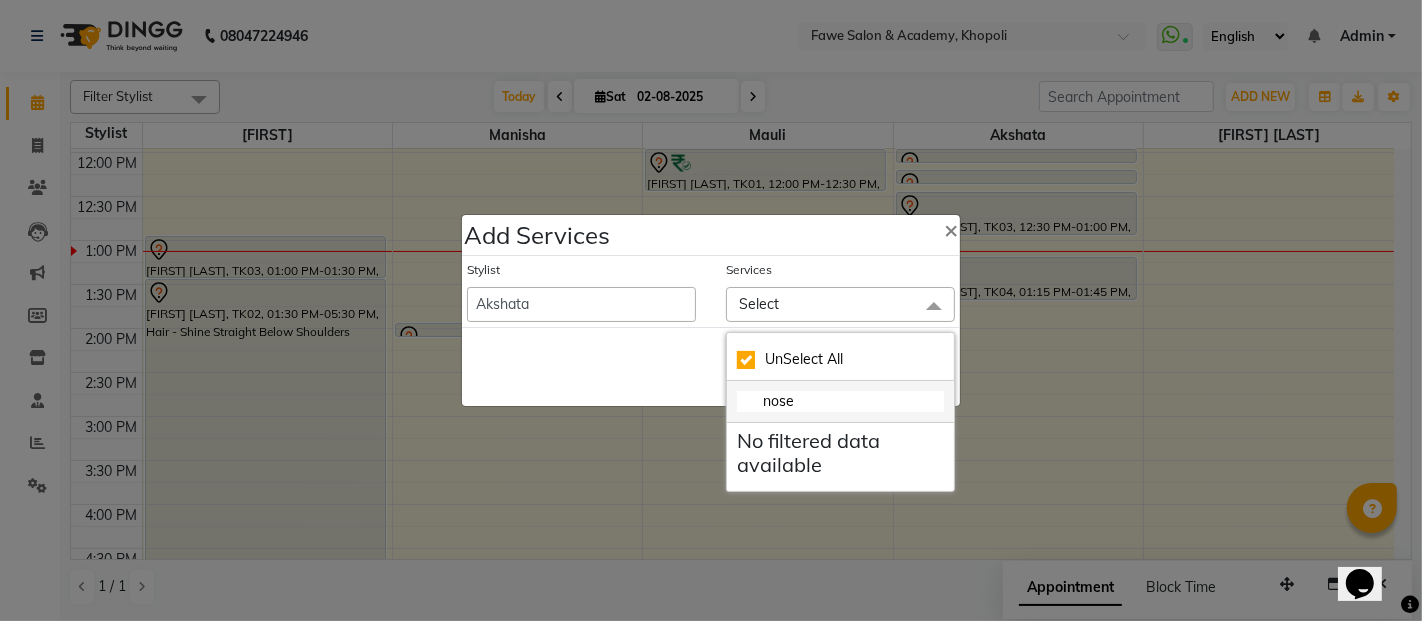 type on "nos" 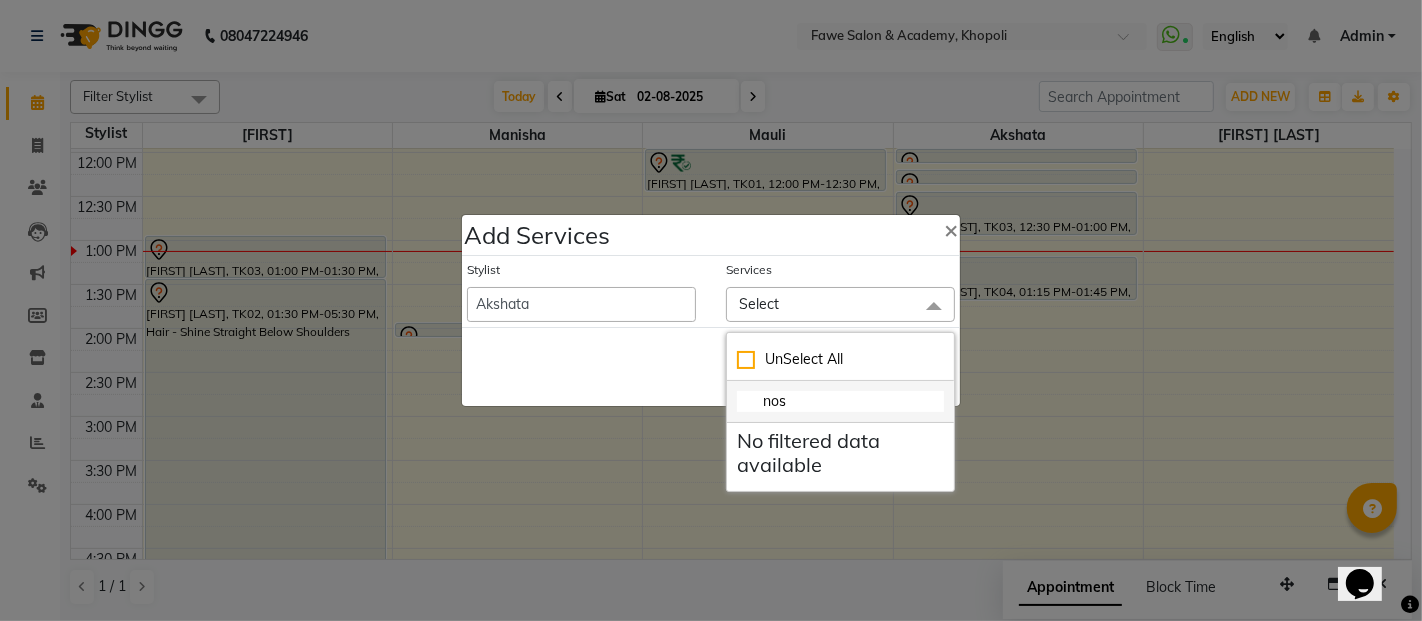 checkbox on "false" 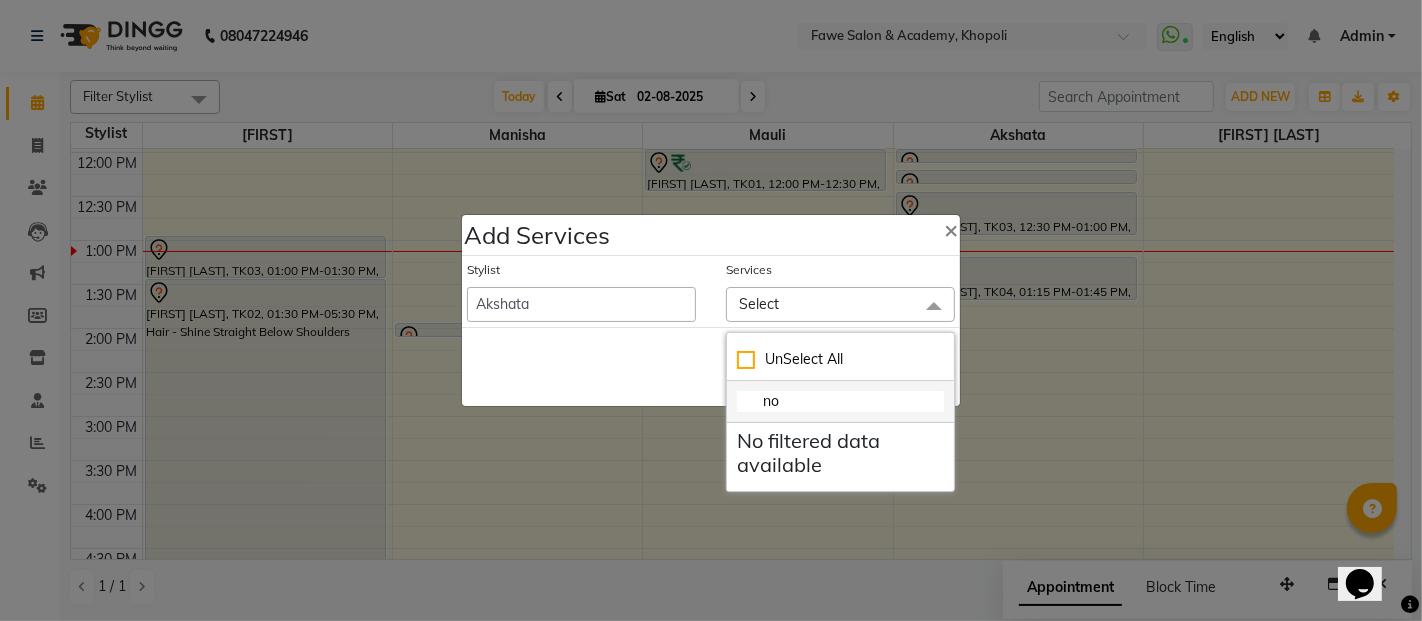 type on "n" 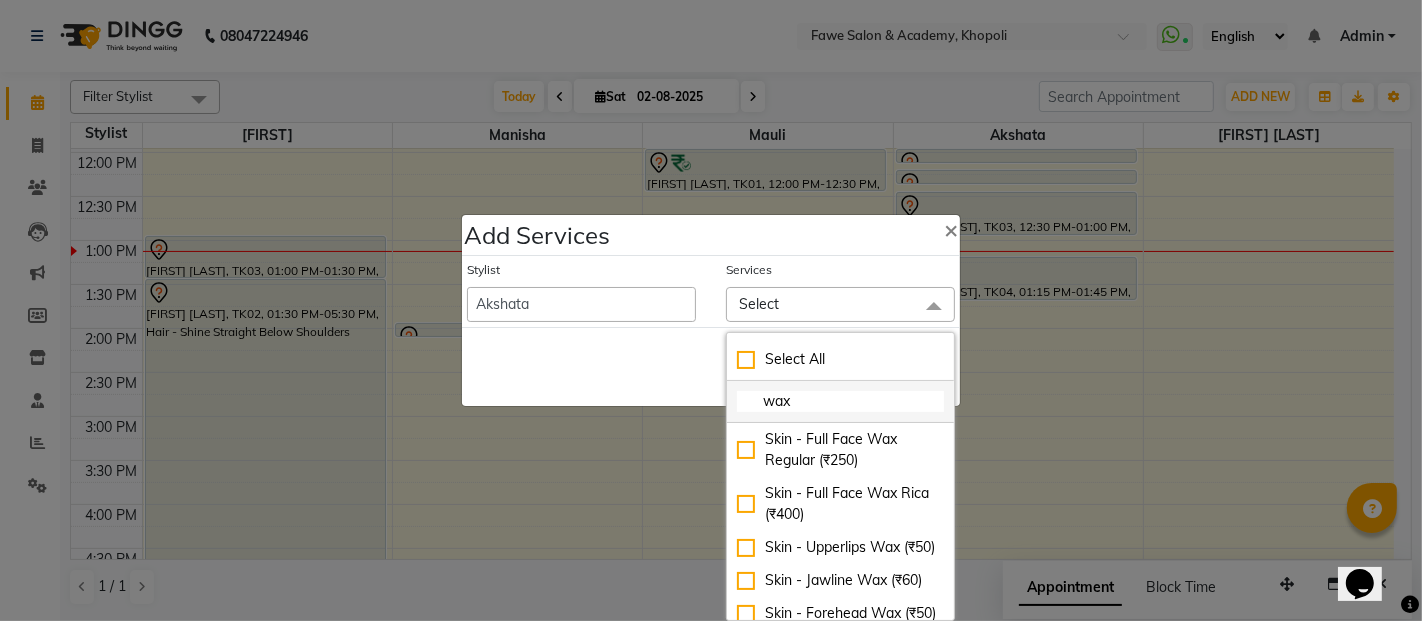 type on "wax" 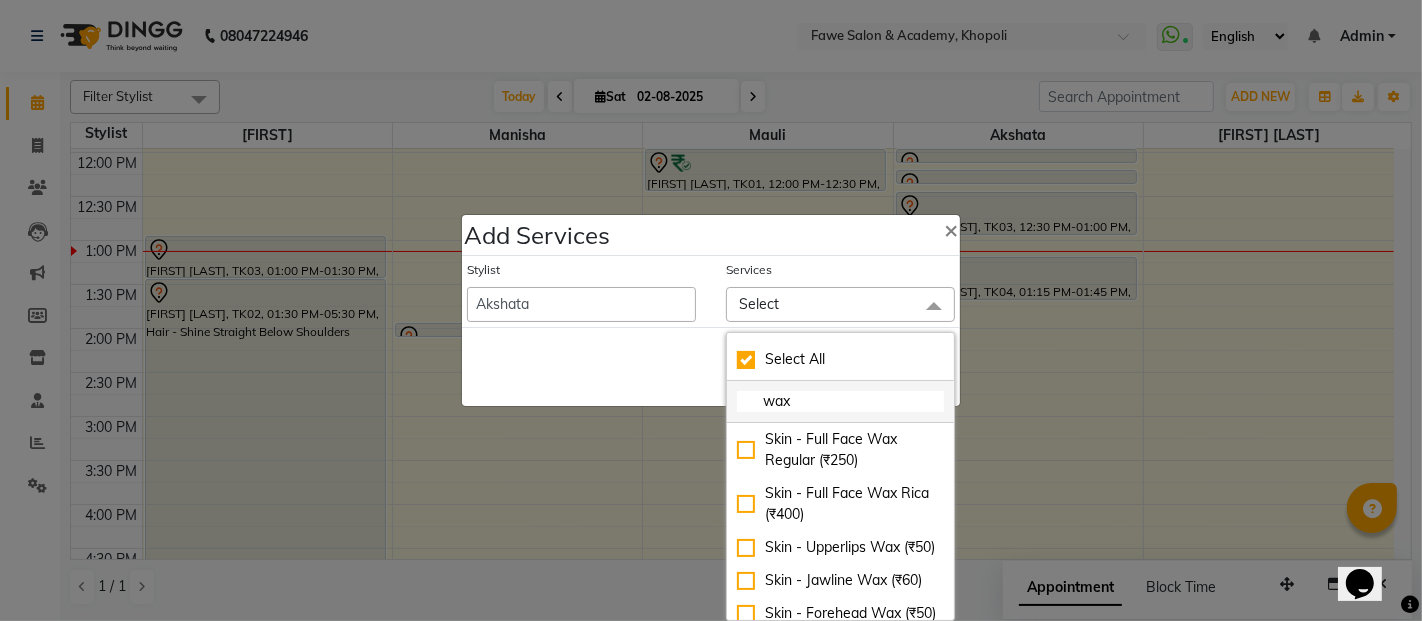 checkbox on "true" 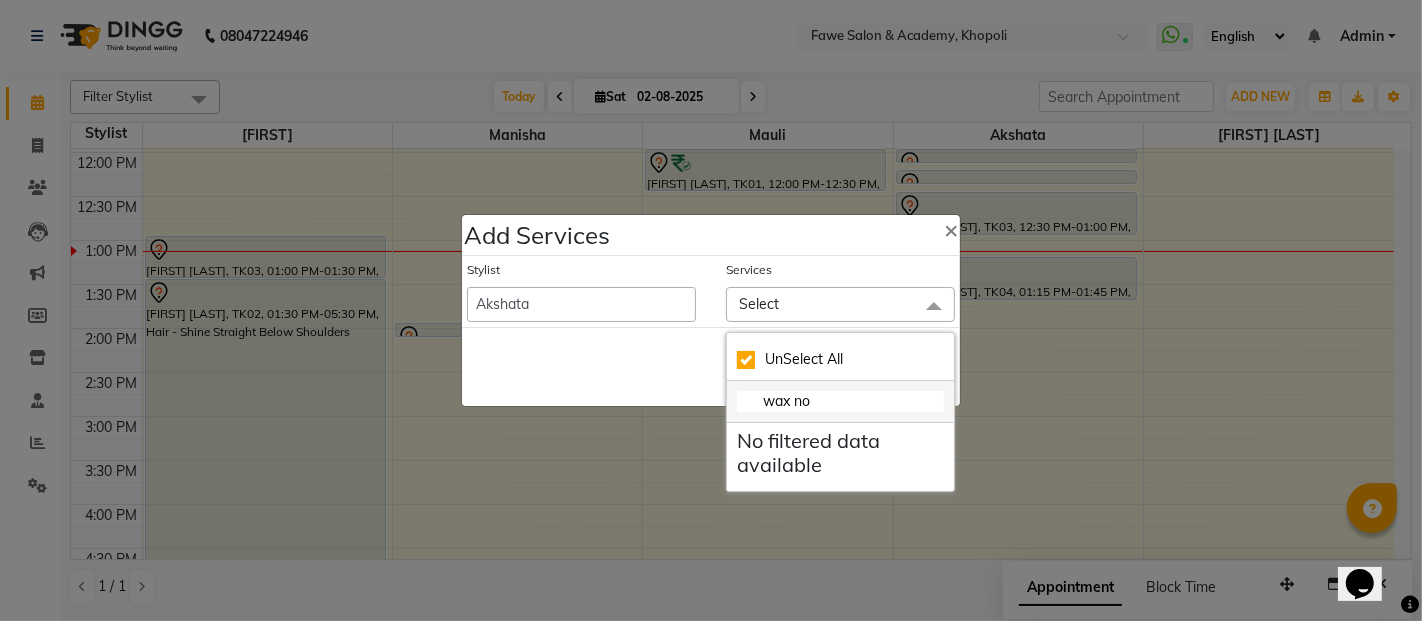 type on "wax n" 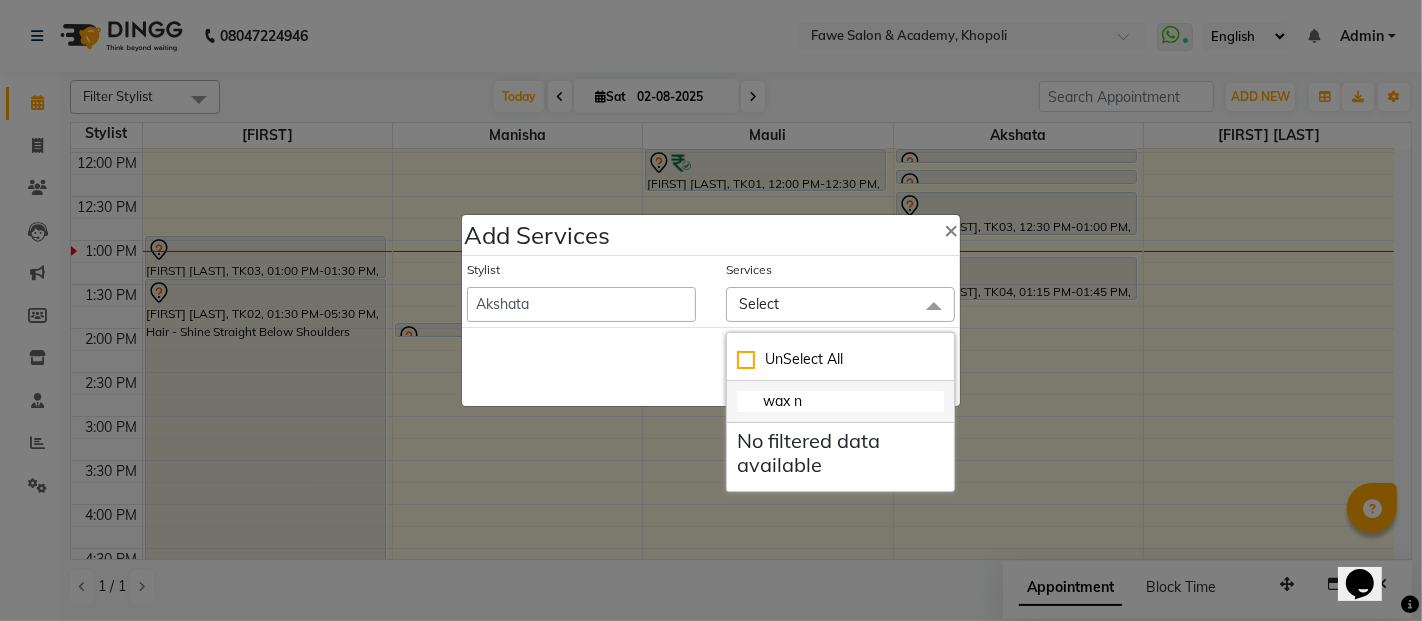 checkbox on "false" 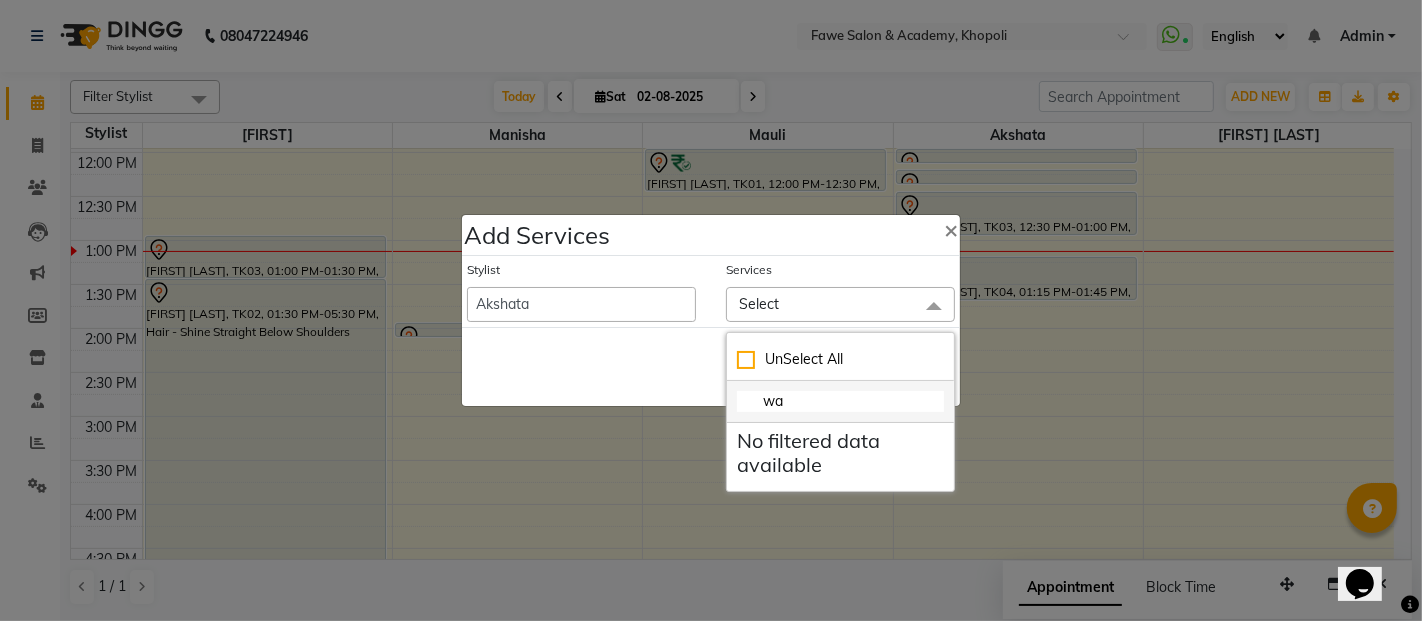 type on "w" 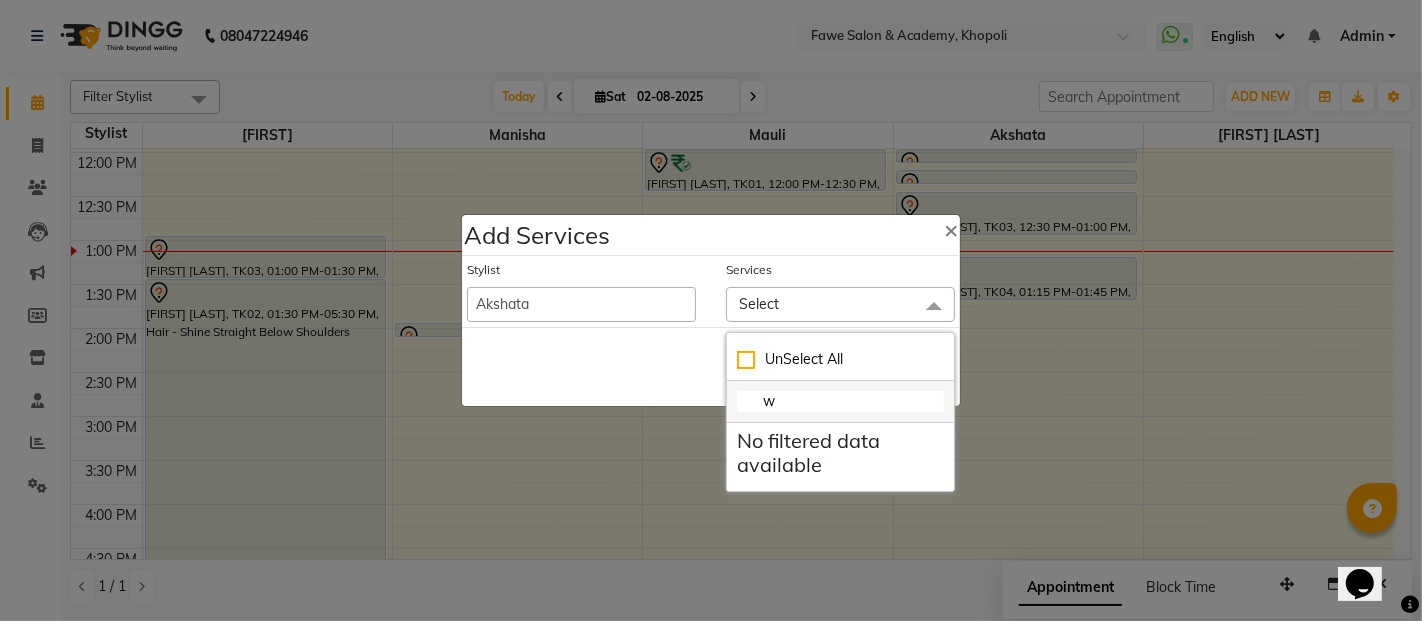type 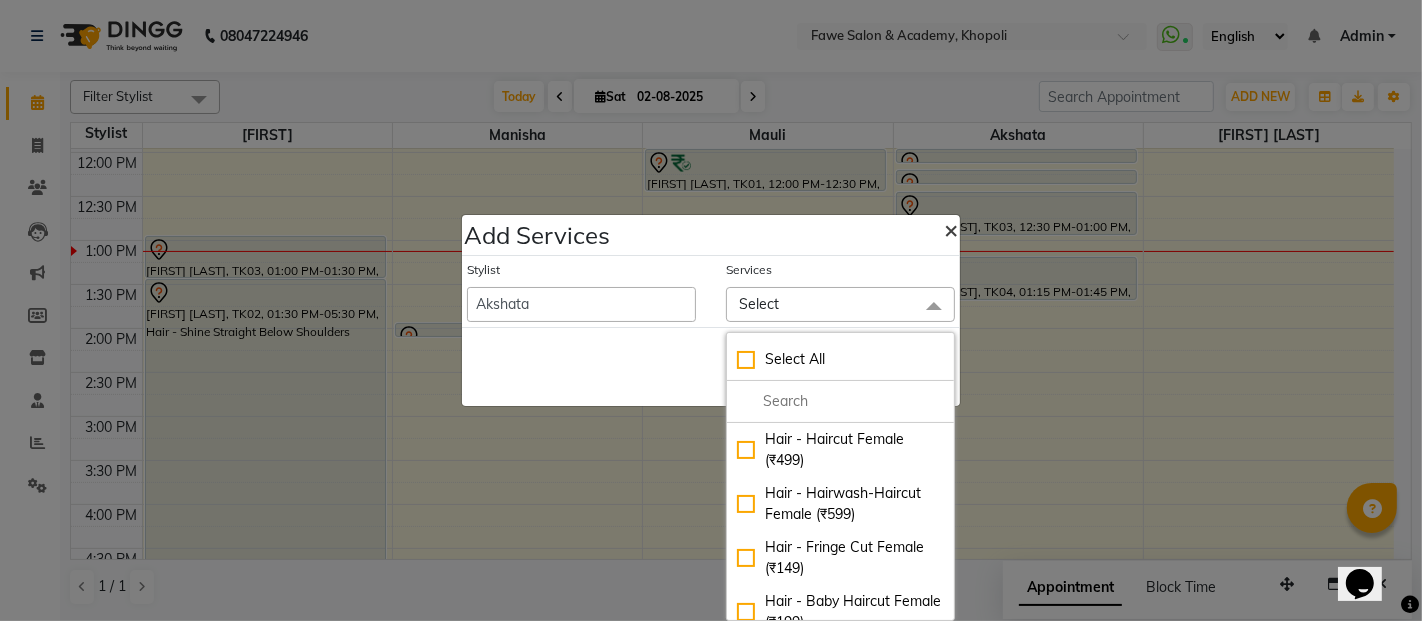click on "×" 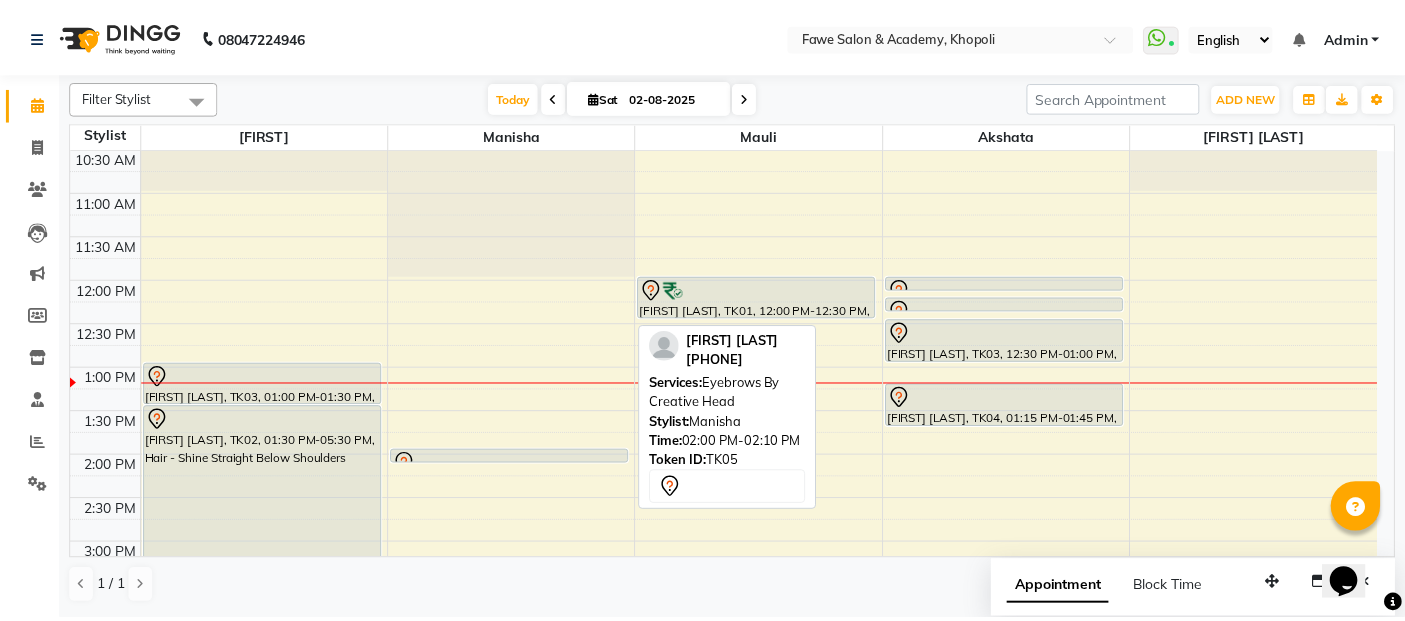 scroll, scrollTop: 219, scrollLeft: 0, axis: vertical 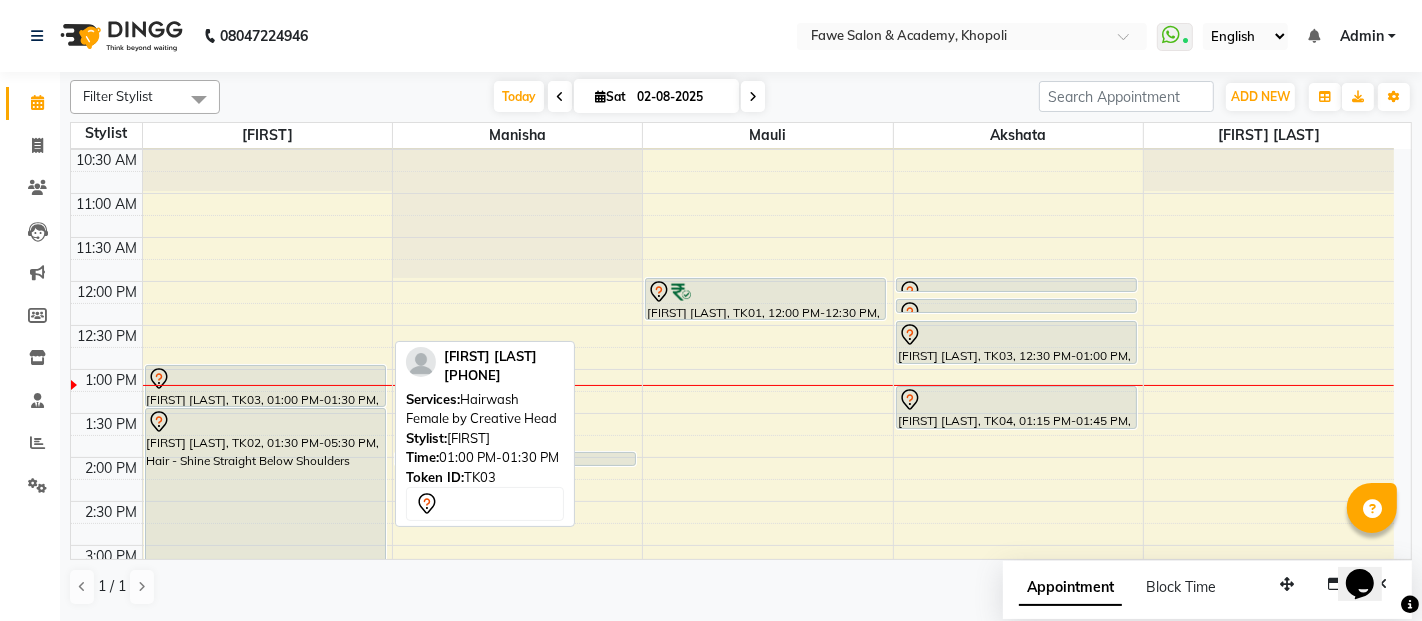 click on "[FIRST] [LAST], TK03, 01:00 PM-01:30 PM, Hairwash Female by Creative Head" at bounding box center [265, 386] 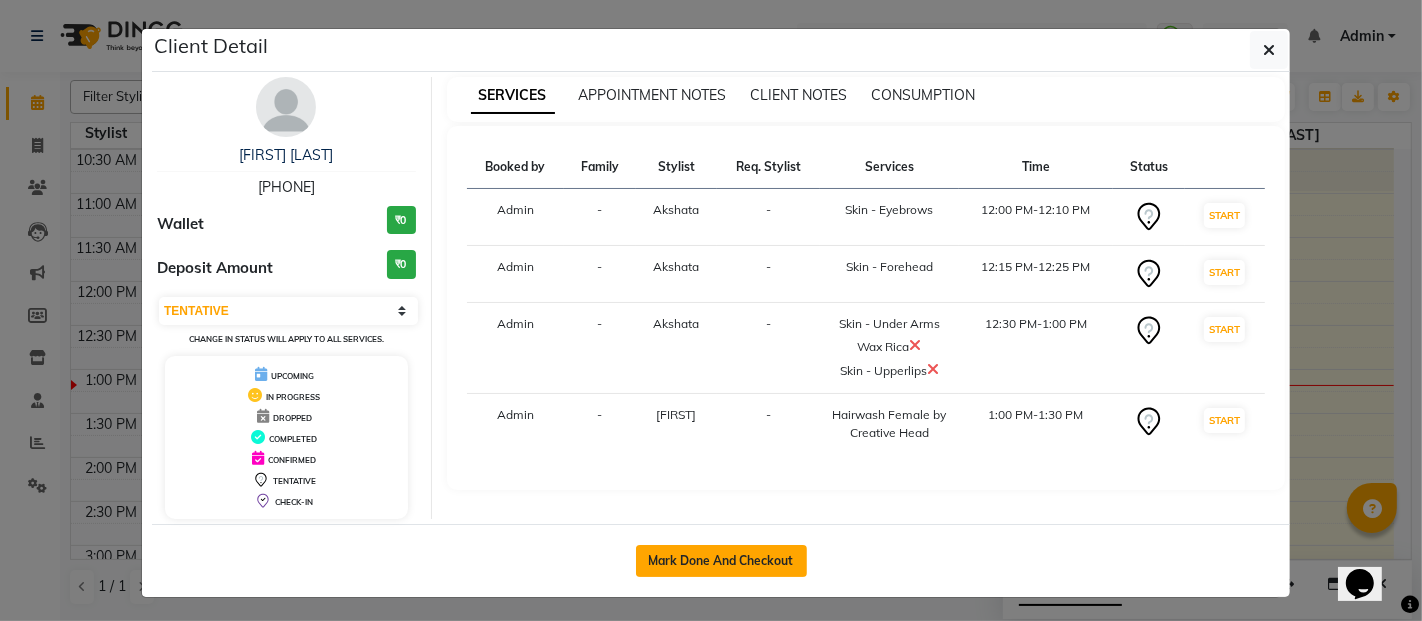 click on "Mark Done And Checkout" 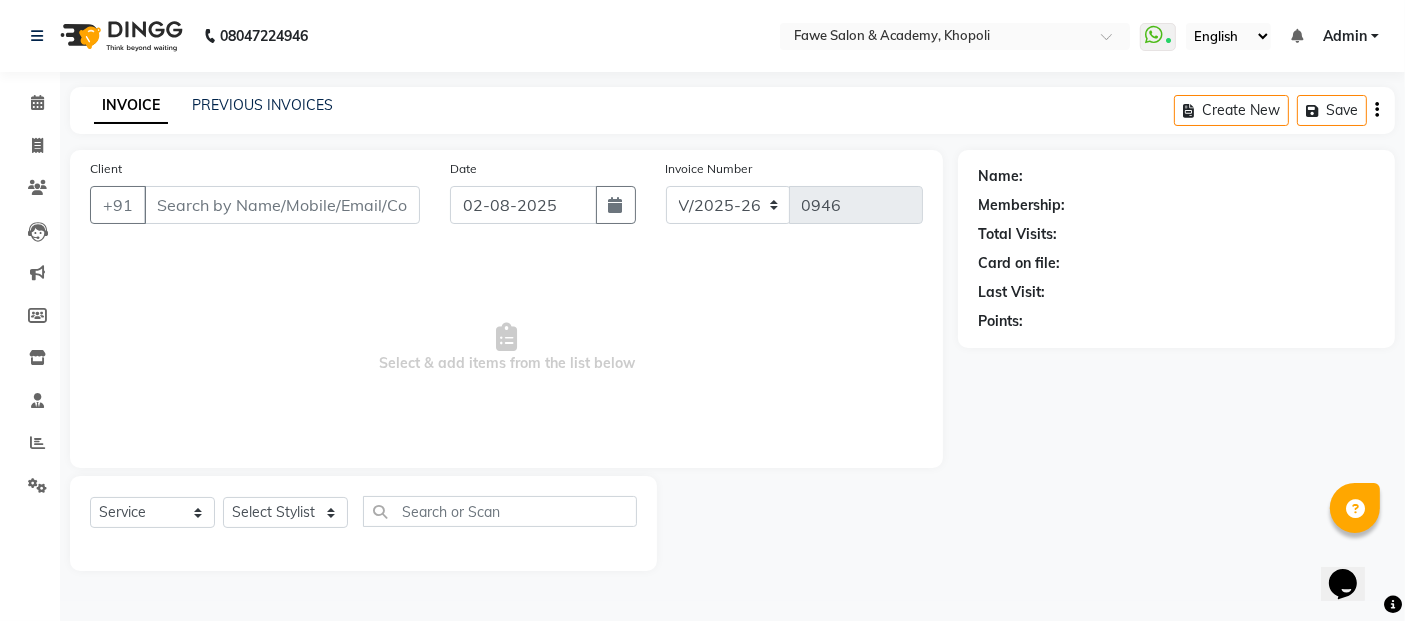 type on "[PHONE]" 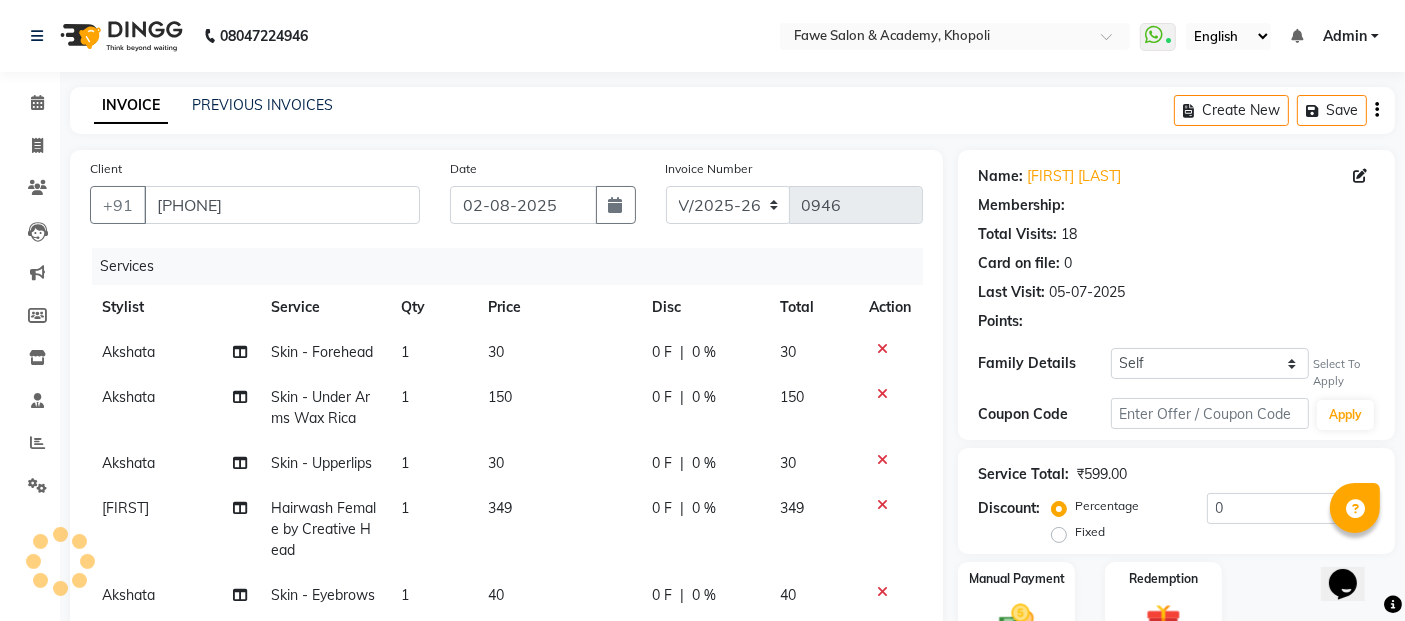 select on "1: Object" 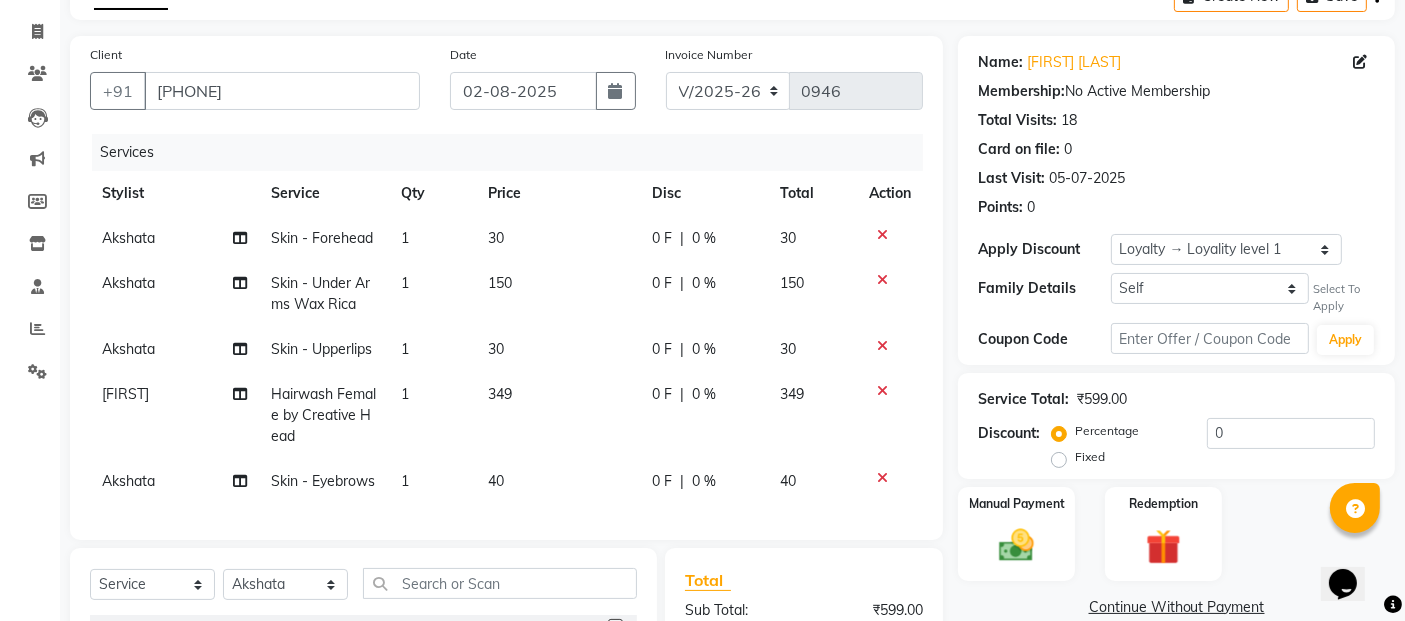 scroll, scrollTop: 148, scrollLeft: 0, axis: vertical 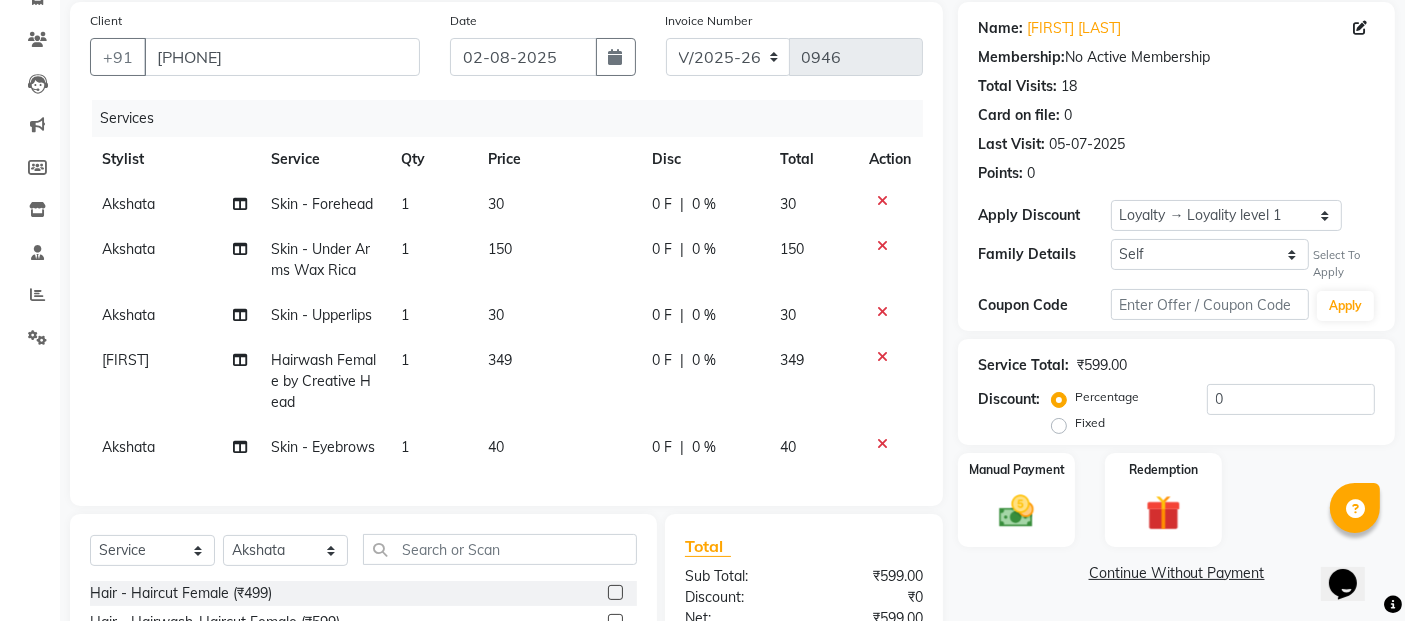 drag, startPoint x: 1146, startPoint y: 281, endPoint x: 1142, endPoint y: 255, distance: 26.305893 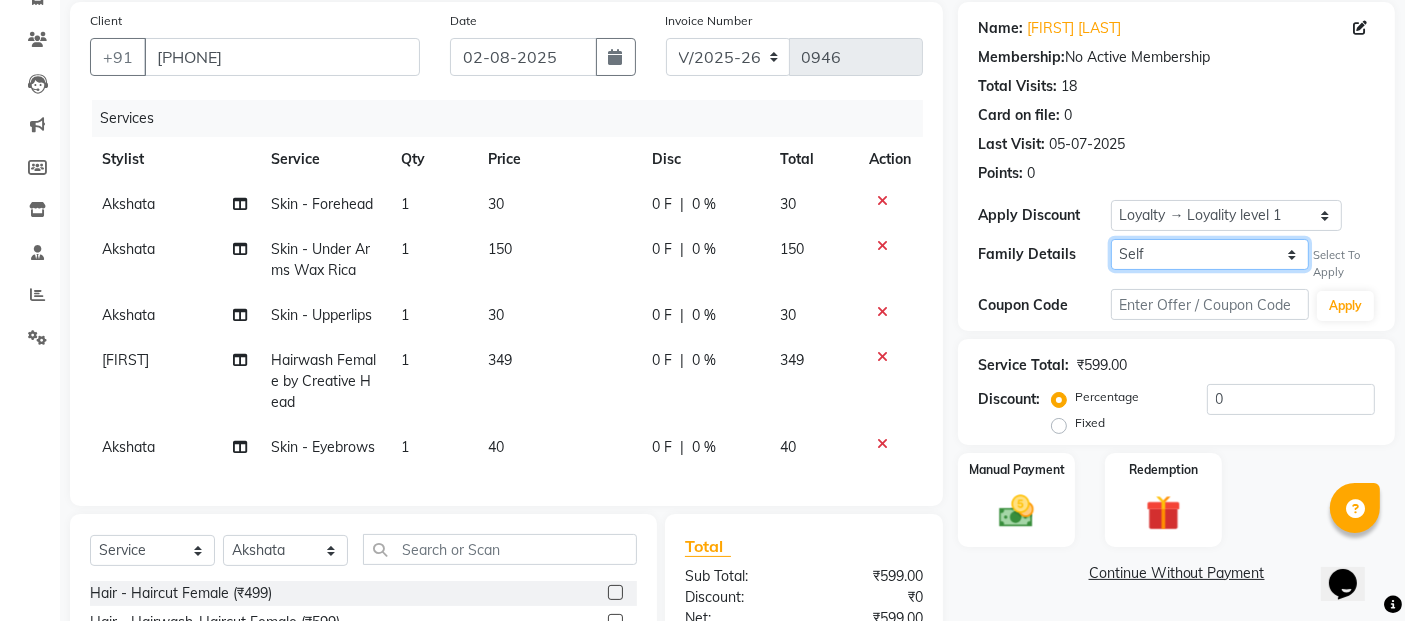 click on "Self Miloni Yagnik" 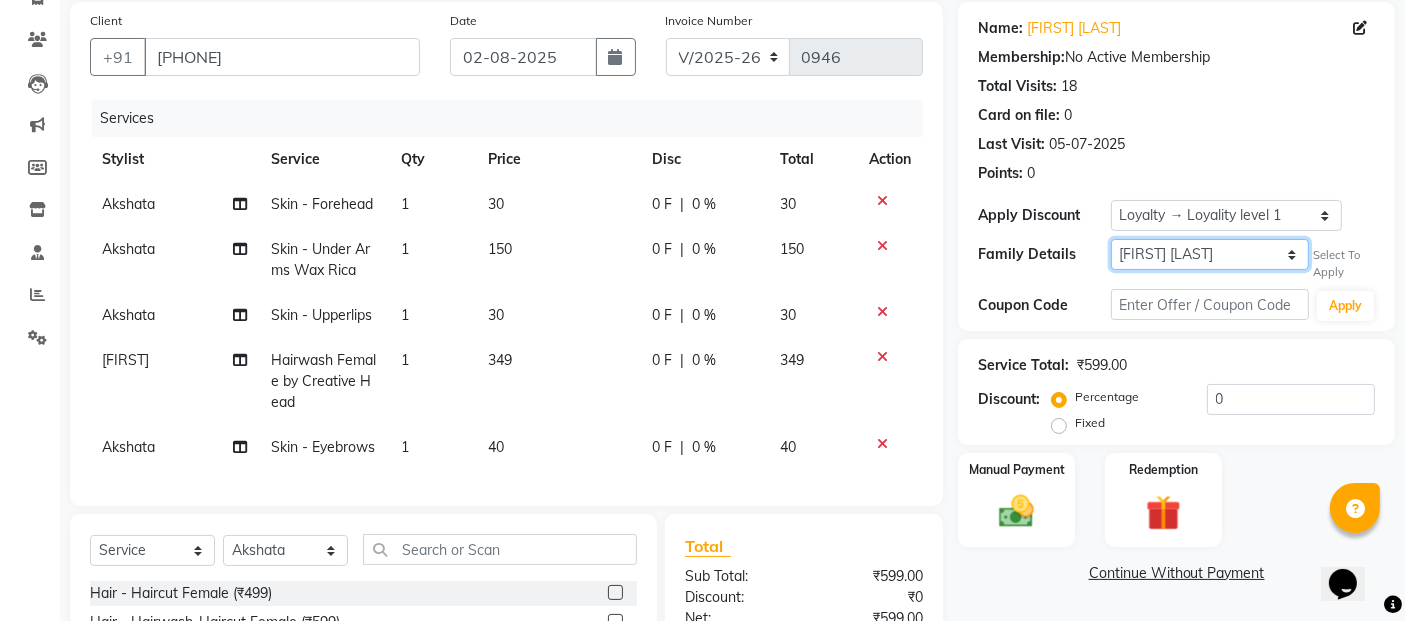 click on "Self Miloni Yagnik" 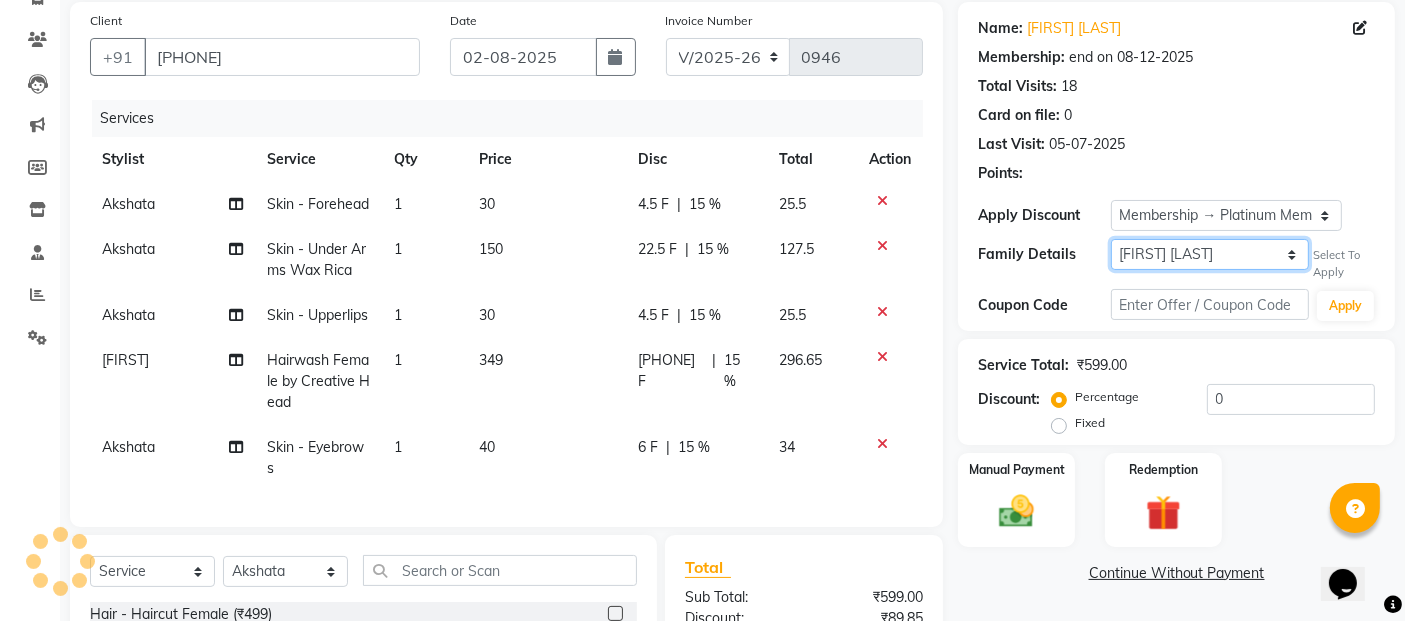 type on "15" 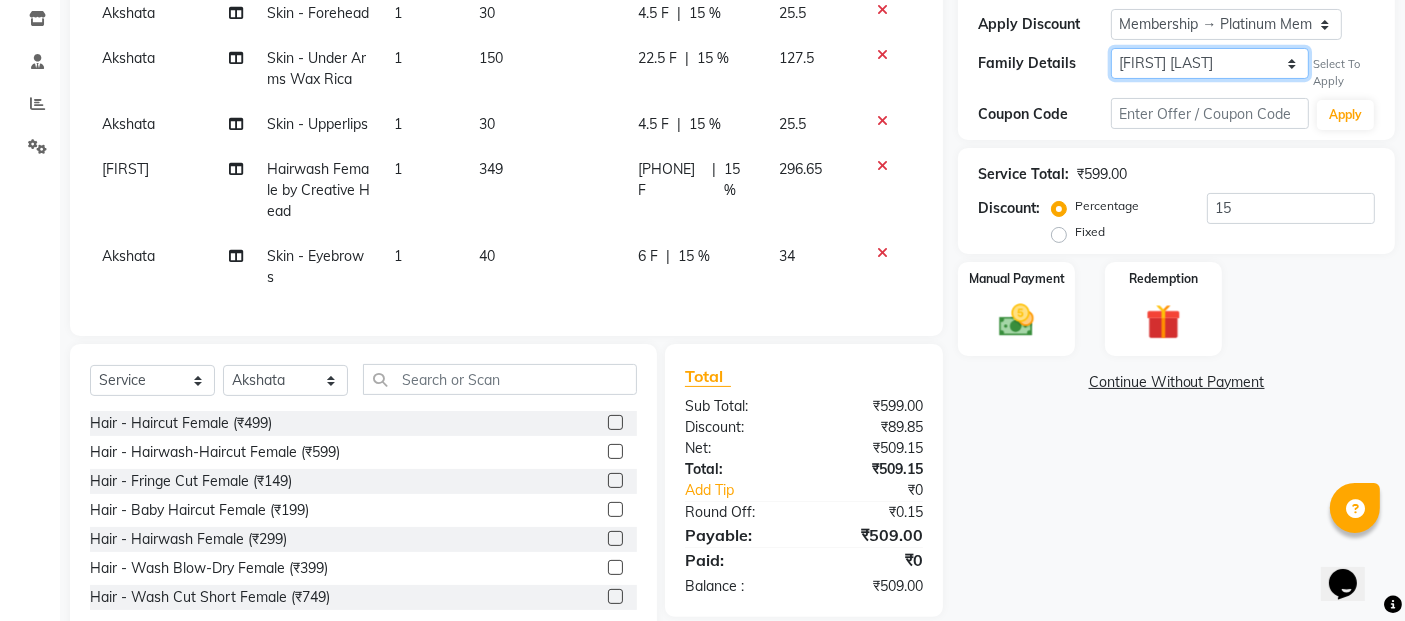 scroll, scrollTop: 402, scrollLeft: 0, axis: vertical 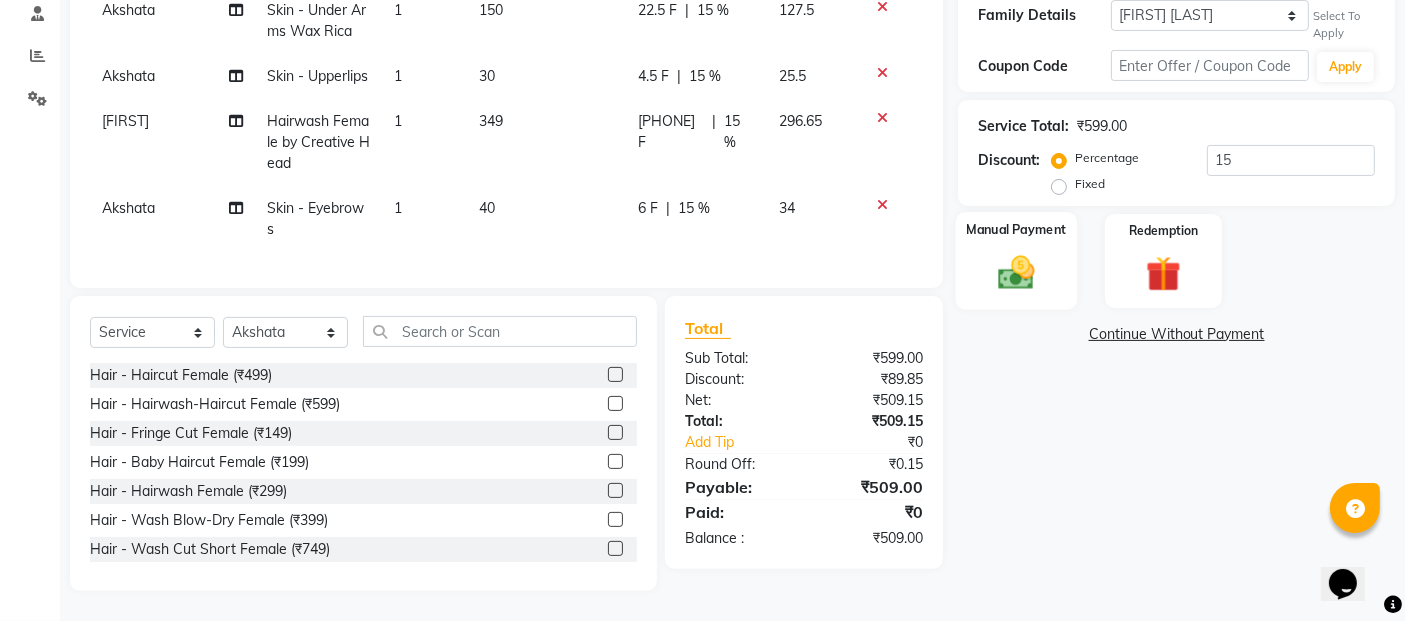 click on "Manual Payment" 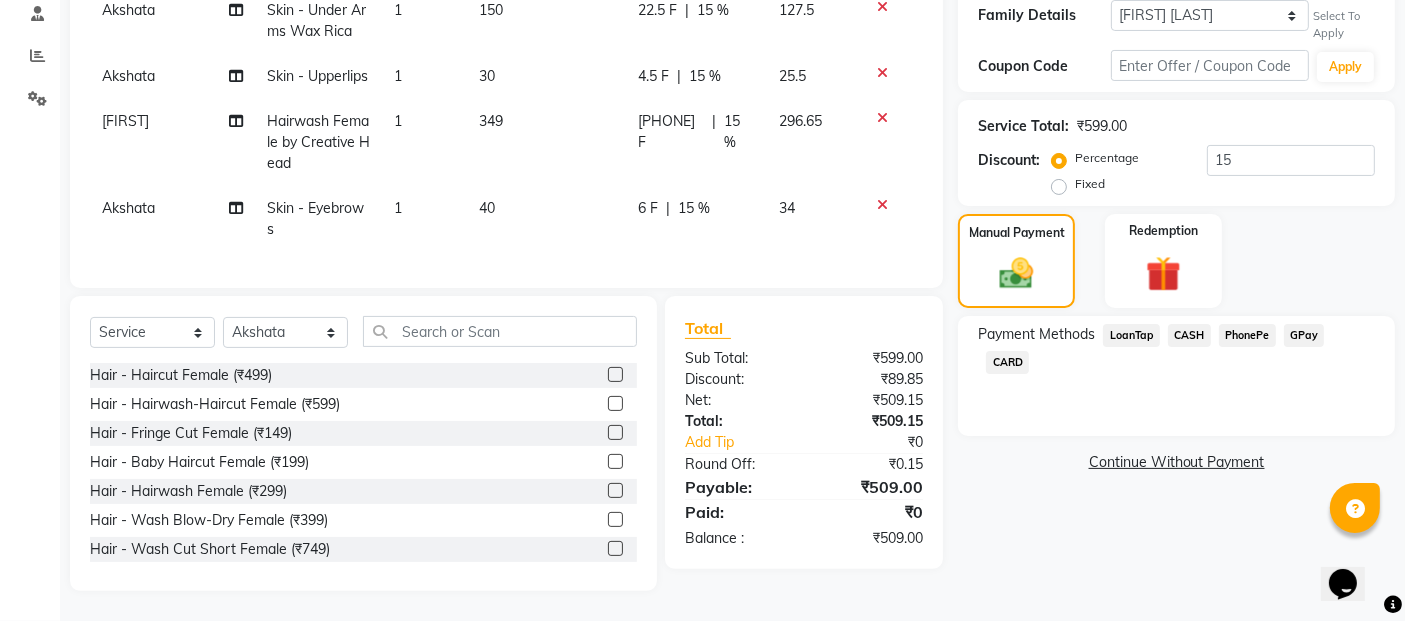 click on "CARD" 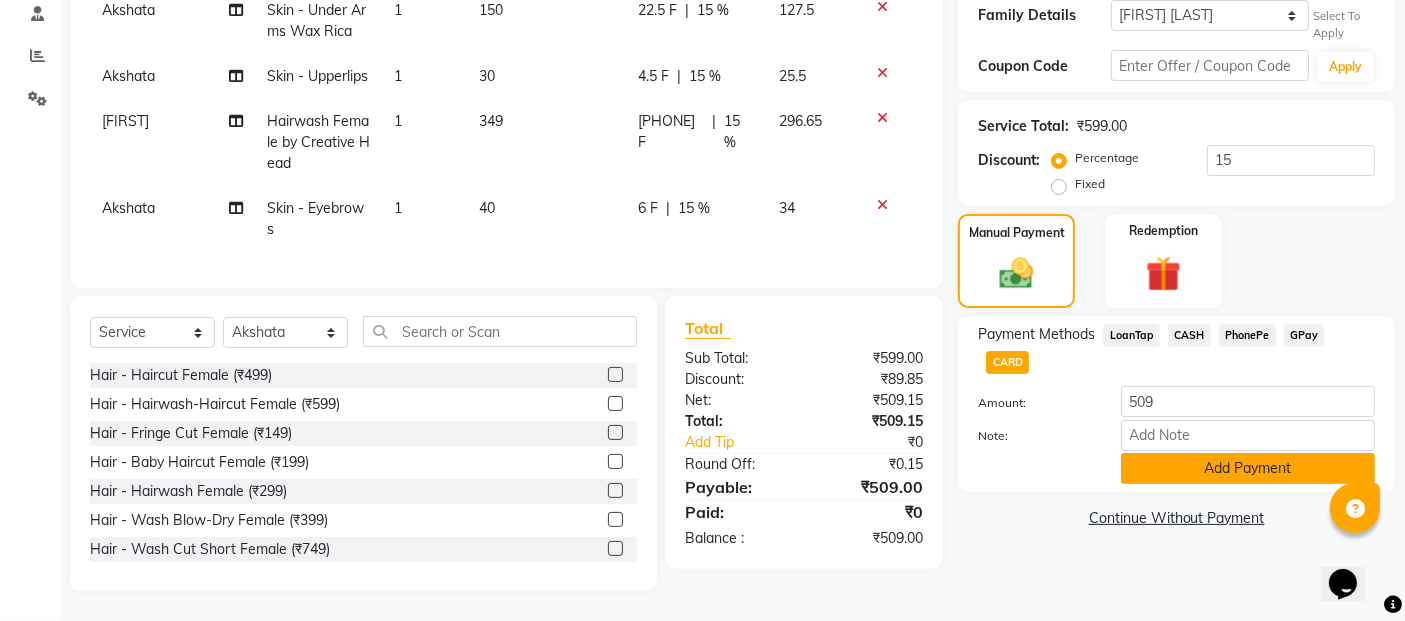 click on "Add Payment" 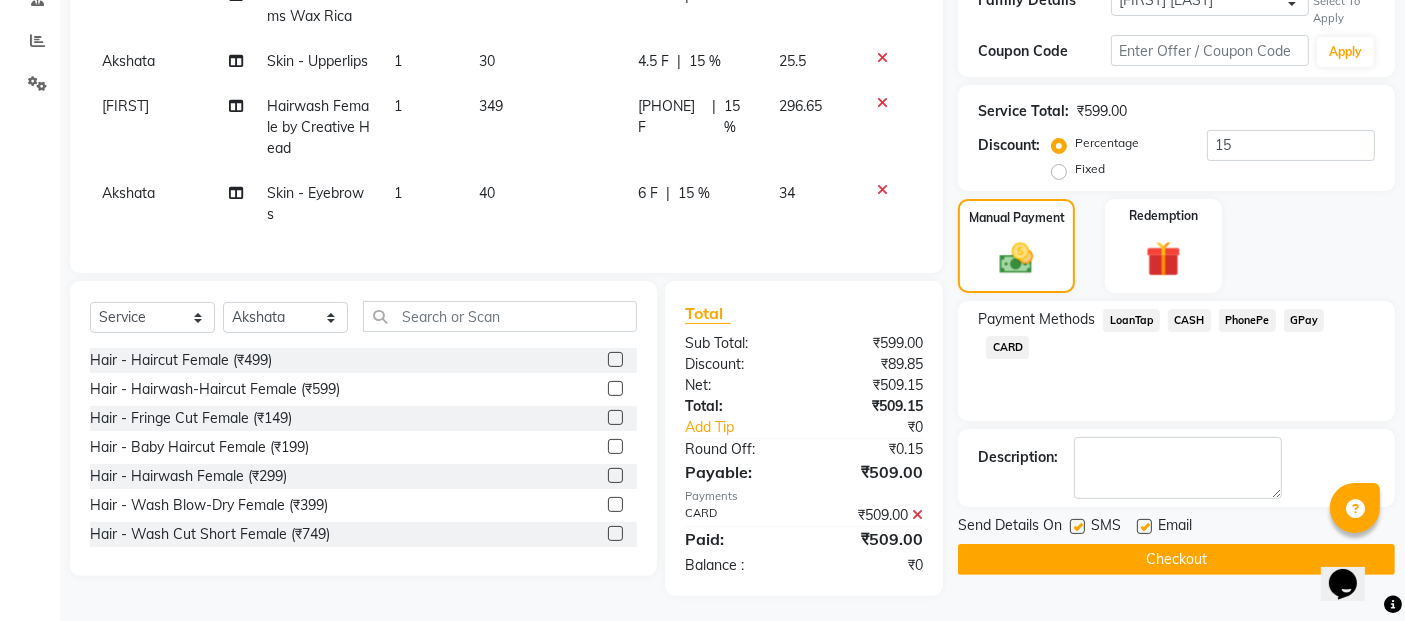 scroll, scrollTop: 422, scrollLeft: 0, axis: vertical 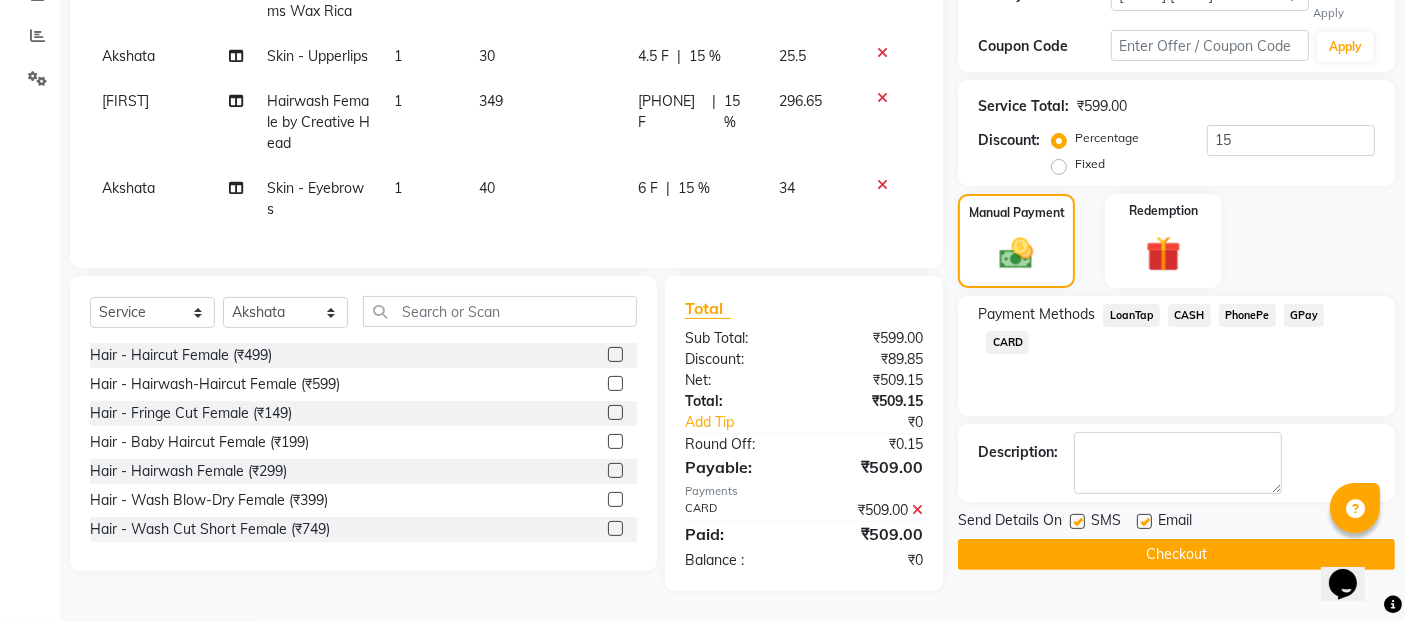 click on "Checkout" 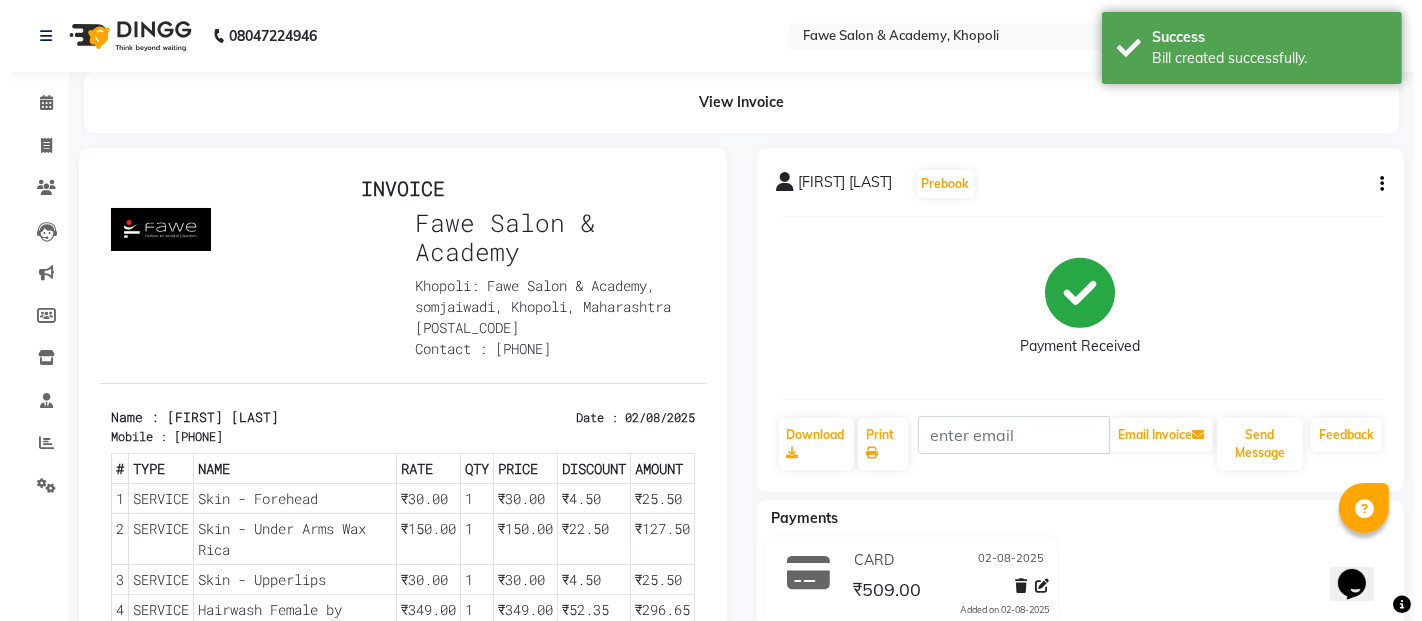 scroll, scrollTop: 0, scrollLeft: 0, axis: both 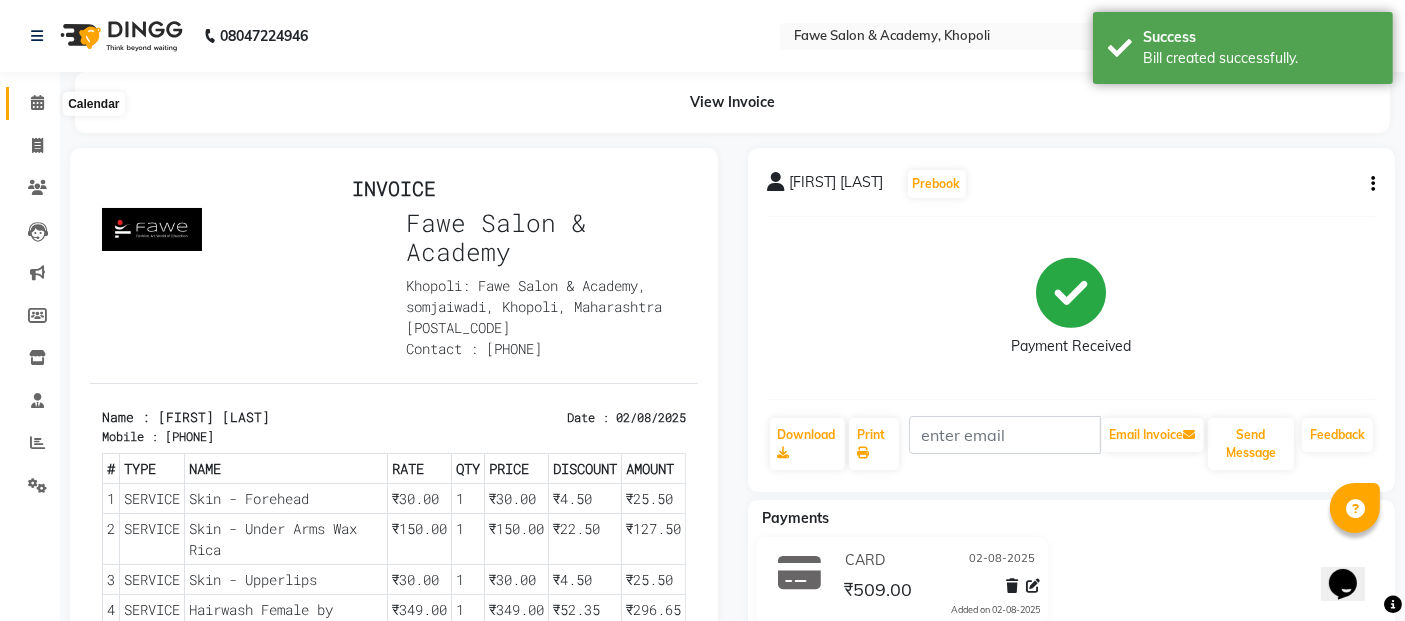 click 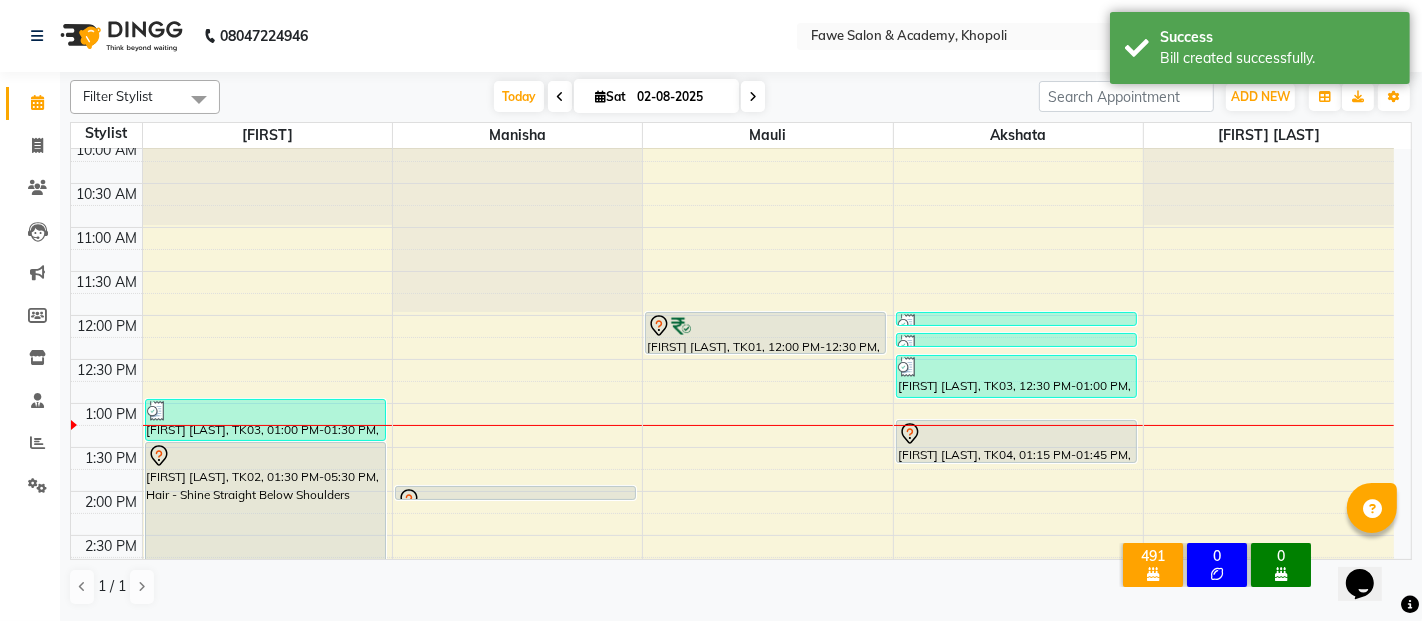 scroll, scrollTop: 222, scrollLeft: 0, axis: vertical 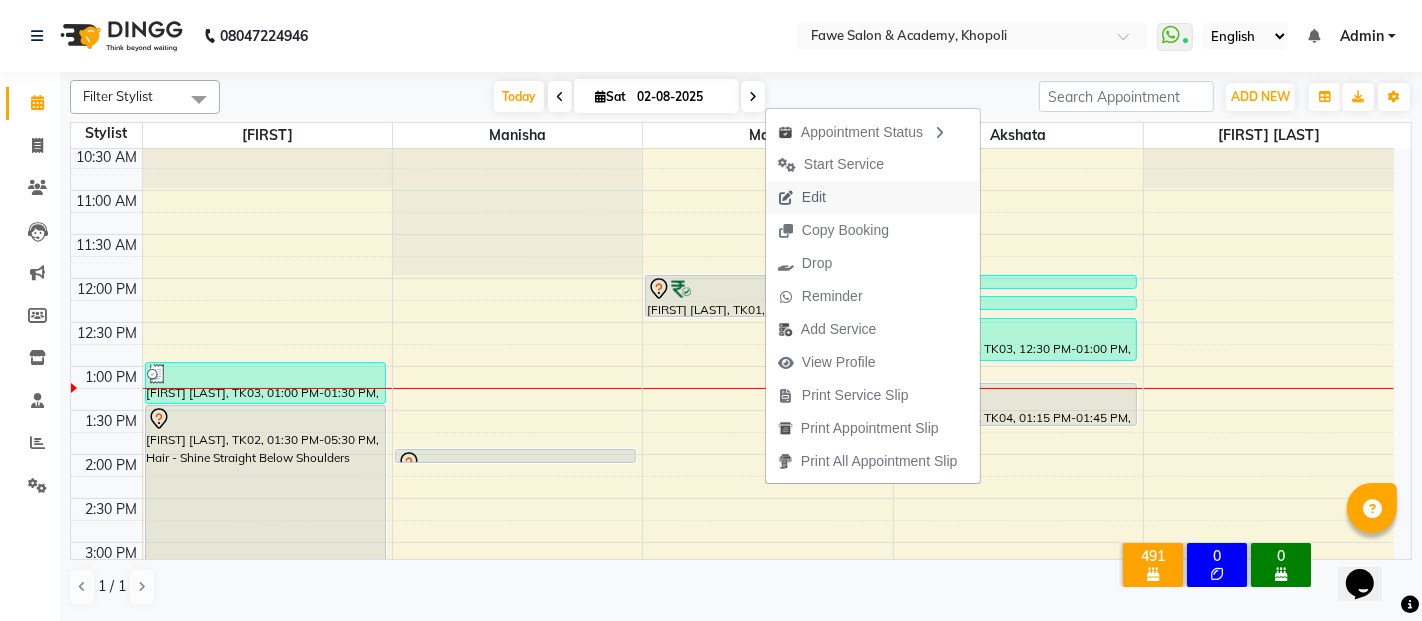 click on "Edit" at bounding box center (802, 197) 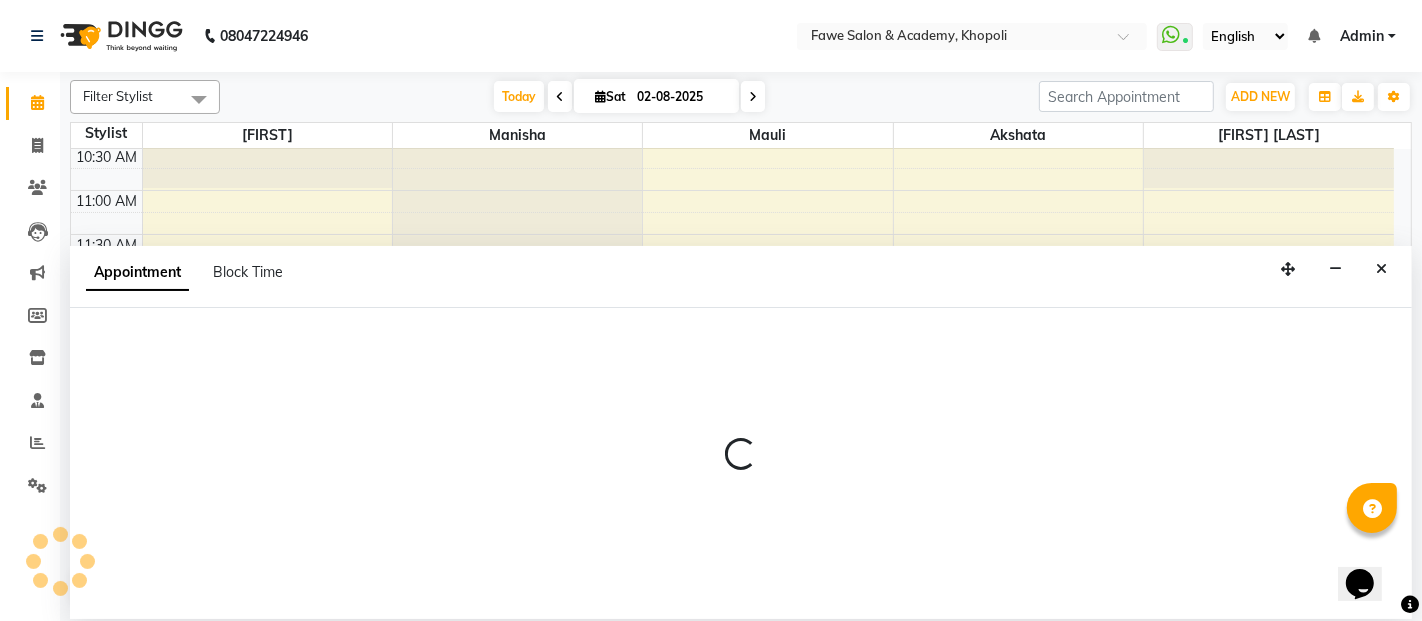select on "tentative" 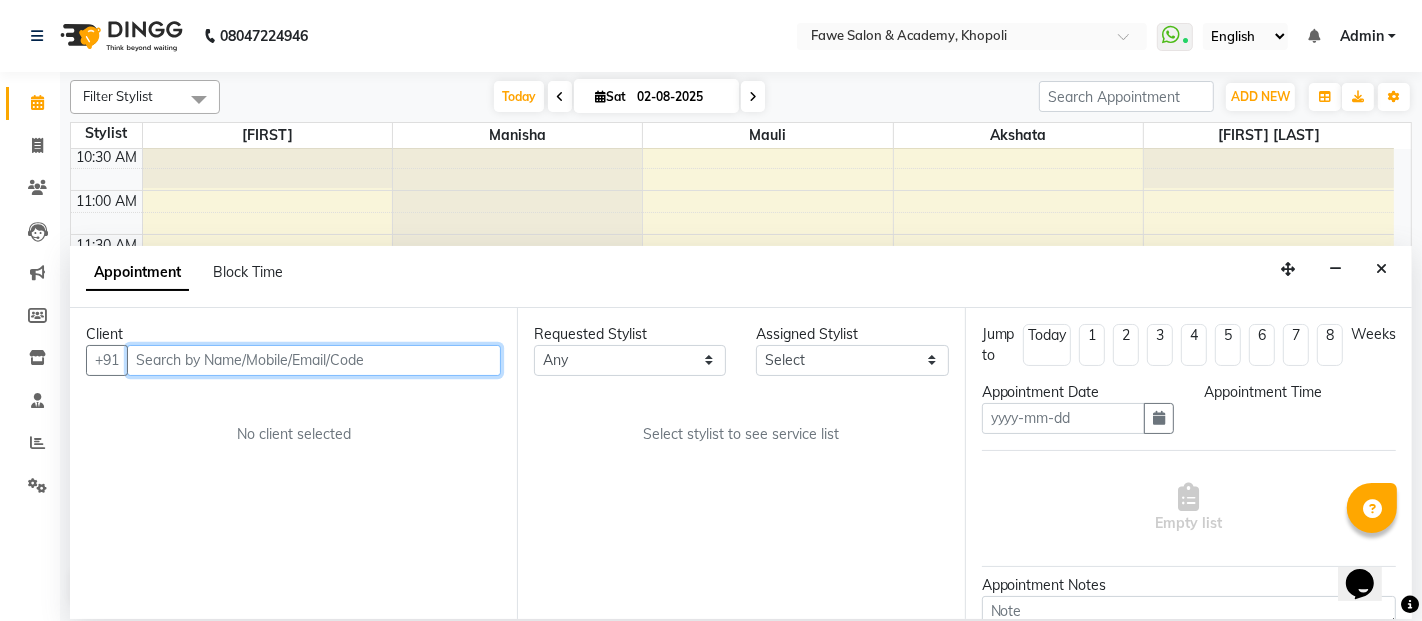 type on "02-08-2025" 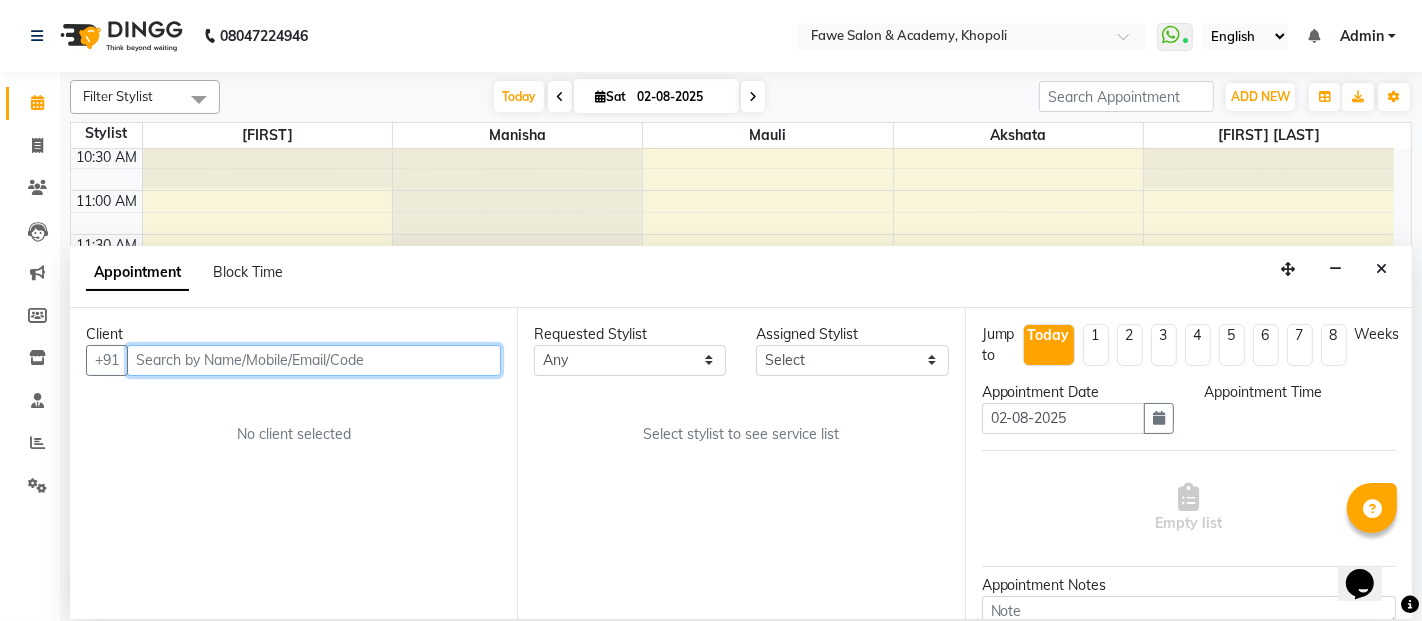 select on "14305" 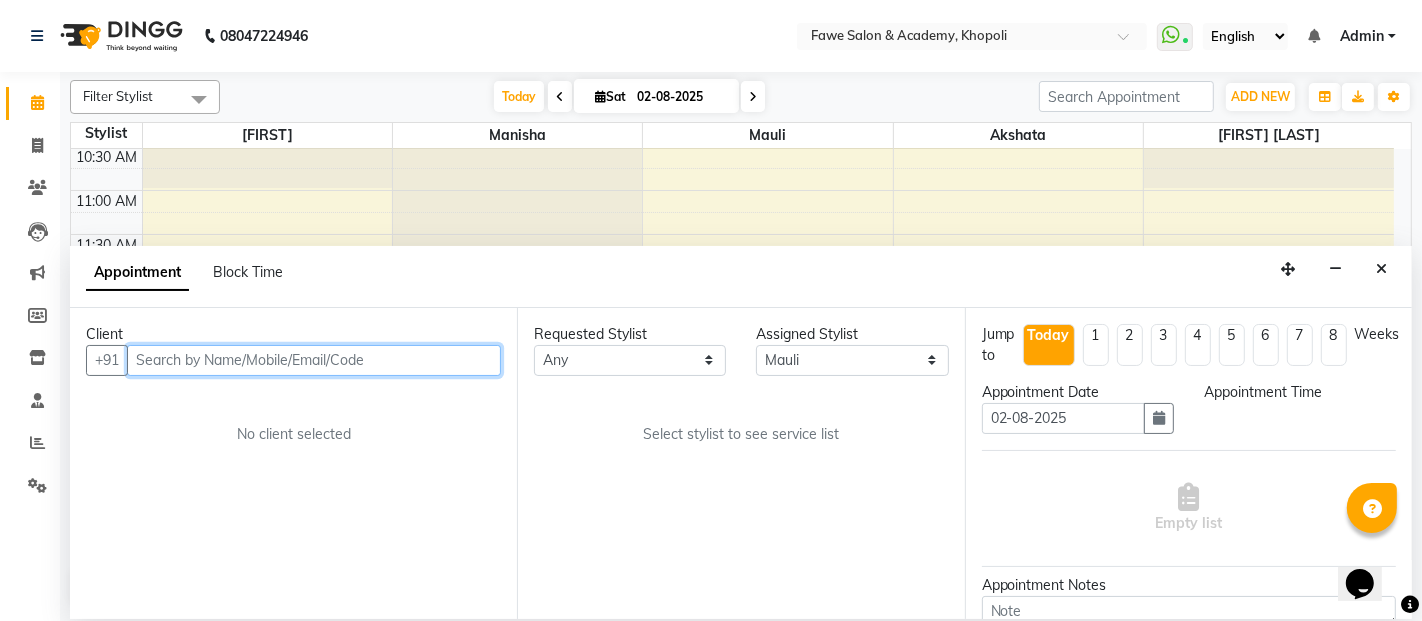select on "720" 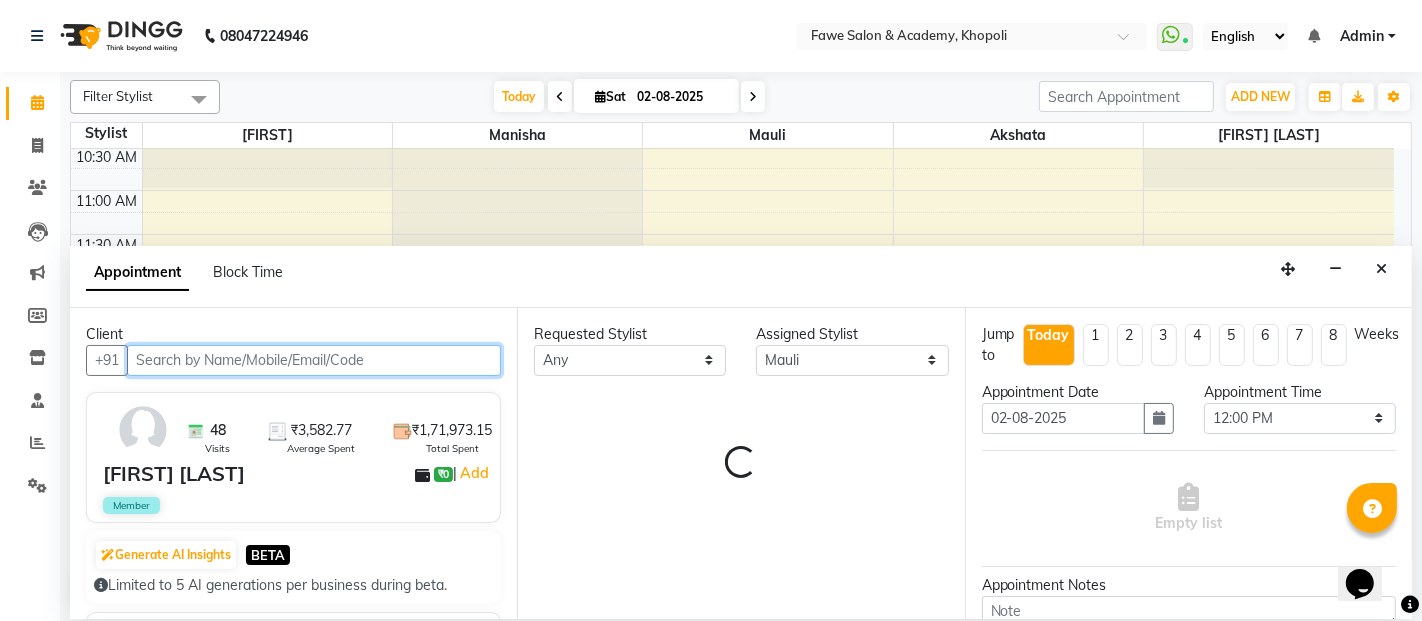 select on "1268" 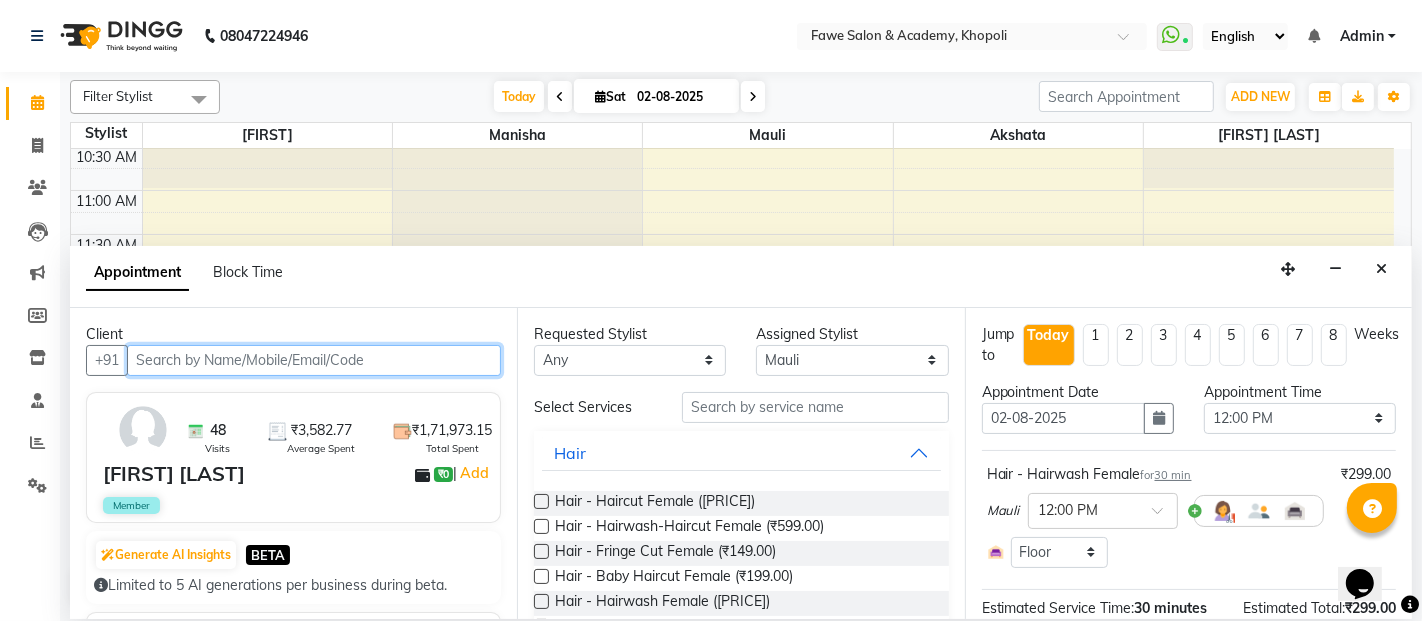 scroll, scrollTop: 436, scrollLeft: 0, axis: vertical 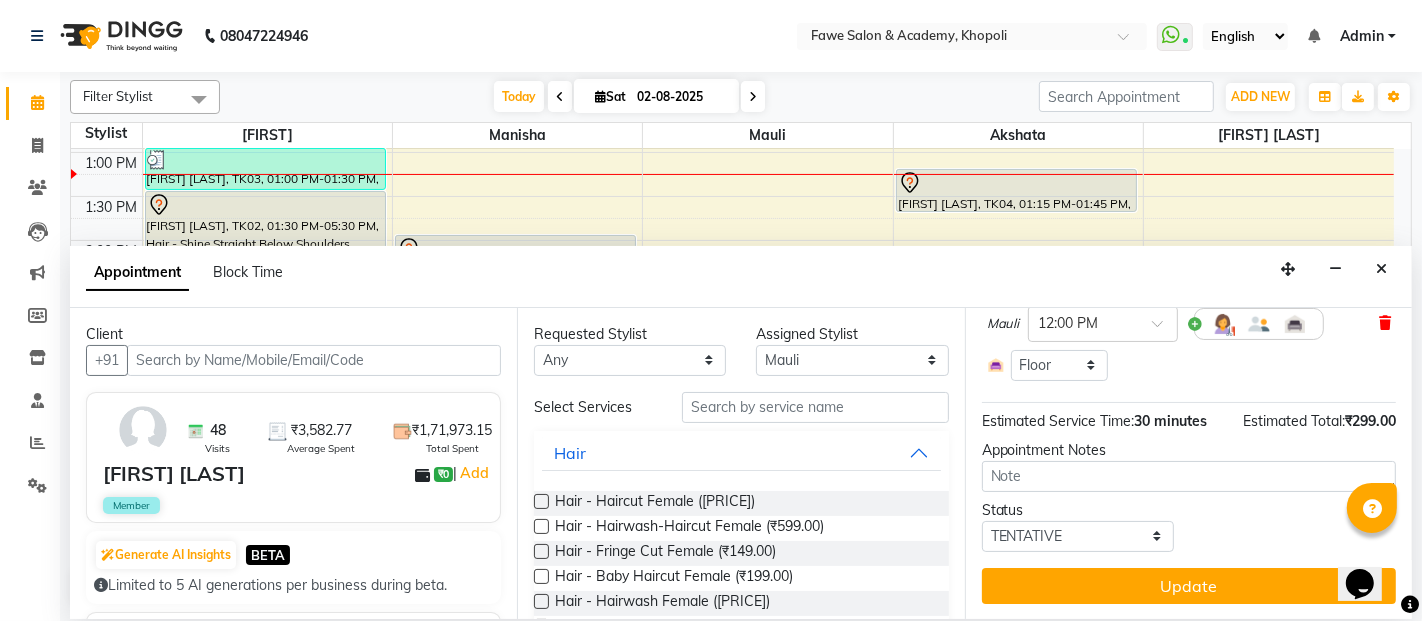 click at bounding box center [1385, 323] 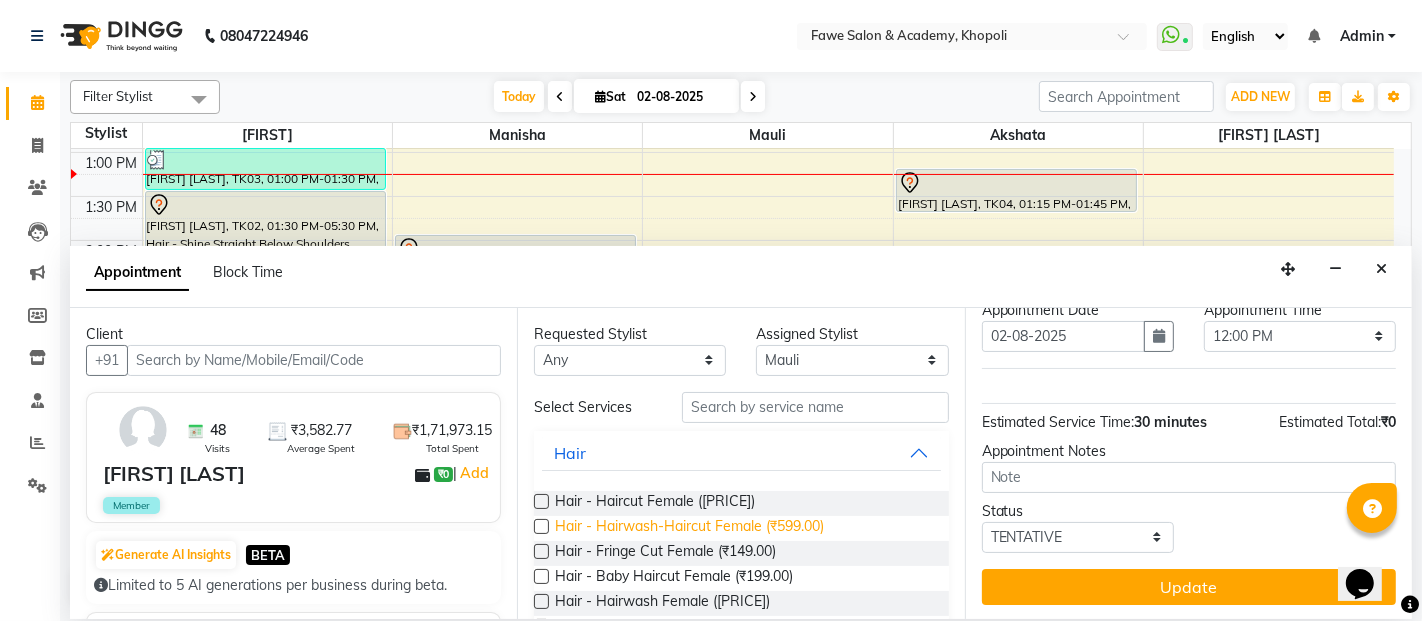click on "Hair - Hairwash-Haircut Female (₹599.00)" at bounding box center (689, 528) 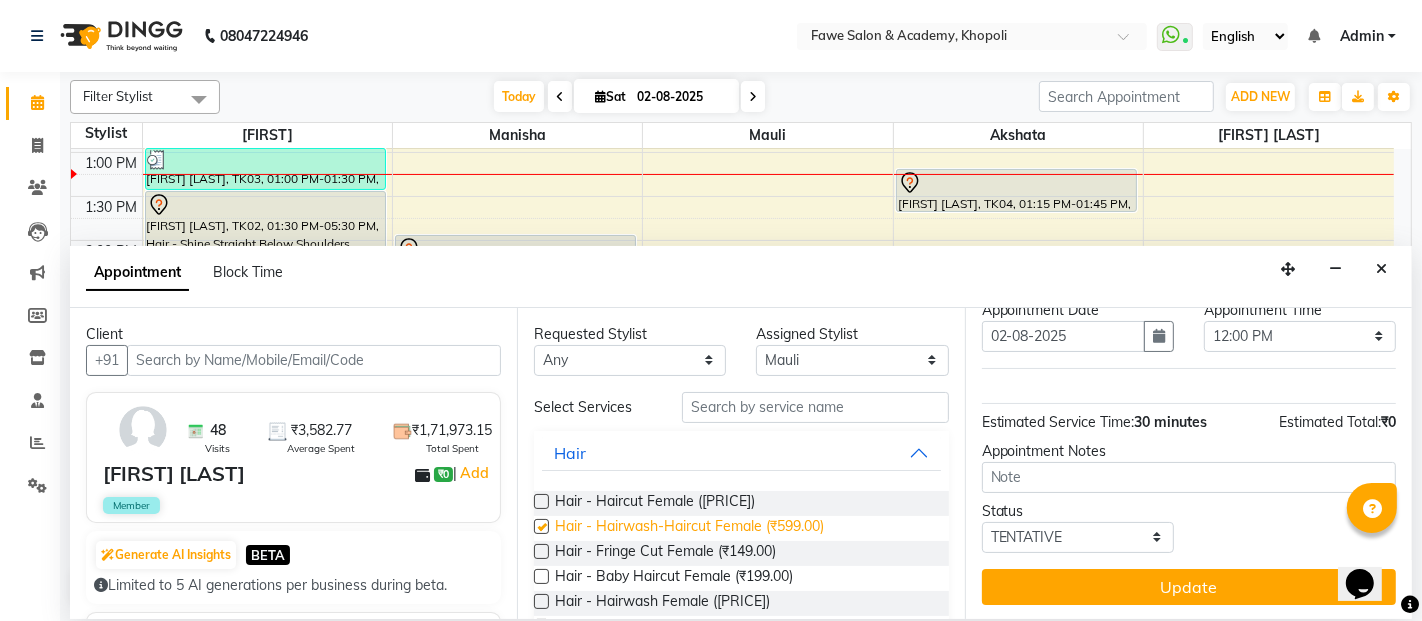 scroll, scrollTop: 187, scrollLeft: 0, axis: vertical 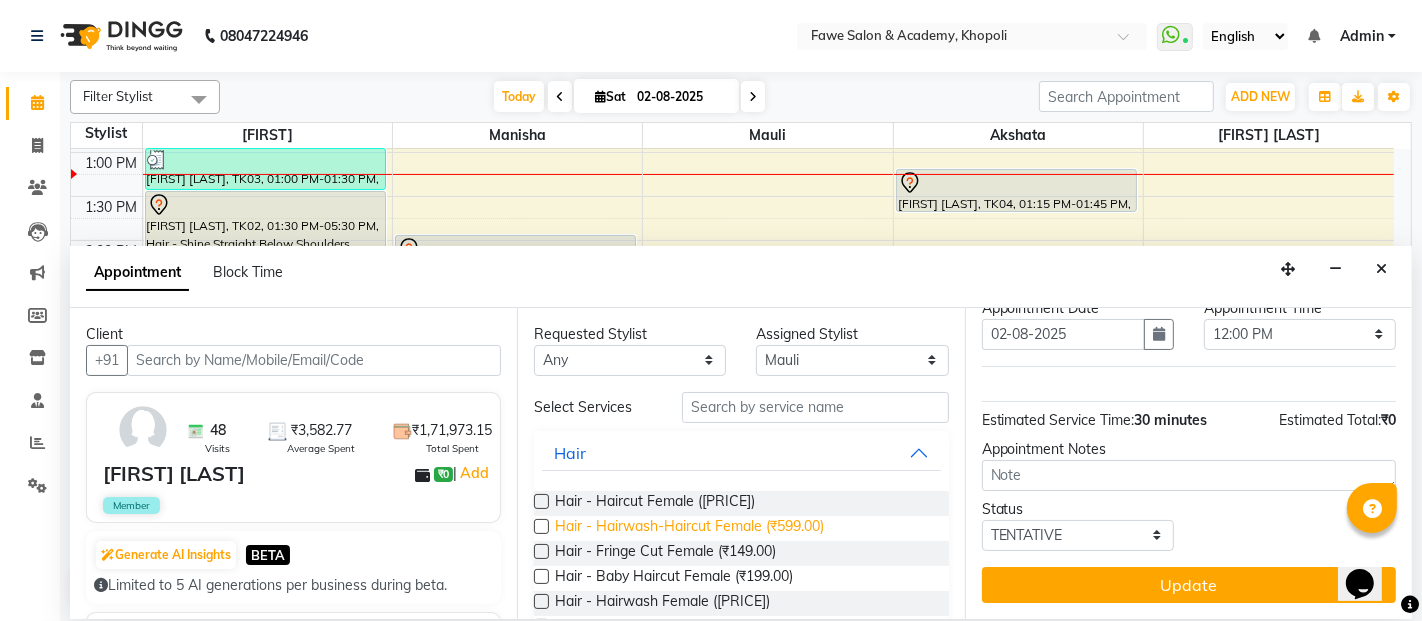 checkbox on "false" 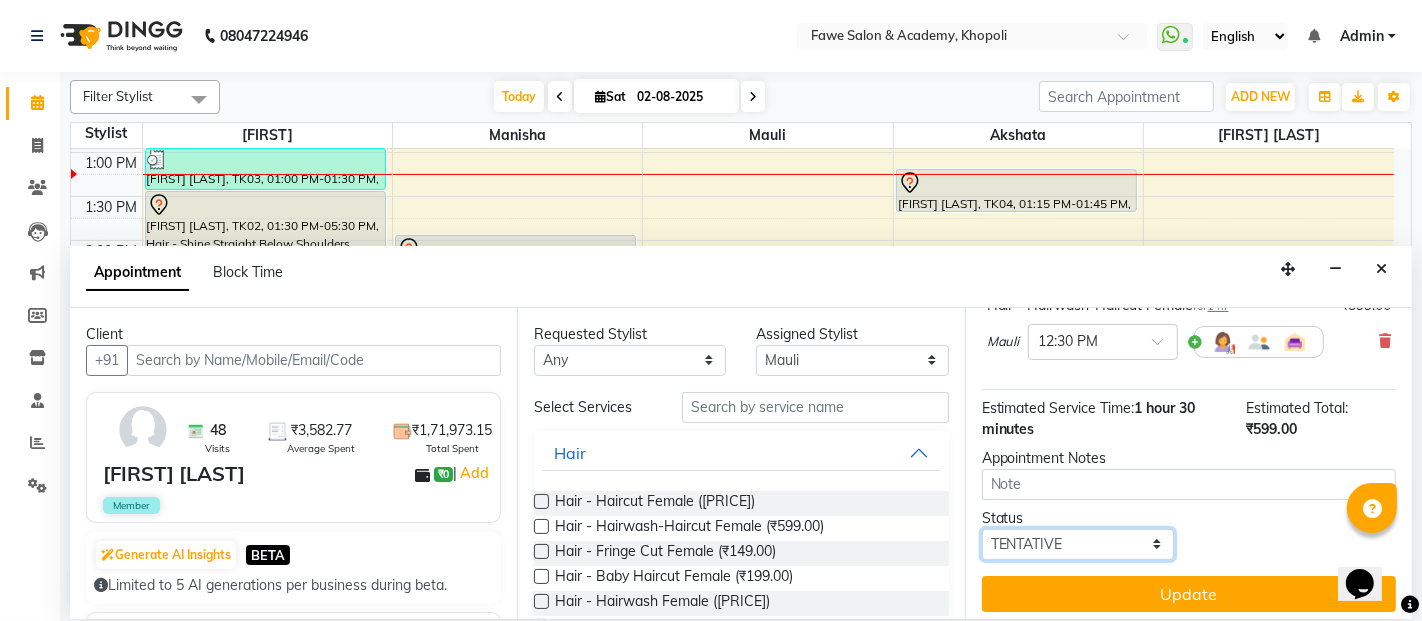 click on "Select TENTATIVE CONFIRM CHECK-IN UPCOMING" at bounding box center [1078, 544] 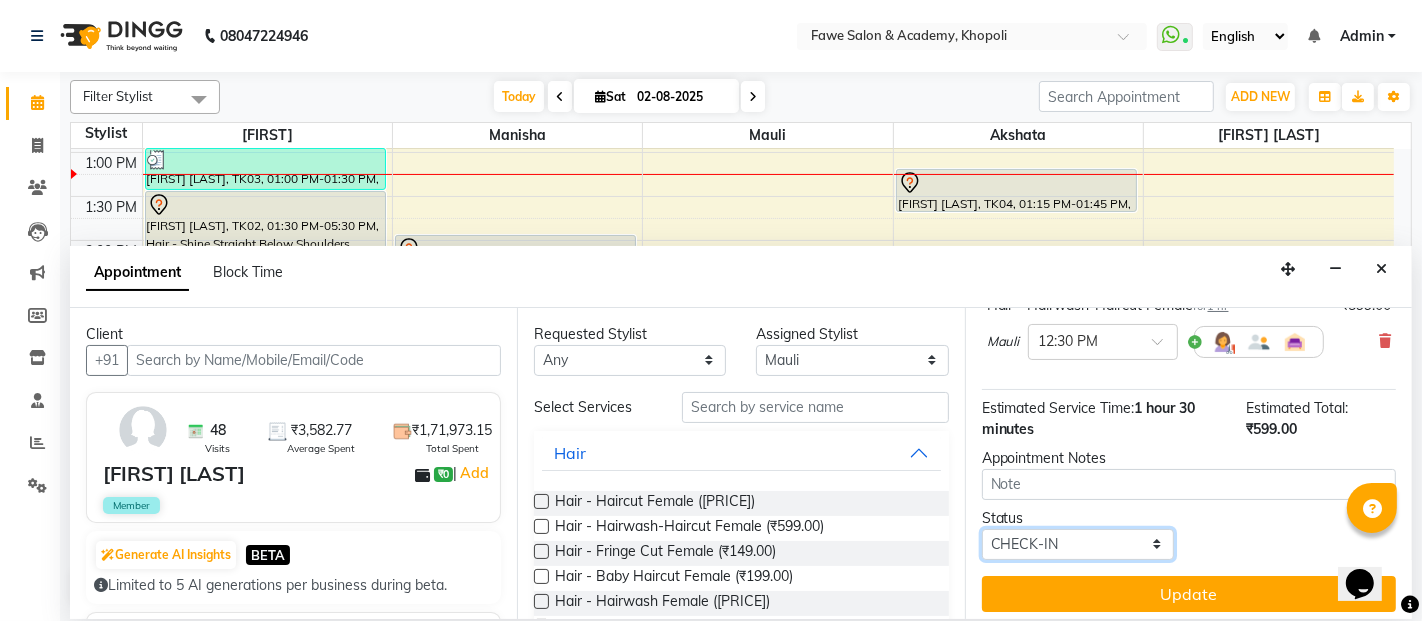 click on "Select TENTATIVE CONFIRM CHECK-IN UPCOMING" at bounding box center [1078, 544] 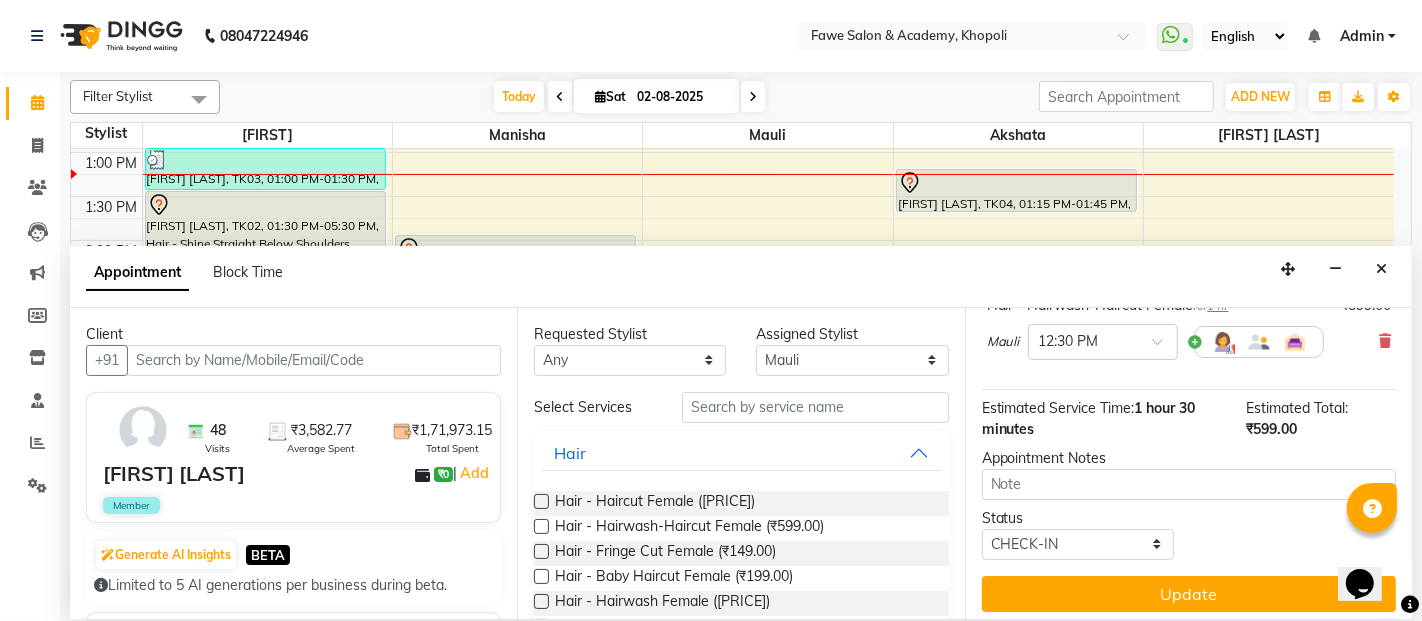 click on "Jump to Today 1 2 3 4 5 6 7 8 Weeks Appointment Date 02-08-2025 Appointment Time Select 09:00 AM 09:15 AM 09:30 AM 09:45 AM 10:00 AM 10:15 AM 10:30 AM 10:45 AM 11:00 AM 11:15 AM 11:30 AM 11:45 AM 12:00 PM 12:15 PM 12:30 PM 12:45 PM 01:00 PM 01:15 PM 01:30 PM 01:45 PM 02:00 PM 02:15 PM 02:30 PM 02:45 PM 03:00 PM 03:15 PM 03:30 PM 03:45 PM 04:00 PM 04:15 PM 04:30 PM 04:45 PM 05:00 PM 05:15 PM 05:30 PM 05:45 PM 06:00 PM 06:15 PM 06:30 PM 06:45 PM 07:00 PM 07:15 PM 07:30 PM 07:45 PM 08:00 PM 08:15 PM 08:30 PM 08:45 PM 09:00 PM 09:15 PM 09:30 PM 09:45 PM 10:00 PM Hair - Hairwash-Haircut Female   for  1 hr ₹599.00 Mauli × 12:30 PM Estimated Service Time:  1 hour 30 minutes Estimated Total:  ₹599.00 Appointment Notes Status Select TENTATIVE CONFIRM CHECK-IN UPCOMING  Update" at bounding box center [1188, 463] 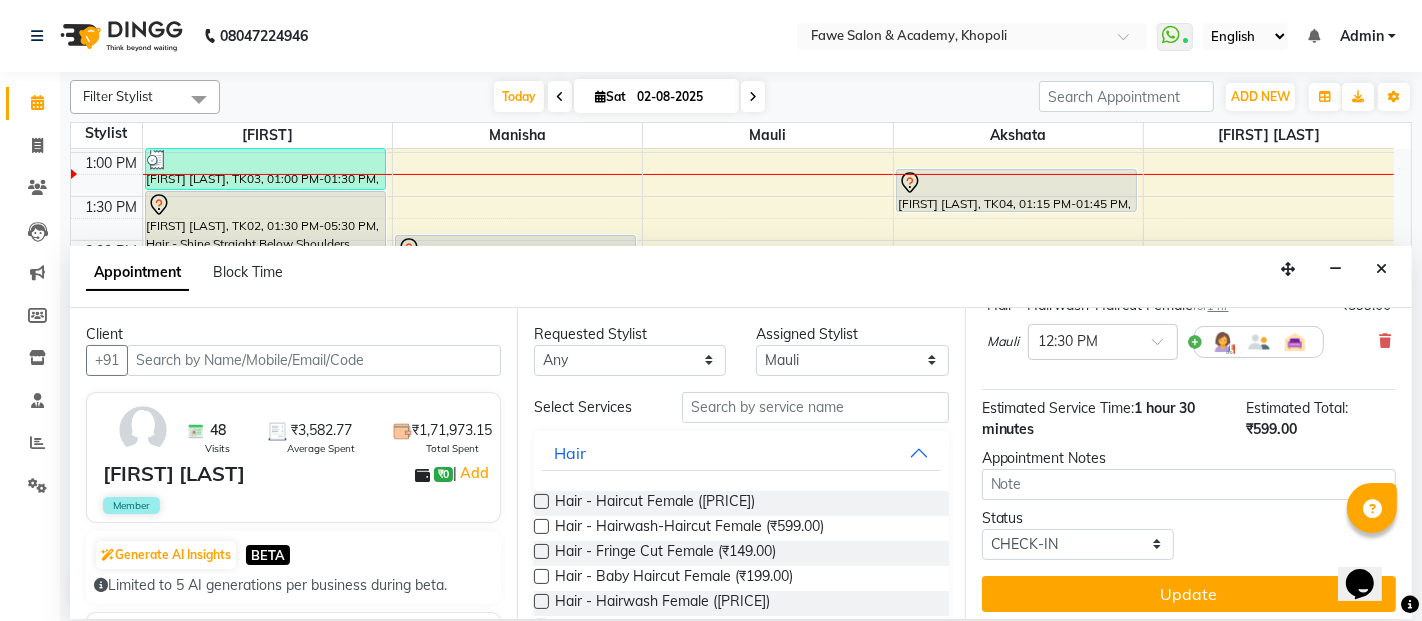 click on "Jump to Today 1 2 3 4 5 6 7 8 Weeks Appointment Date 02-08-2025 Appointment Time Select 09:00 AM 09:15 AM 09:30 AM 09:45 AM 10:00 AM 10:15 AM 10:30 AM 10:45 AM 11:00 AM 11:15 AM 11:30 AM 11:45 AM 12:00 PM 12:15 PM 12:30 PM 12:45 PM 01:00 PM 01:15 PM 01:30 PM 01:45 PM 02:00 PM 02:15 PM 02:30 PM 02:45 PM 03:00 PM 03:15 PM 03:30 PM 03:45 PM 04:00 PM 04:15 PM 04:30 PM 04:45 PM 05:00 PM 05:15 PM 05:30 PM 05:45 PM 06:00 PM 06:15 PM 06:30 PM 06:45 PM 07:00 PM 07:15 PM 07:30 PM 07:45 PM 08:00 PM 08:15 PM 08:30 PM 08:45 PM 09:00 PM 09:15 PM 09:30 PM 09:45 PM 10:00 PM Hair - Hairwash-Haircut Female   for  1 hr ₹599.00 Mauli × 12:30 PM Estimated Service Time:  1 hour 30 minutes Estimated Total:  ₹599.00 Appointment Notes Status Select TENTATIVE CONFIRM CHECK-IN UPCOMING  Update" at bounding box center [1188, 463] 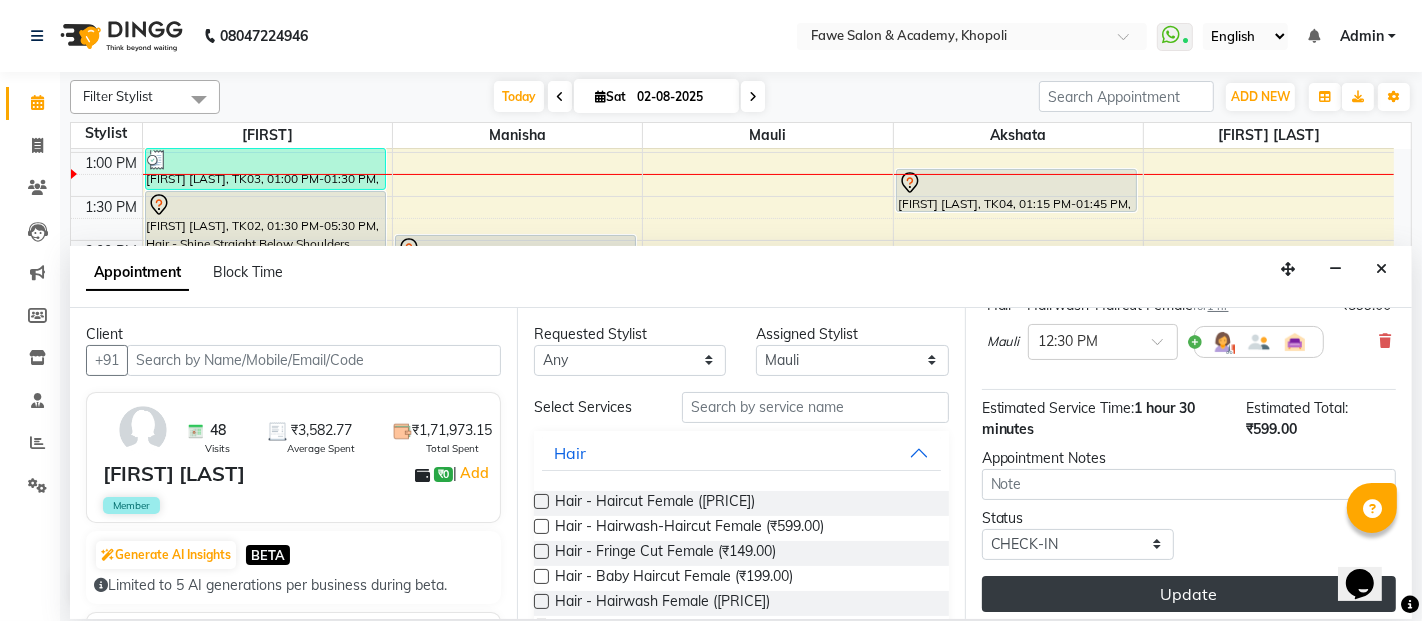 click on "Update" at bounding box center [1189, 594] 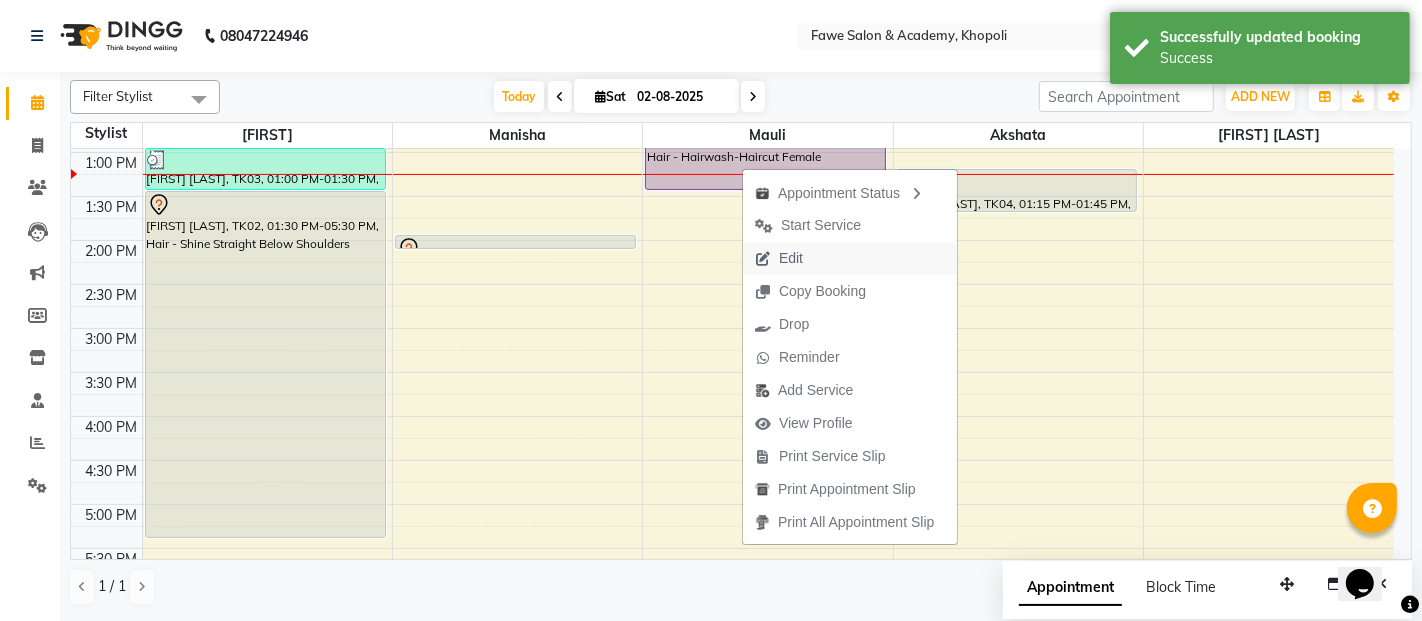 click on "Edit" at bounding box center (779, 258) 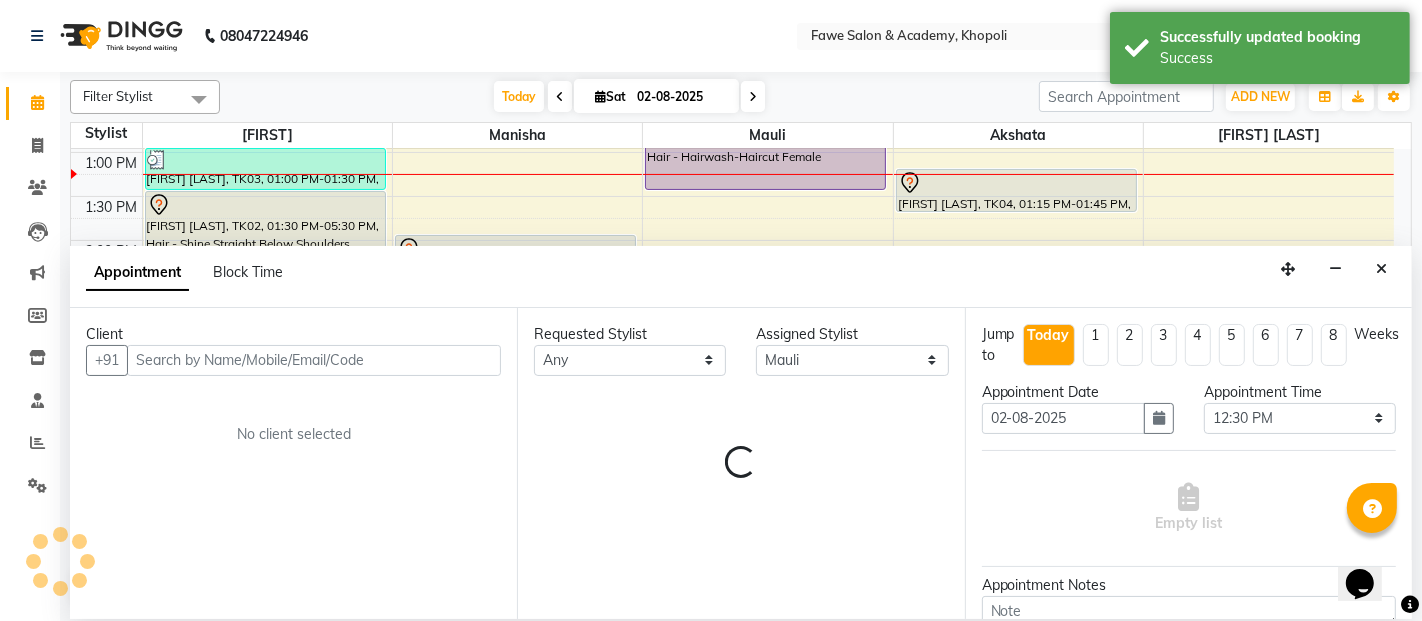 scroll, scrollTop: 436, scrollLeft: 0, axis: vertical 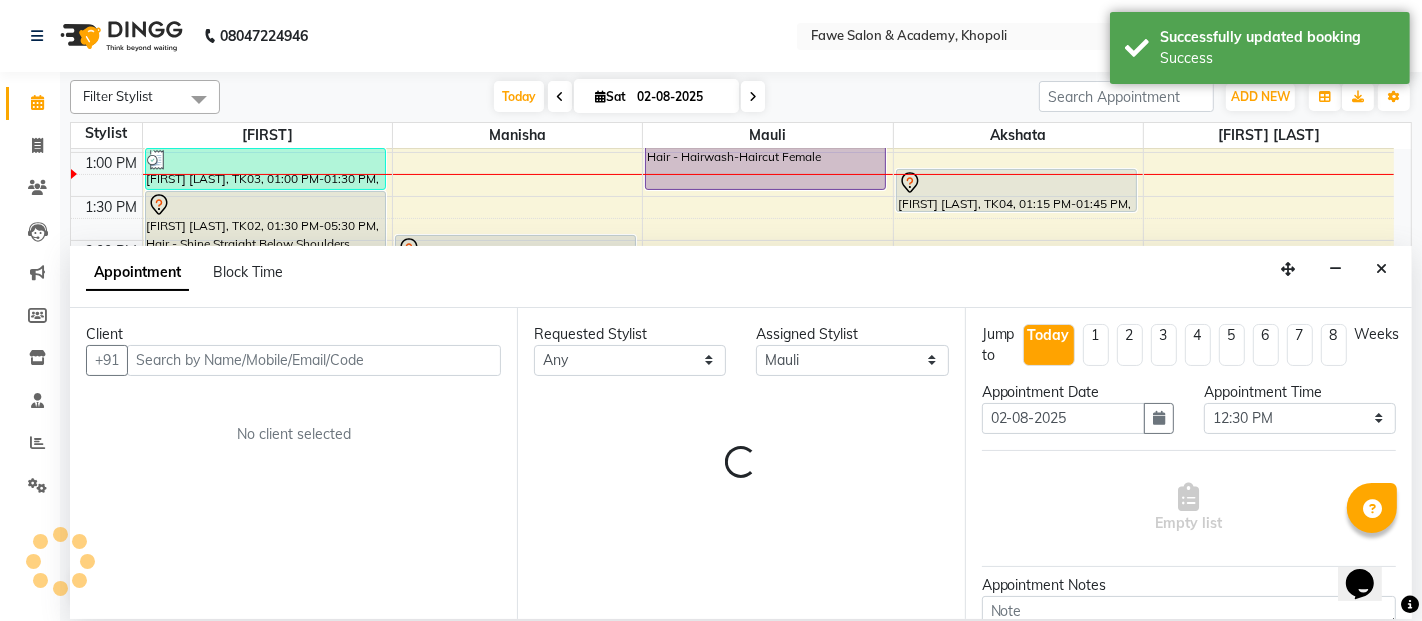 select on "1268" 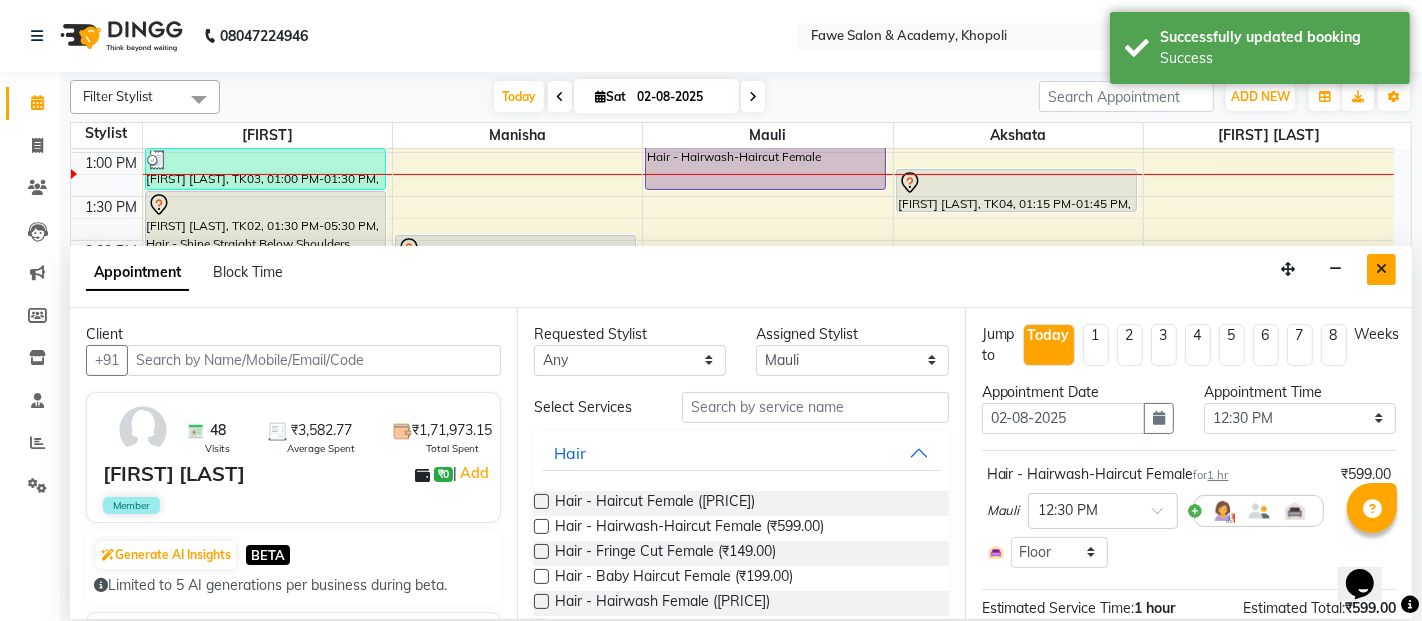 click at bounding box center (1381, 269) 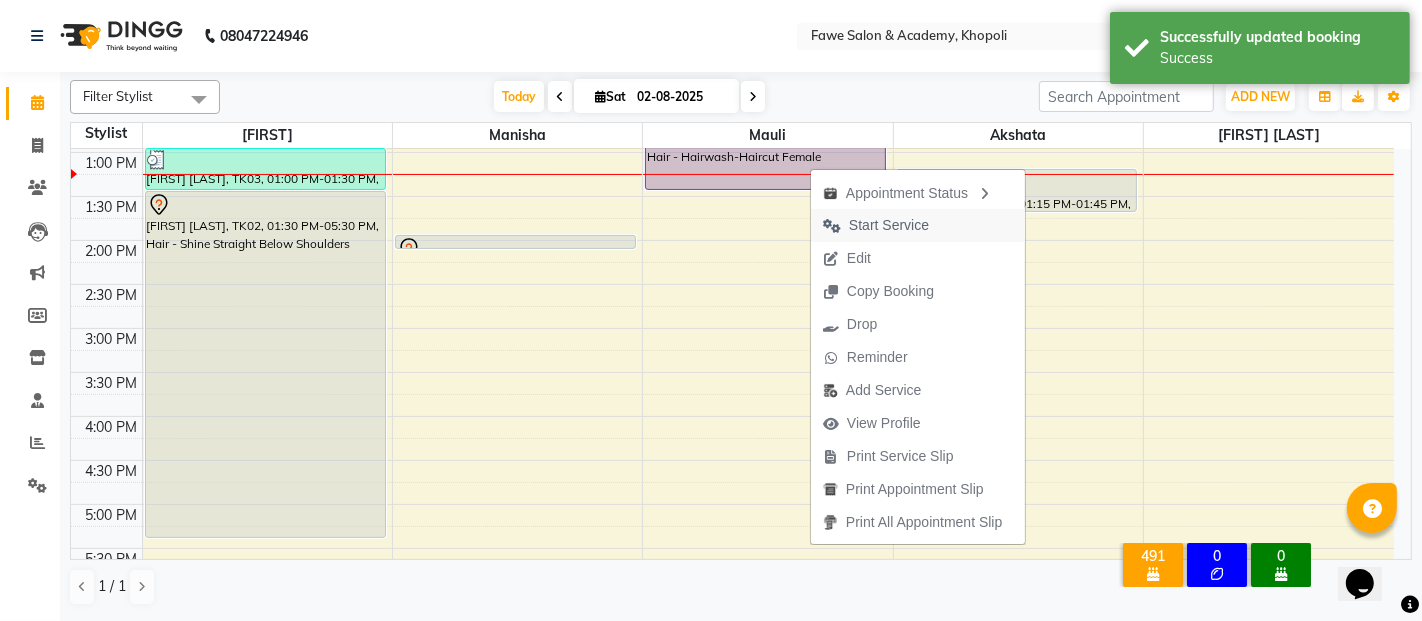 click on "Start Service" at bounding box center (876, 225) 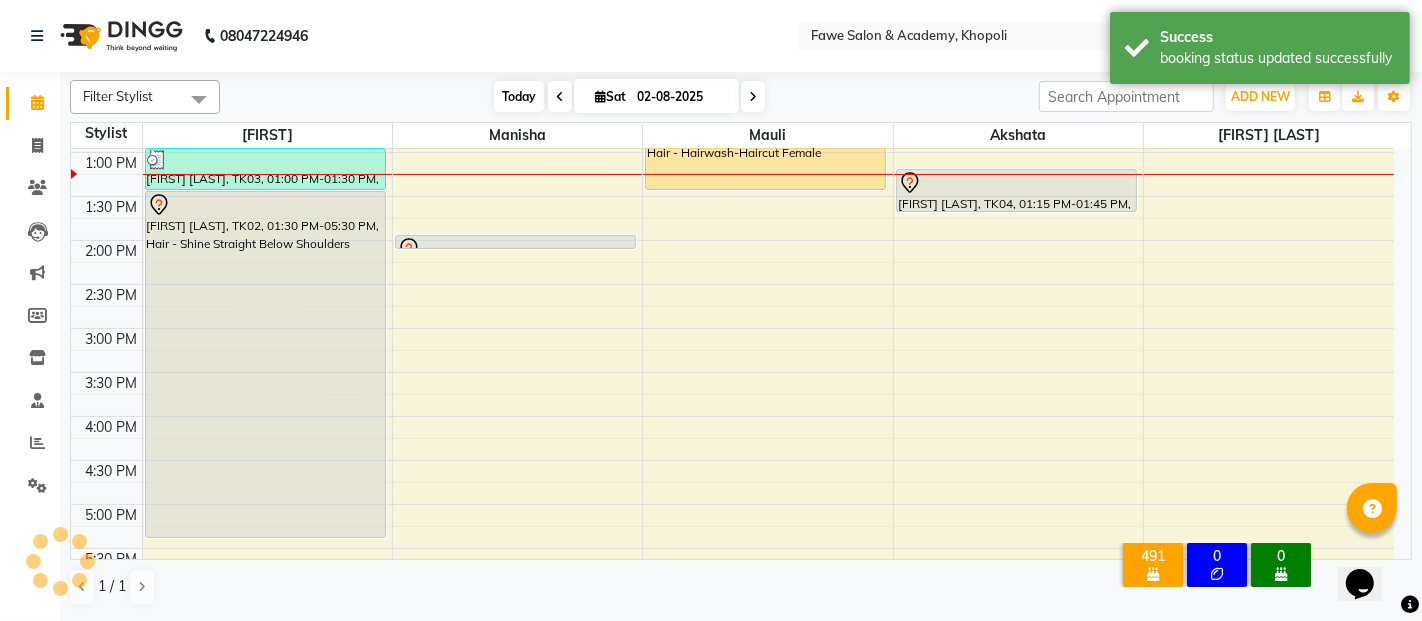 click on "Today" at bounding box center [519, 96] 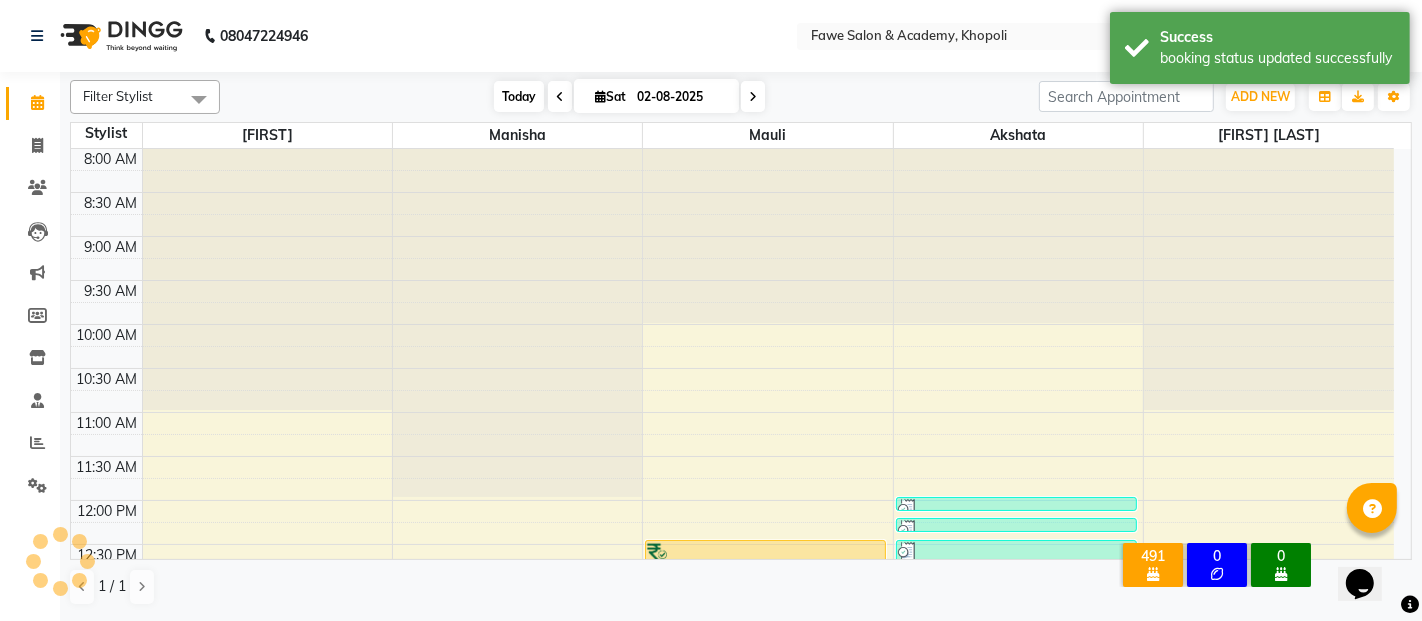 scroll, scrollTop: 436, scrollLeft: 0, axis: vertical 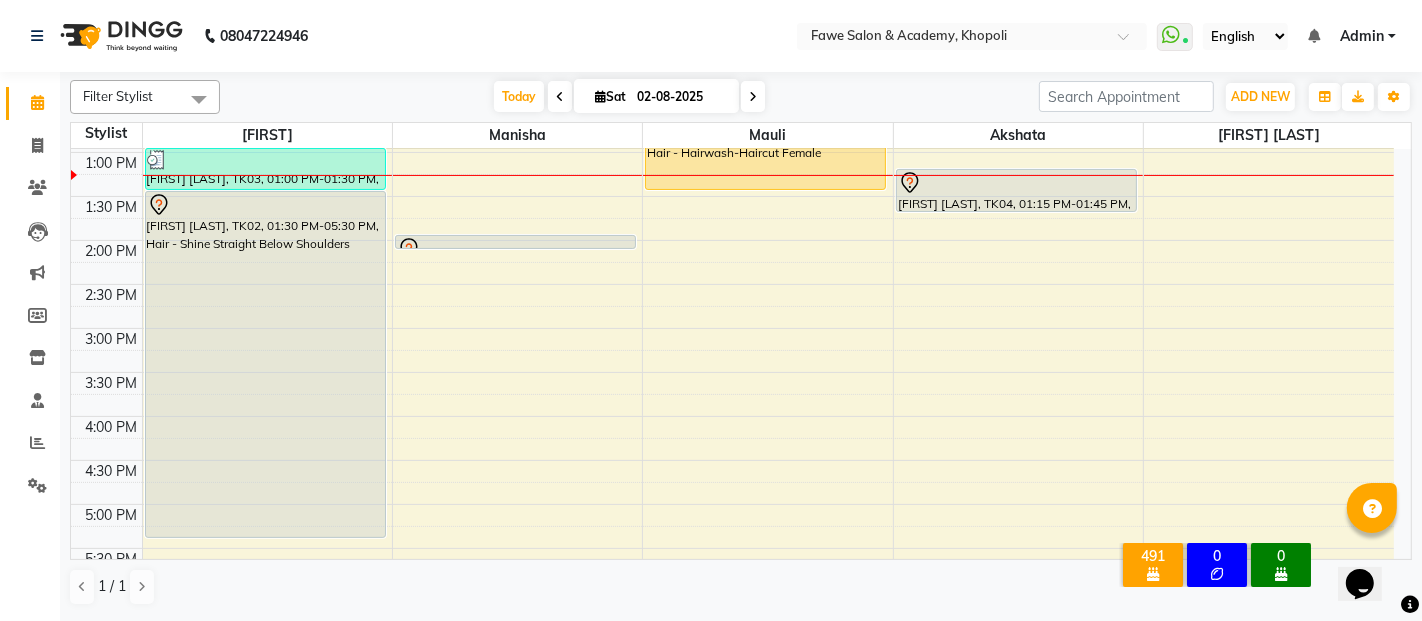 click on "8:00 AM 8:30 AM 9:00 AM 9:30 AM 10:00 AM 10:30 AM 11:00 AM 11:30 AM 12:00 PM 12:30 PM 1:00 PM 1:30 PM 2:00 PM 2:30 PM 3:00 PM 3:30 PM 4:00 PM 4:30 PM 5:00 PM 5:30 PM 6:00 PM 6:30 PM 7:00 PM 7:30 PM 8:00 PM 8:30 PM 9:00 PM 9:30 PM 10:00 PM 10:30 PM     Riddhi Yagnik, TK03, 01:00 PM-01:30 PM, Hairwash Female by Creative Head             Yogita Mirkute, TK02, 01:30 PM-05:30 PM, Hair - Shine Straight  Below Shoulders             Pramila Surve, TK05, 02:00 PM-02:10 PM, Eyebrows By Creative Head     Ruchita Shelke, TK06, 12:30 PM-01:30 PM, Hair - Hairwash-Haircut Female     Riddhi Yagnik, TK03, 12:00 PM-12:10 PM, Skin - Eyebrows     Riddhi Yagnik, TK03, 12:15 PM-12:25 PM, Skin - Forehead     Riddhi Yagnik, TK03, 12:30 PM-01:00 PM, Skin - Upperlips,Skin - Under Arms Wax Rica (₹150)             Atul More, TK04, 01:15 PM-01:45 PM, Hair - Hairwash Female" at bounding box center (732, 372) 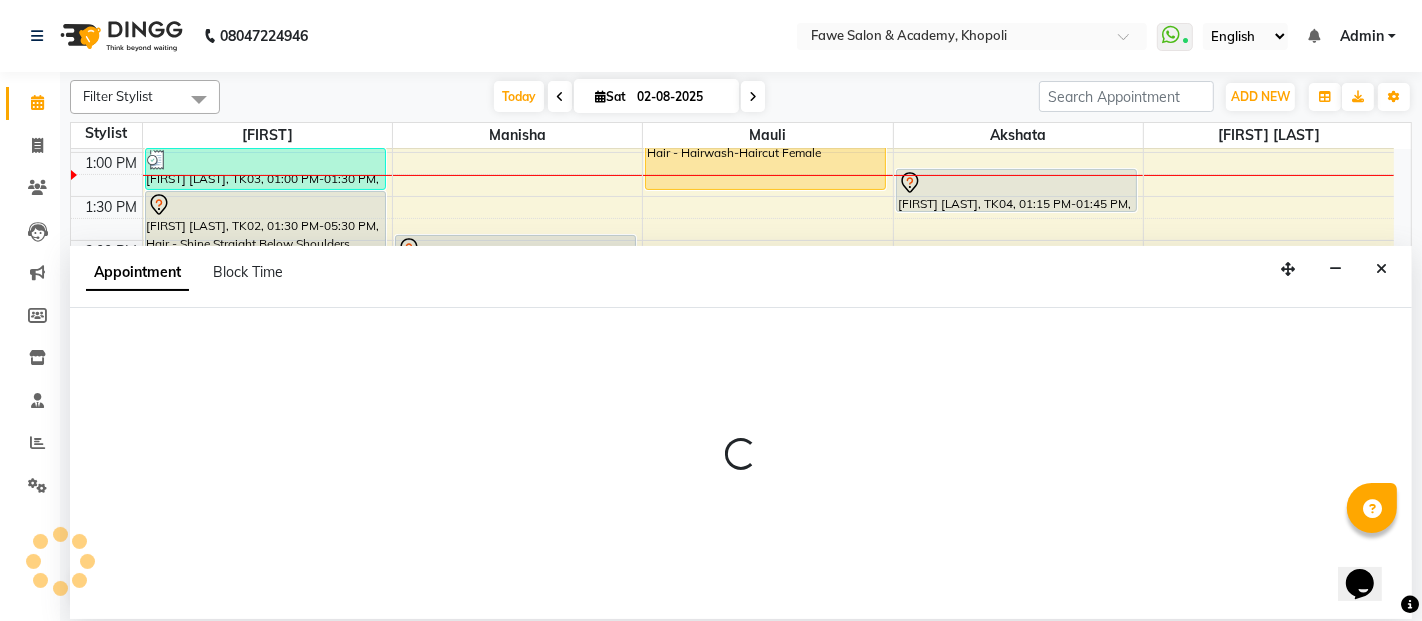 select on "14304" 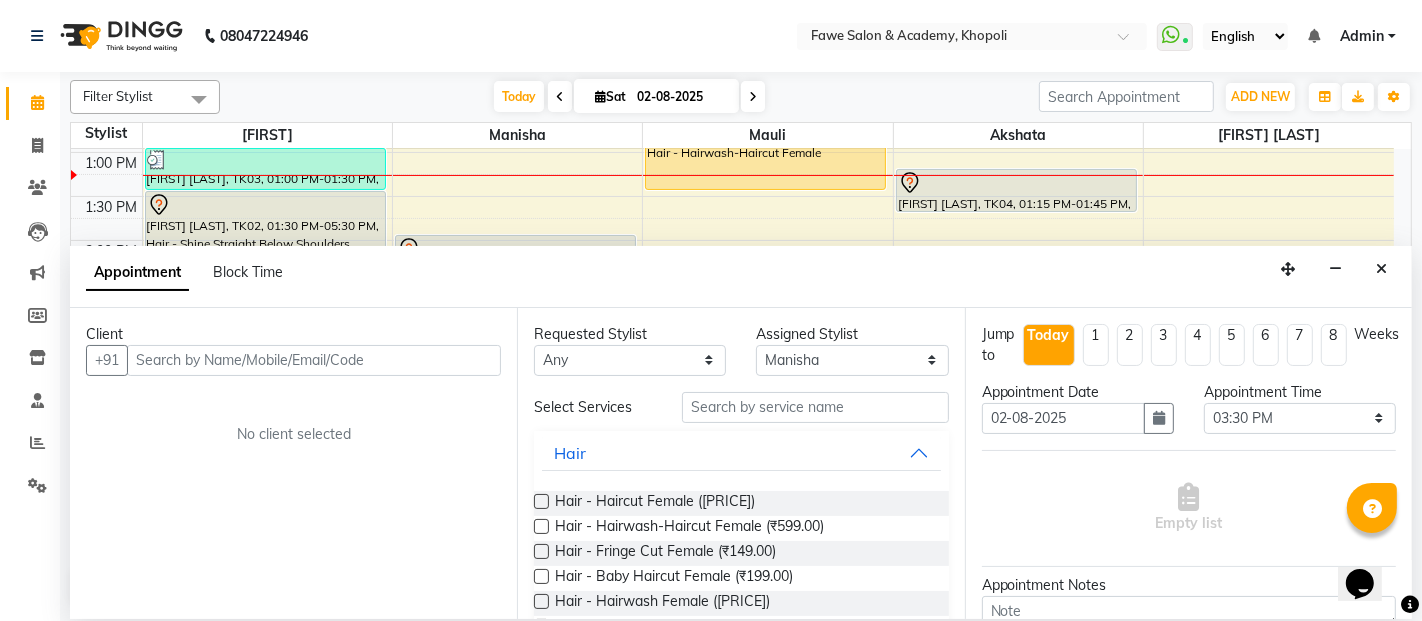 click at bounding box center (314, 360) 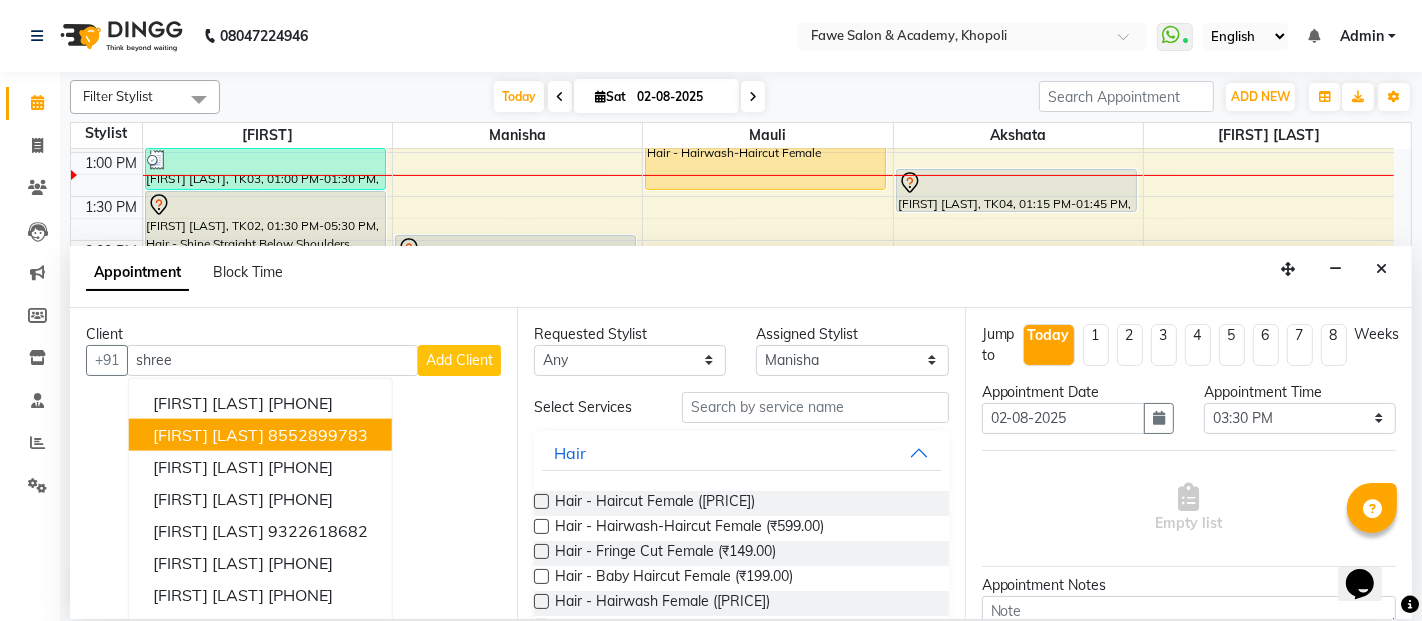 click on "Shreedevi Kuvar" at bounding box center [208, 435] 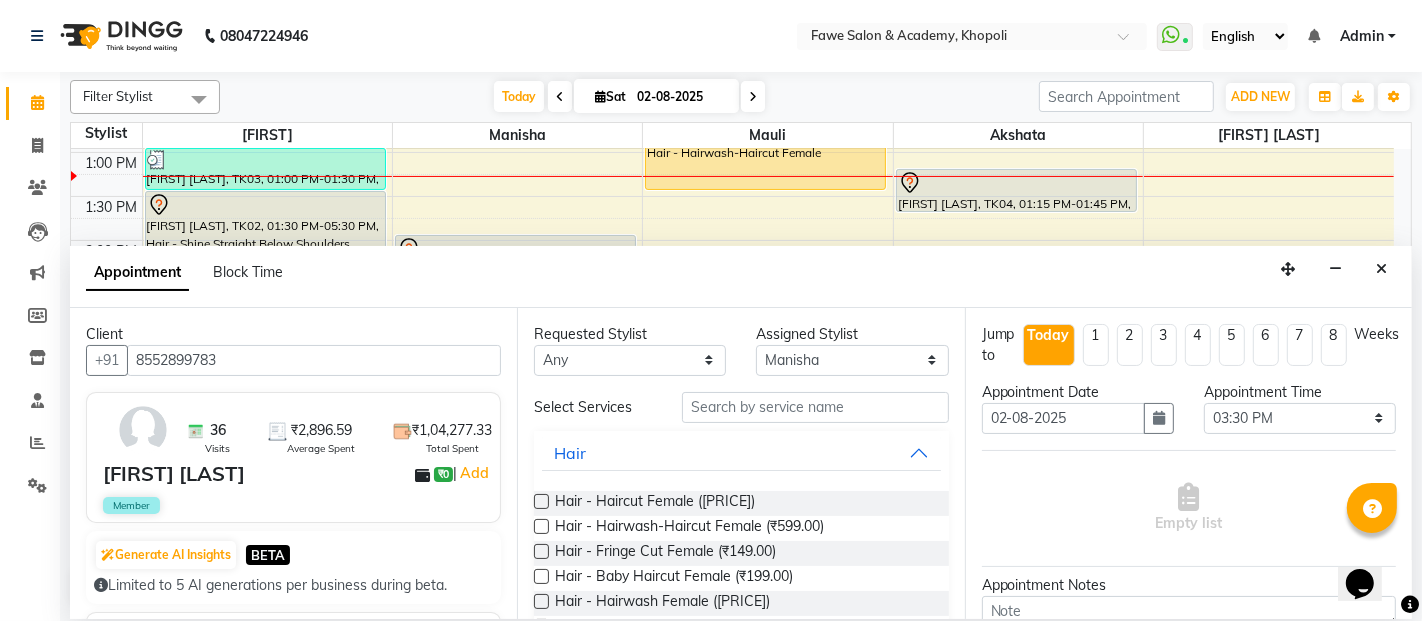 type on "8552899783" 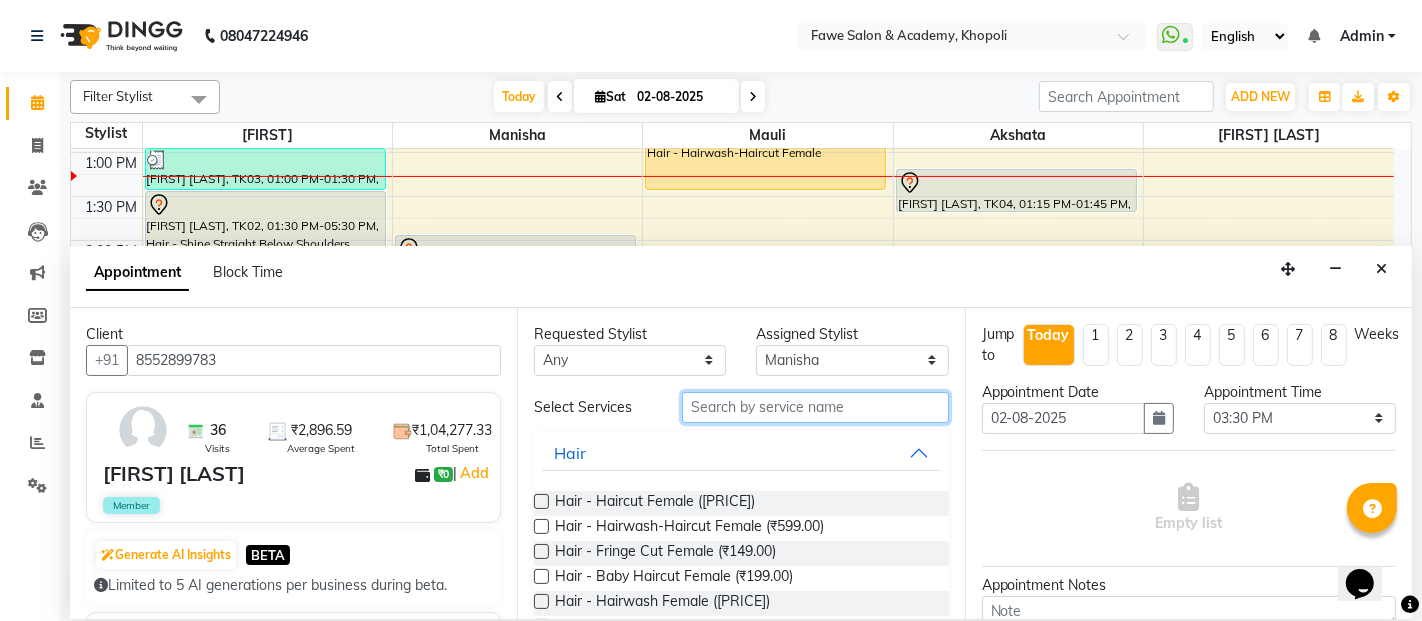 click at bounding box center [815, 407] 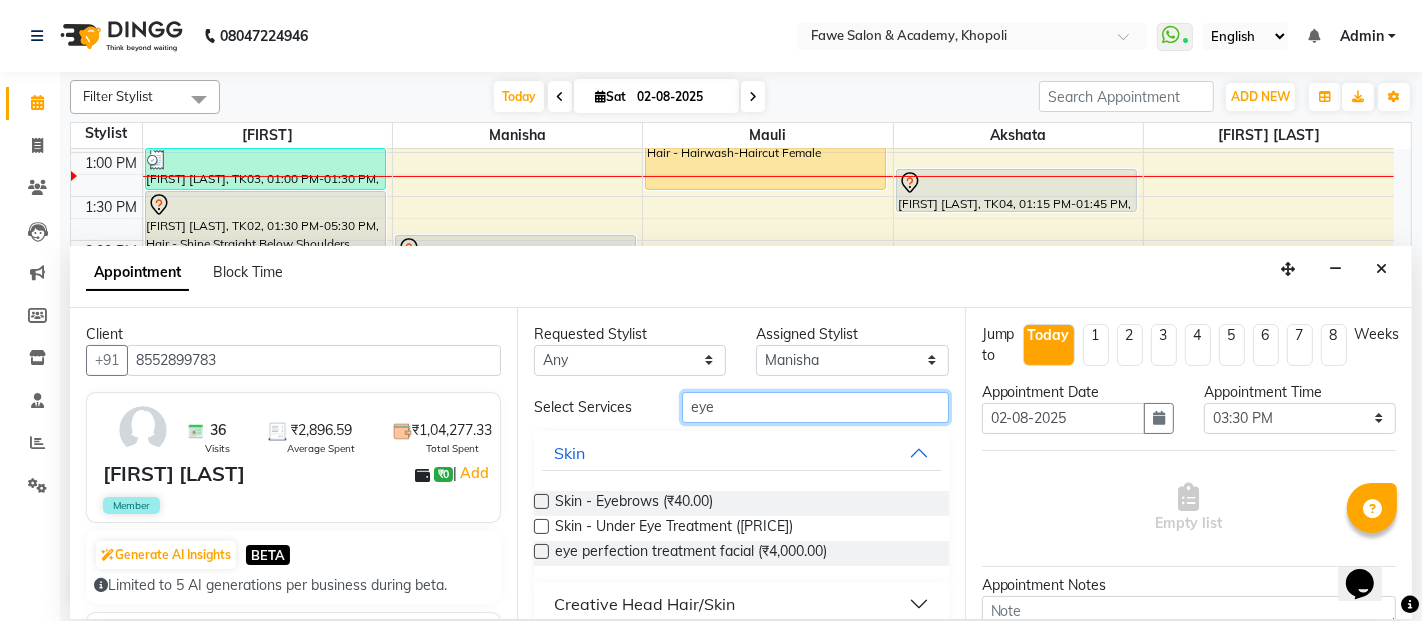 type on "eye" 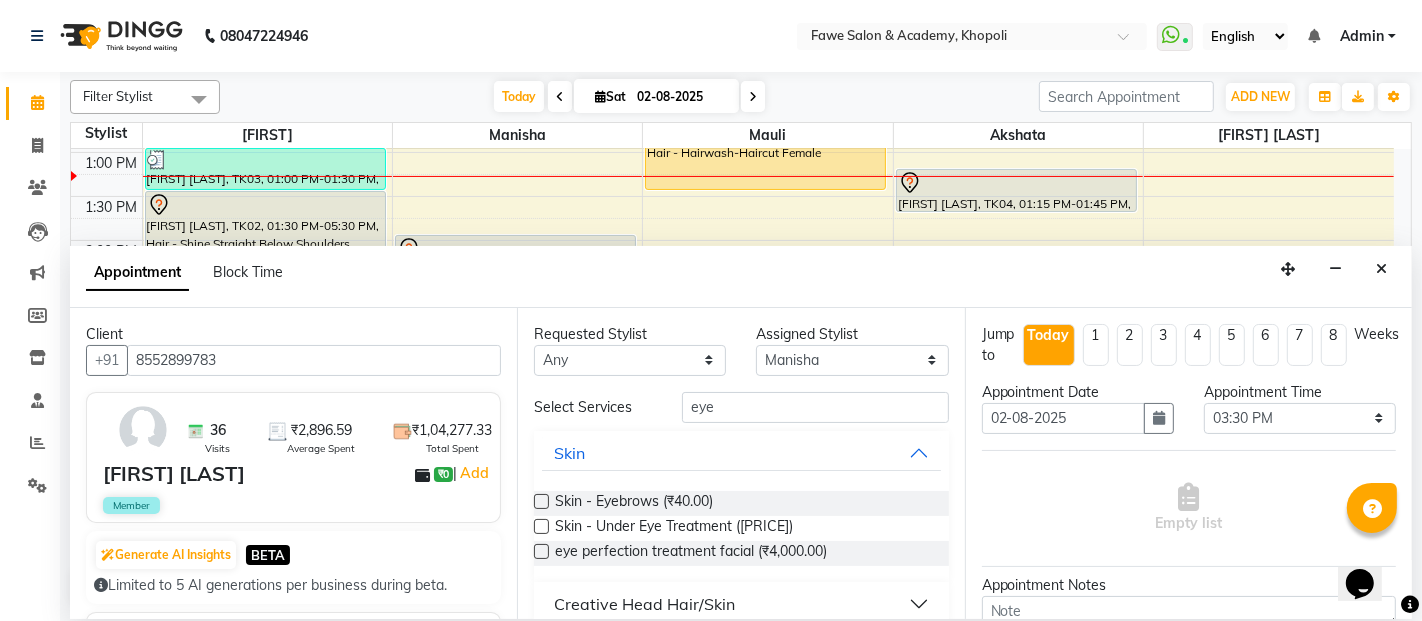 click on "Creative Head  Hair/Skin" at bounding box center (741, 604) 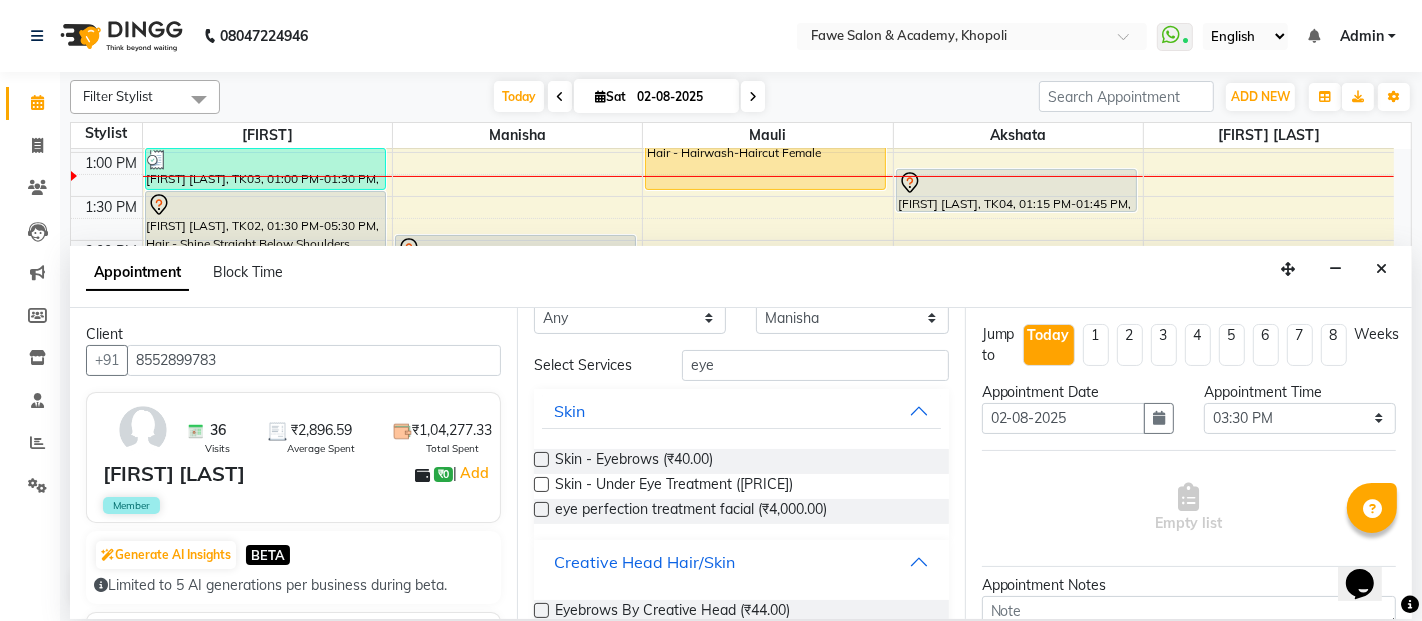 scroll, scrollTop: 80, scrollLeft: 0, axis: vertical 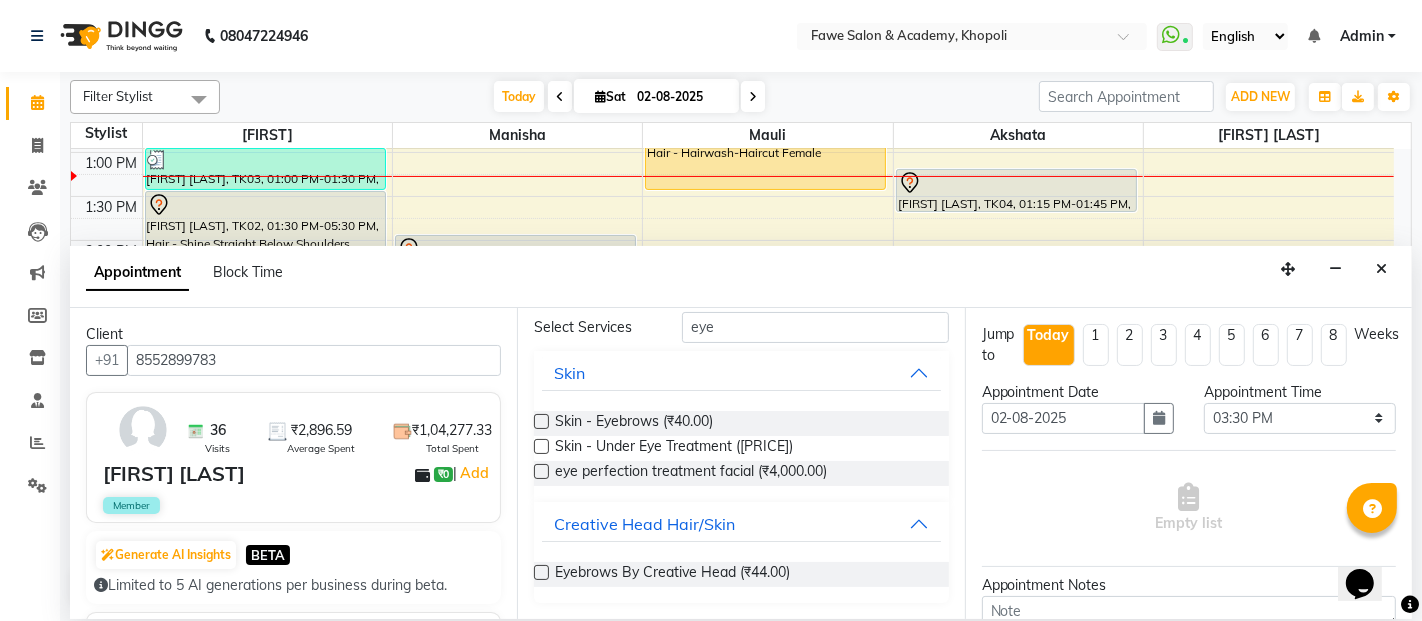 click on "Eyebrows By Creative Head (₹44.00)" at bounding box center [741, 574] 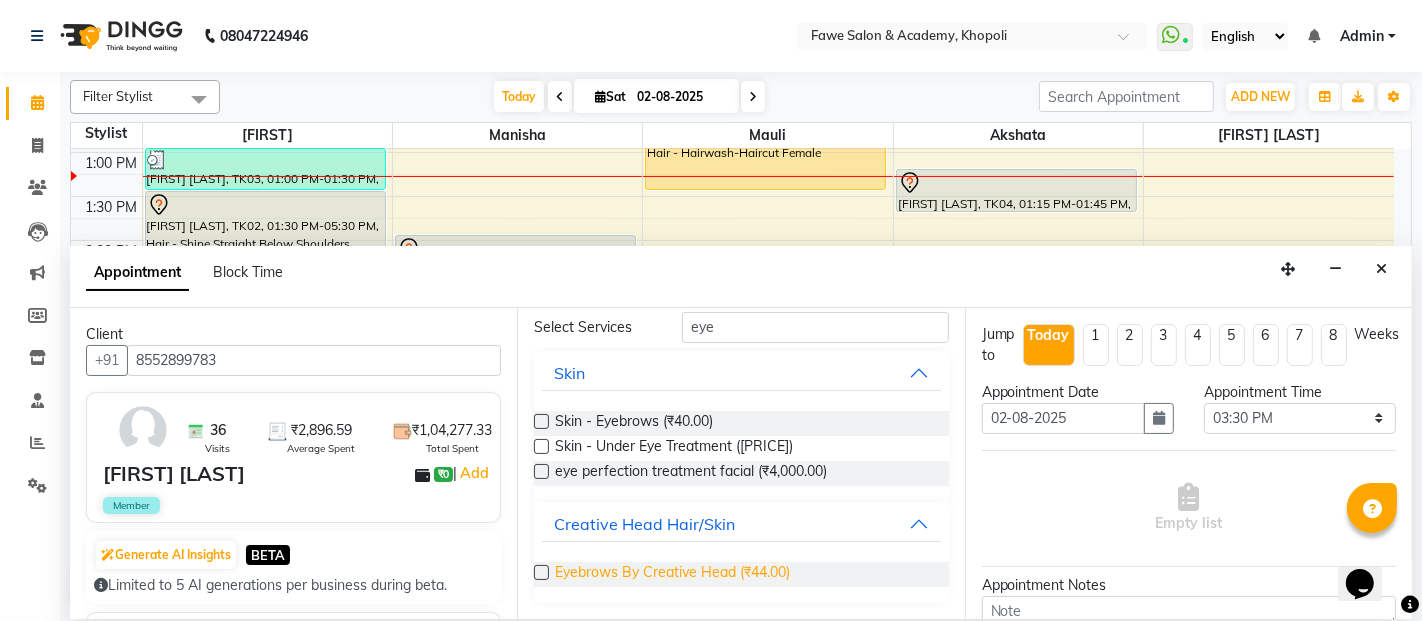 click on "Eyebrows By Creative Head (₹44.00)" at bounding box center (672, 574) 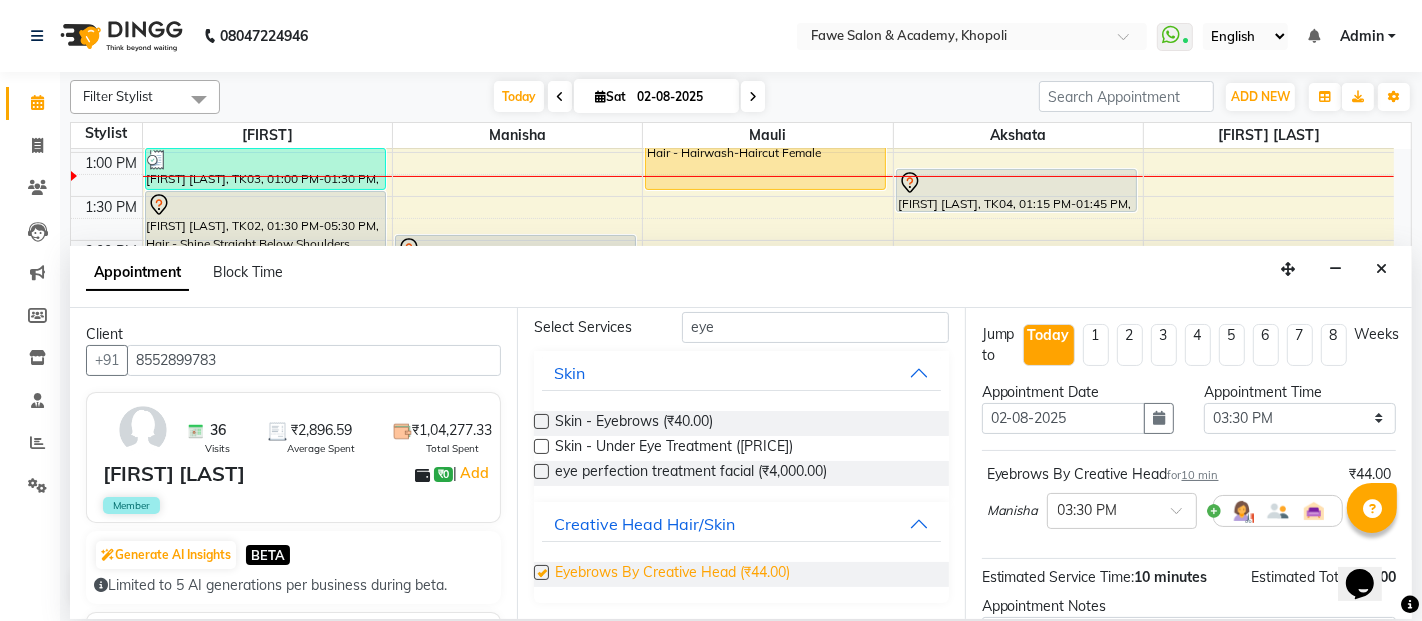 checkbox on "false" 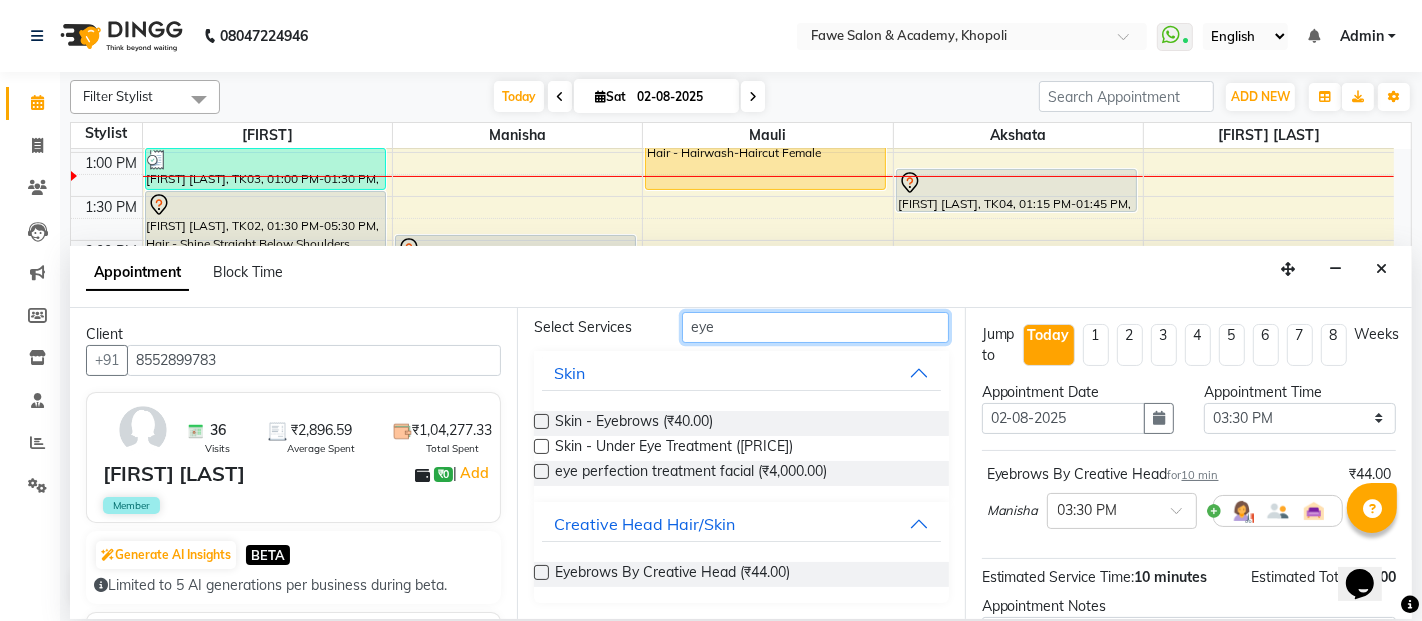 click on "eye" at bounding box center (815, 327) 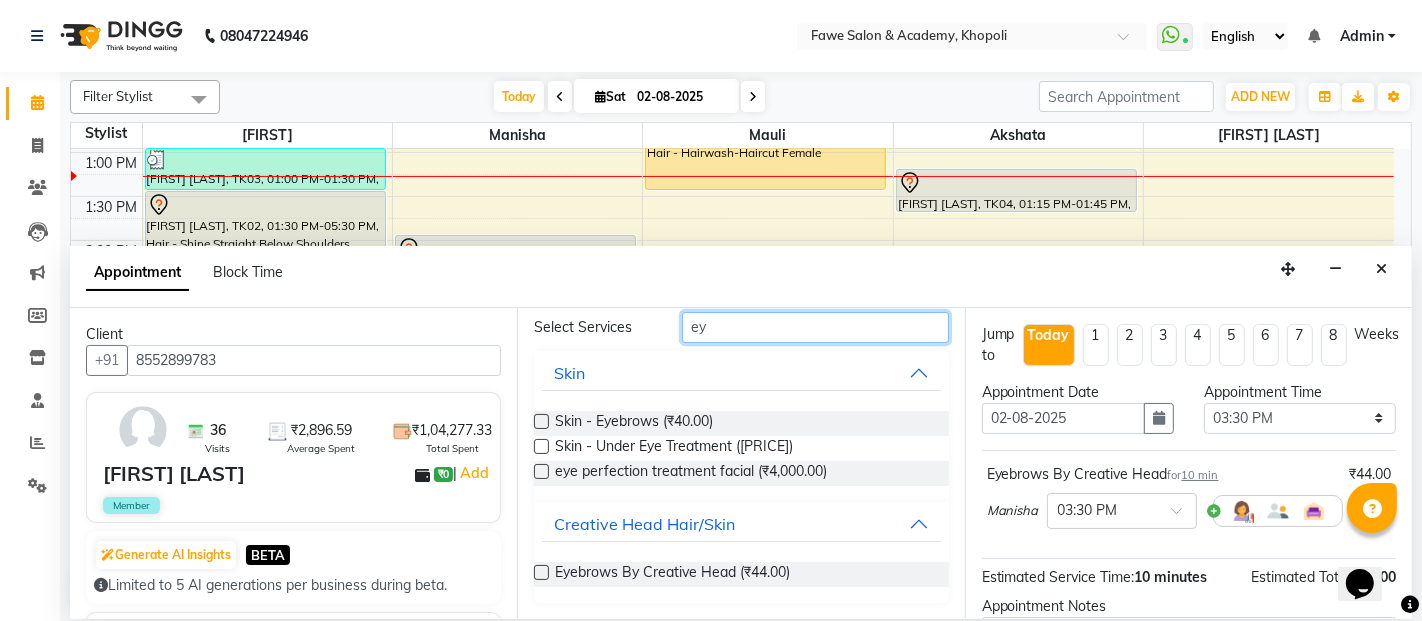 type on "e" 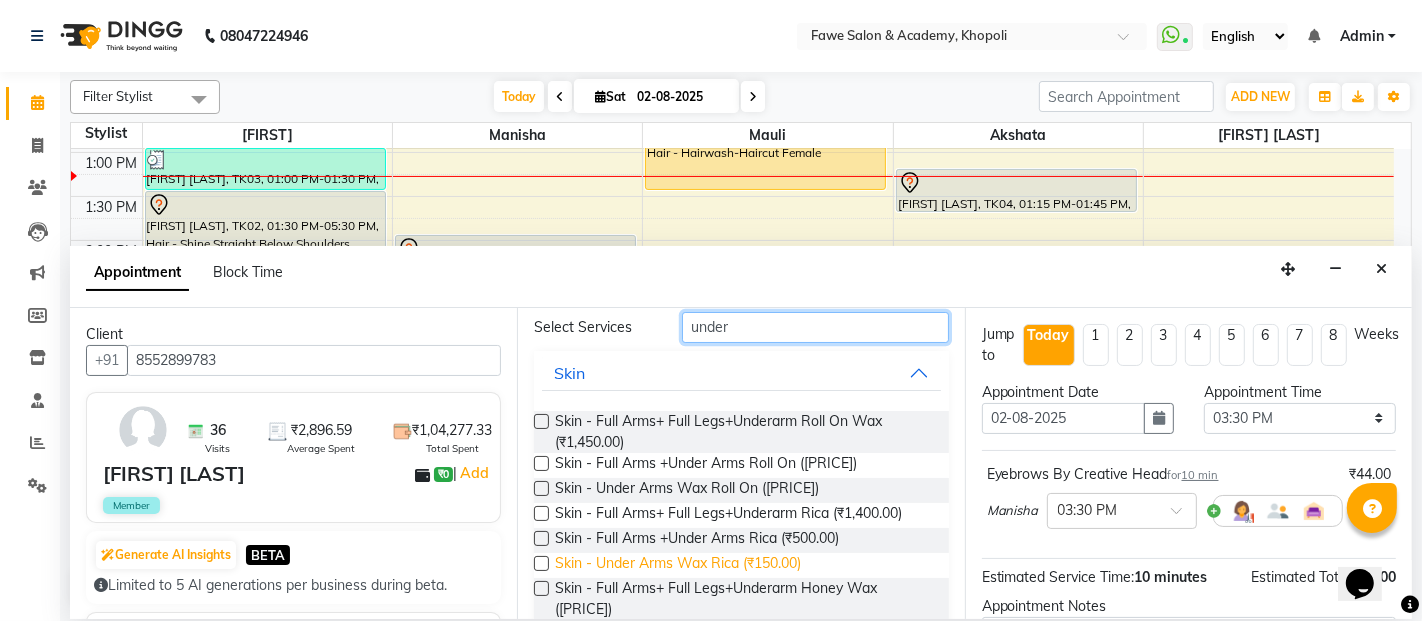 type on "under" 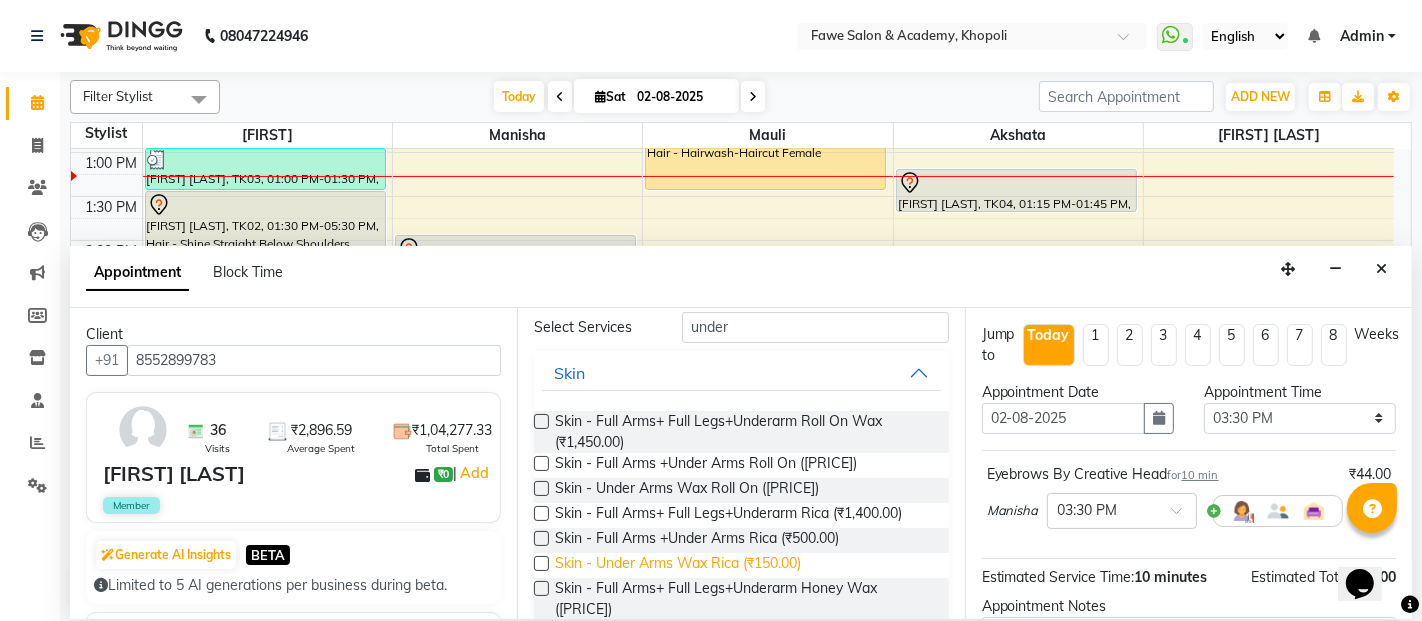 click on "Skin - Under Arms Wax Rica (₹150.00)" at bounding box center [678, 565] 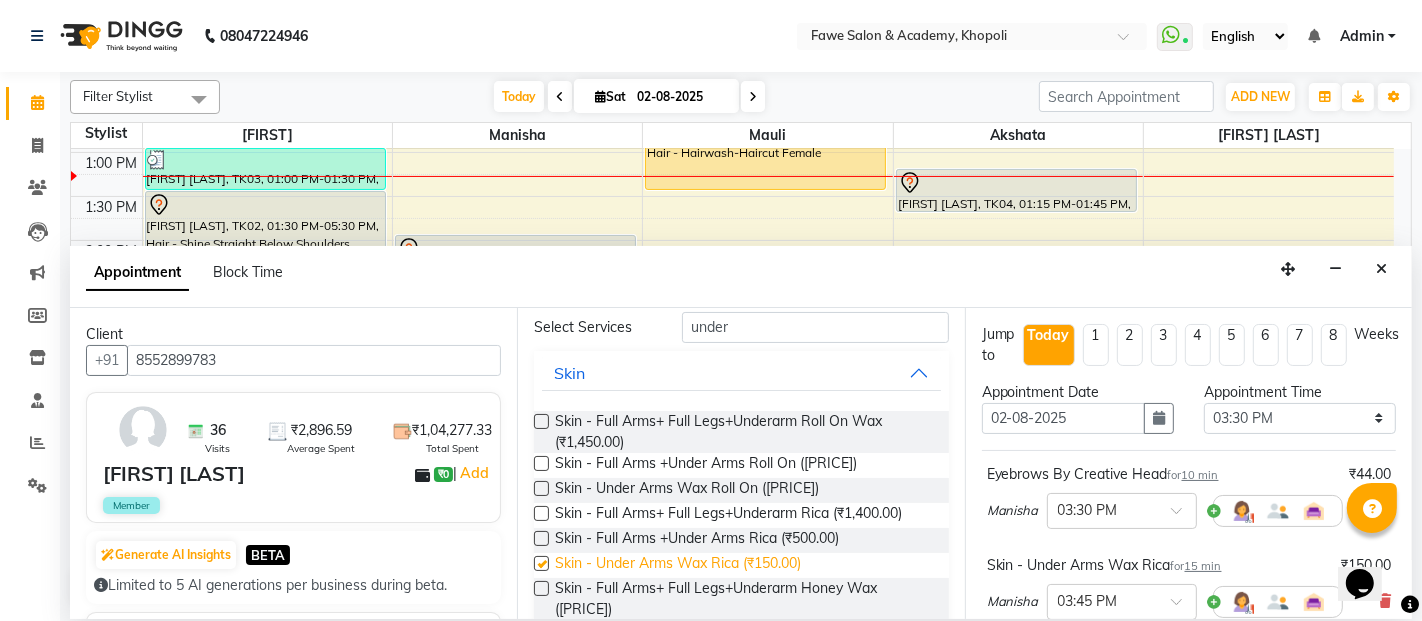 checkbox on "false" 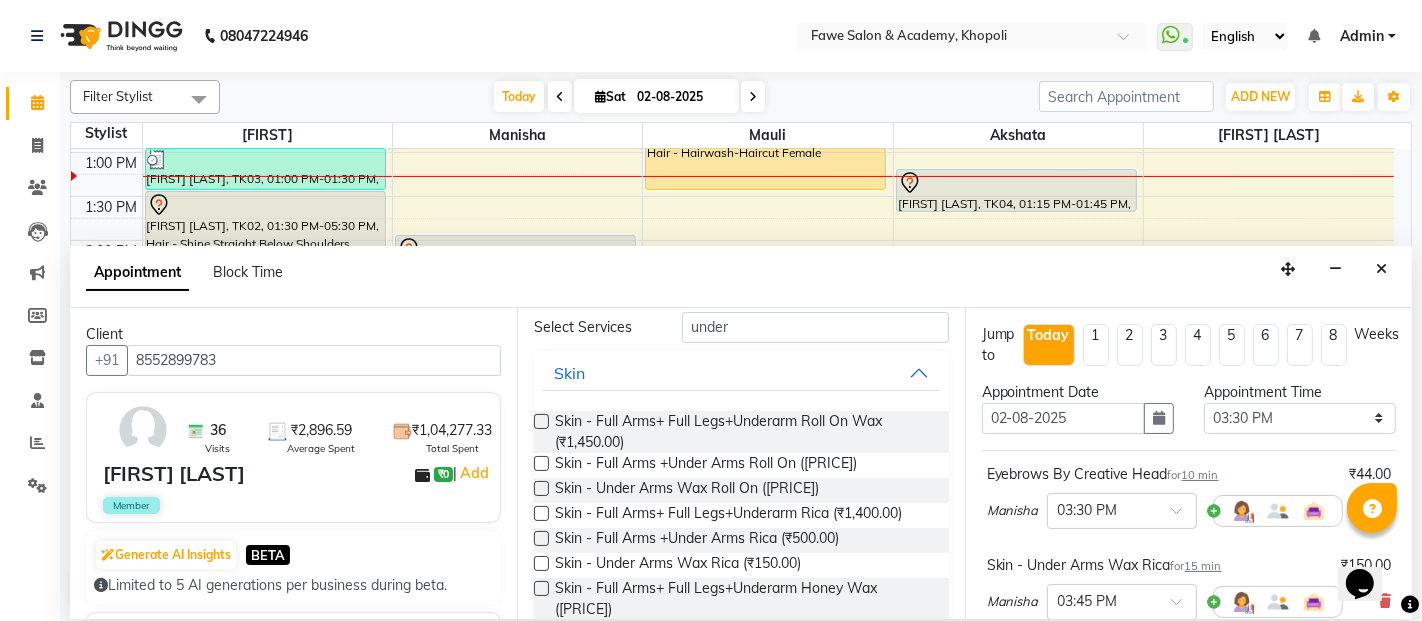 scroll, scrollTop: 305, scrollLeft: 0, axis: vertical 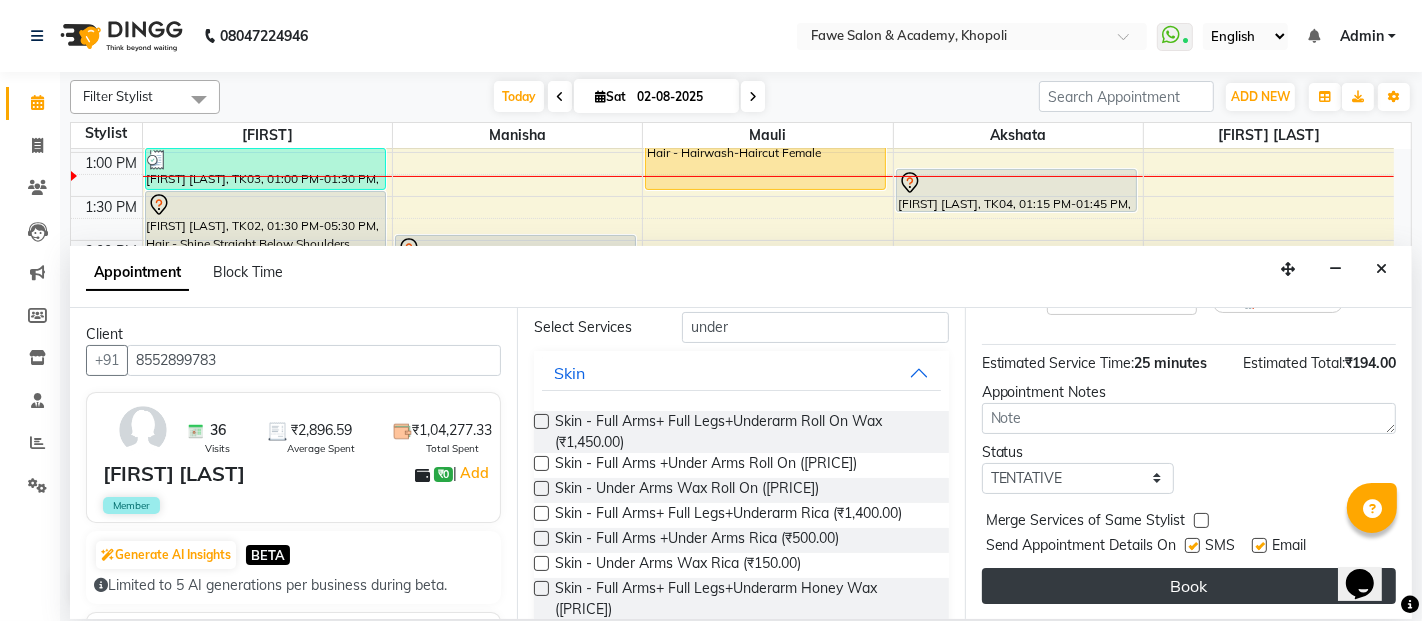 click on "Book" at bounding box center (1189, 586) 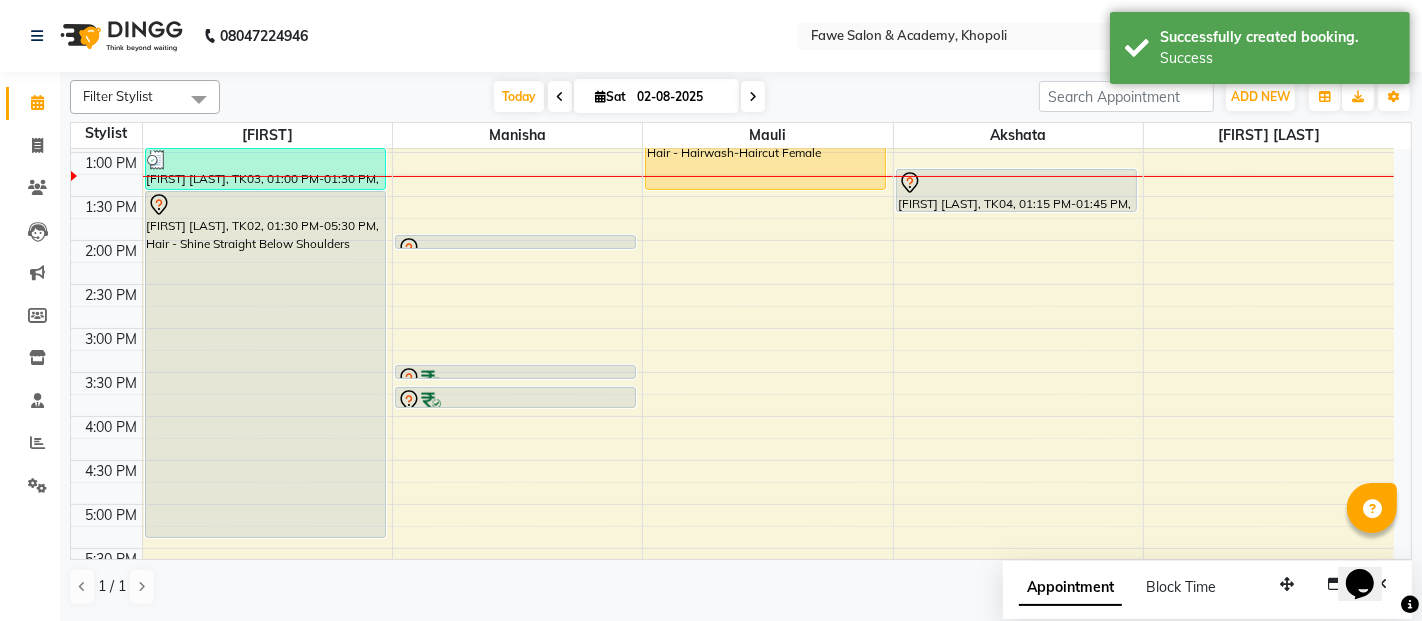 click on "Sat 02-08-2025" at bounding box center (656, 96) 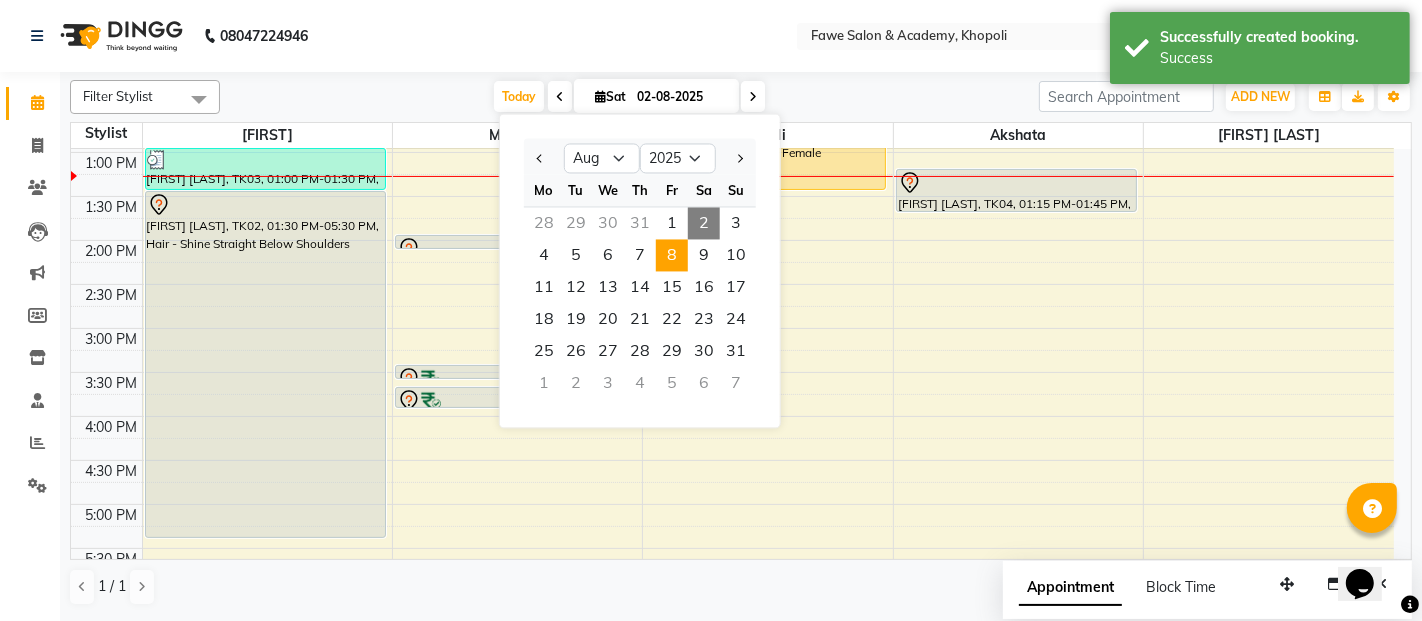 click on "8" at bounding box center [672, 255] 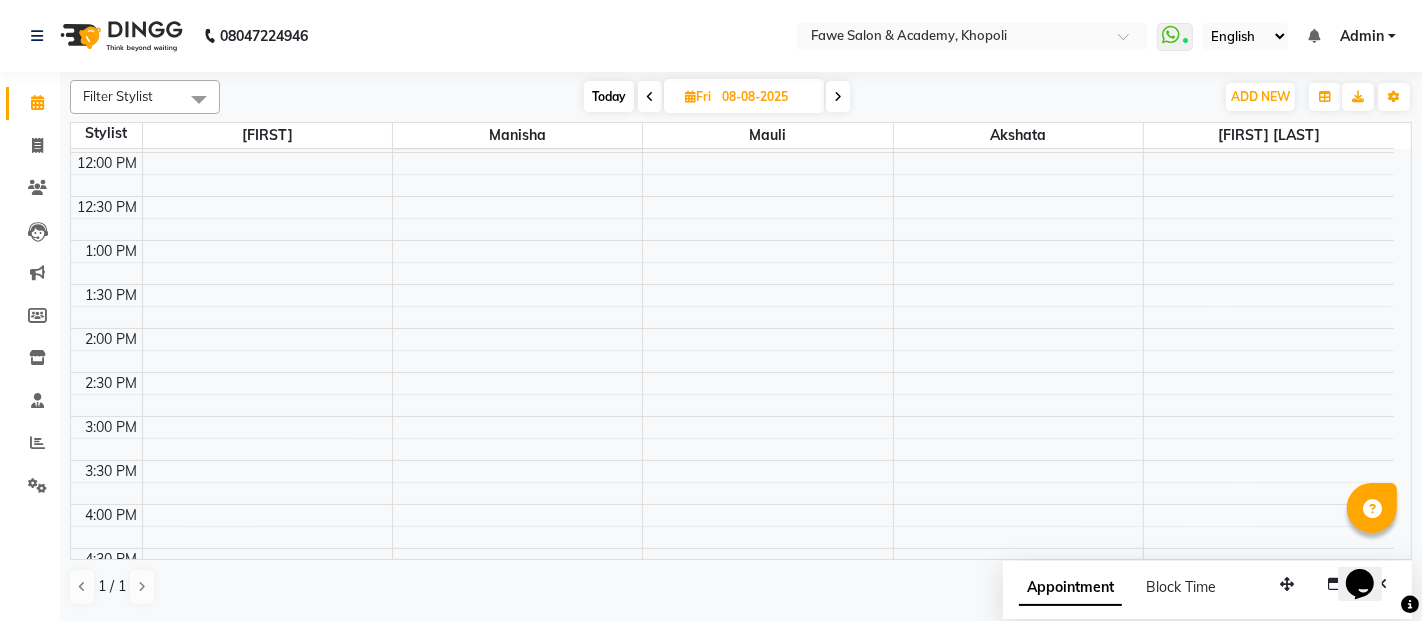 scroll, scrollTop: 215, scrollLeft: 0, axis: vertical 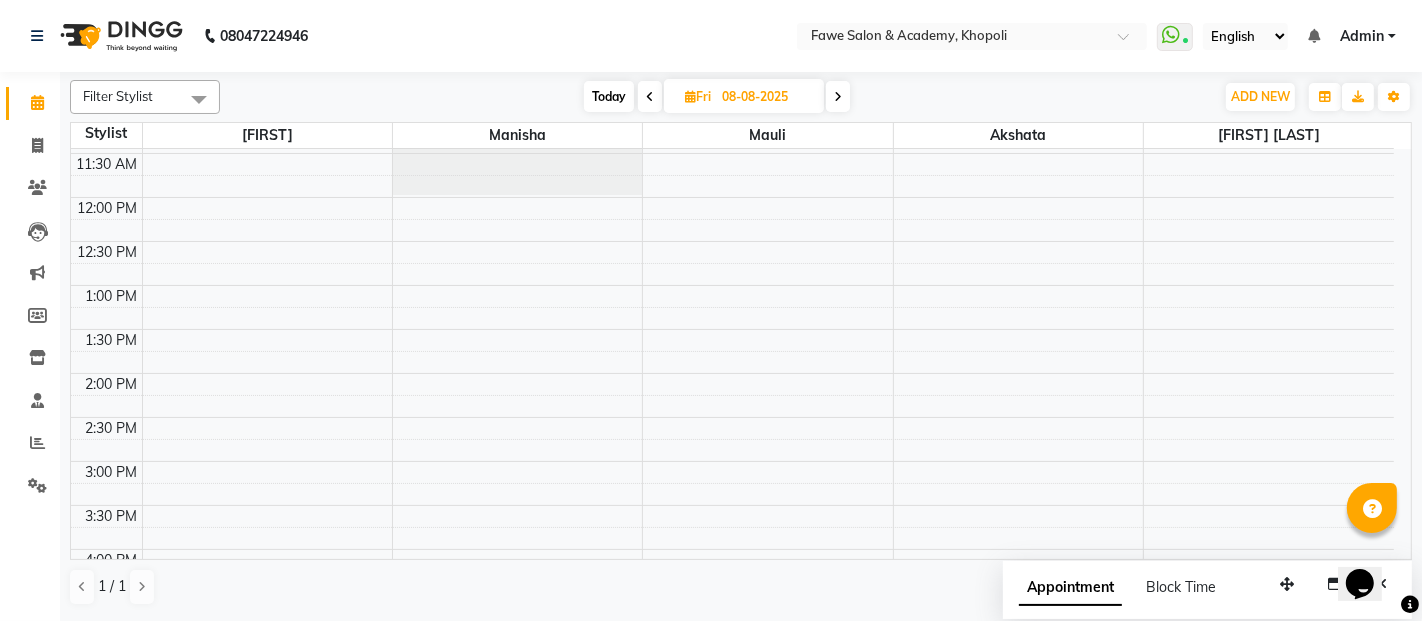 click on "9:00 AM 9:30 AM 10:00 AM 10:30 AM 11:00 AM 11:30 AM 12:00 PM 12:30 PM 1:00 PM 1:30 PM 2:00 PM 2:30 PM 3:00 PM 3:30 PM 4:00 PM 4:30 PM 5:00 PM 5:30 PM 6:00 PM 6:30 PM 7:00 PM 7:30 PM 8:00 PM 8:30 PM 9:00 PM 9:30 PM 10:00 PM 10:30 PM" at bounding box center [732, 549] 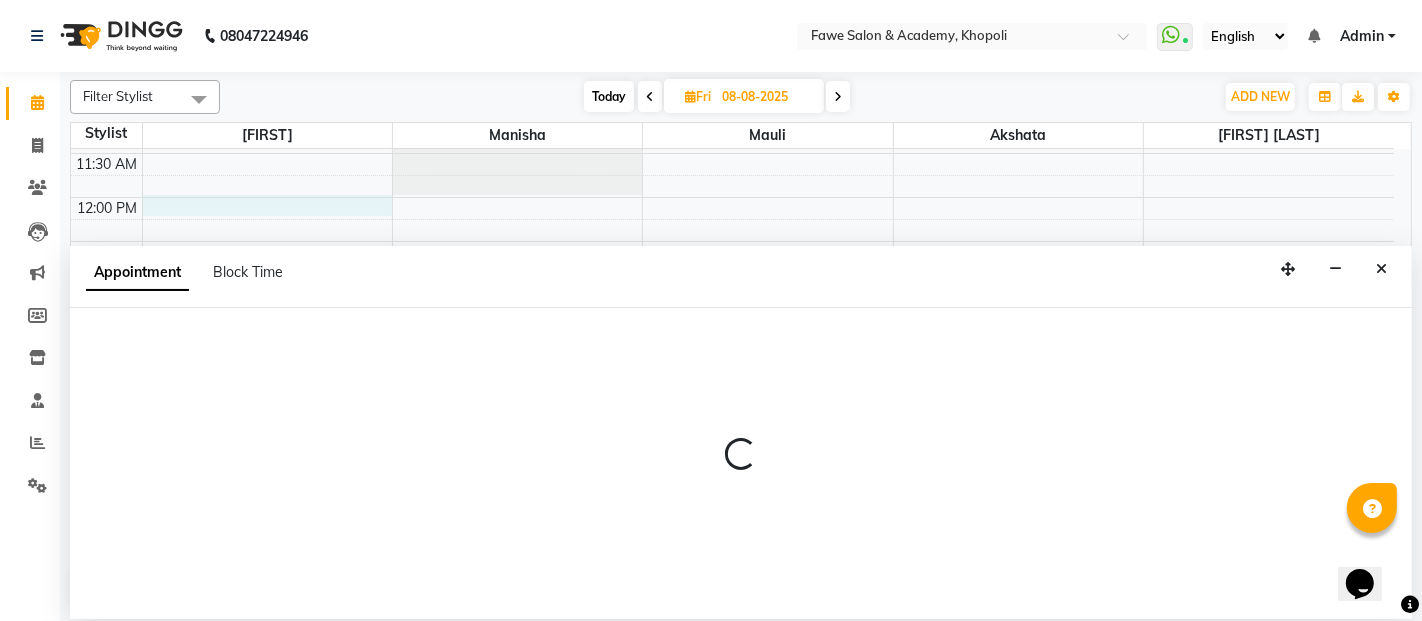 select on "14303" 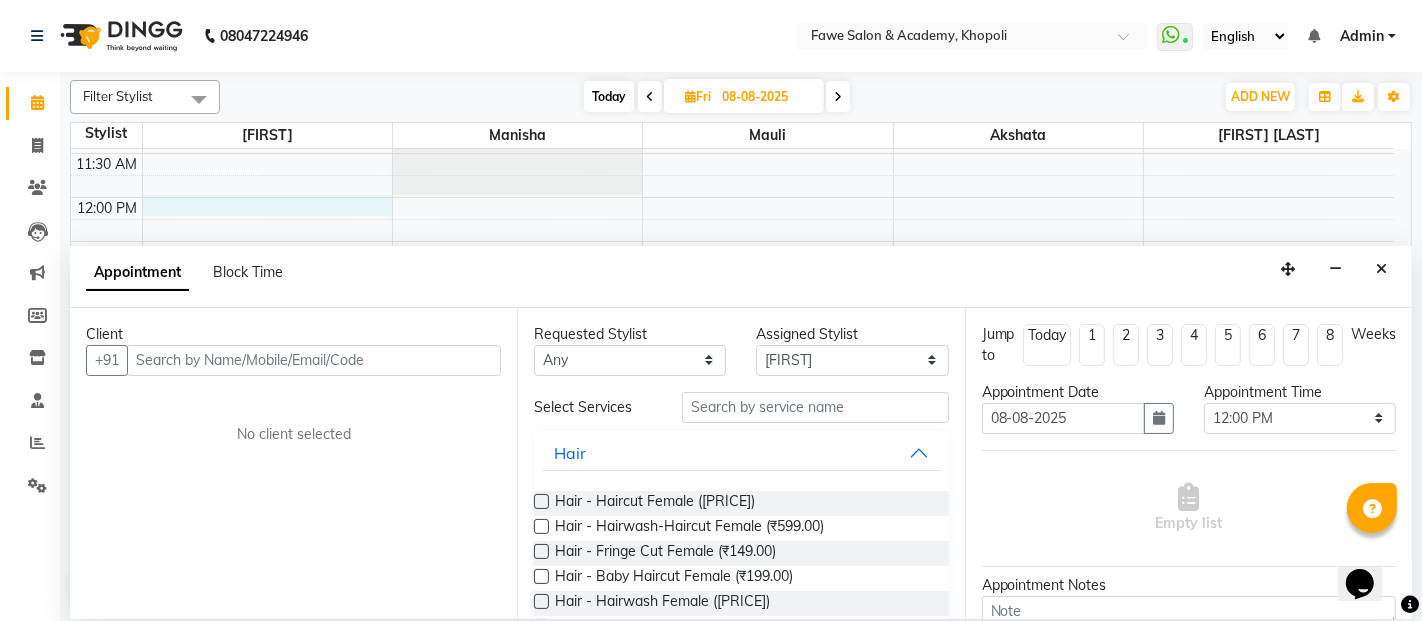 click at bounding box center [314, 360] 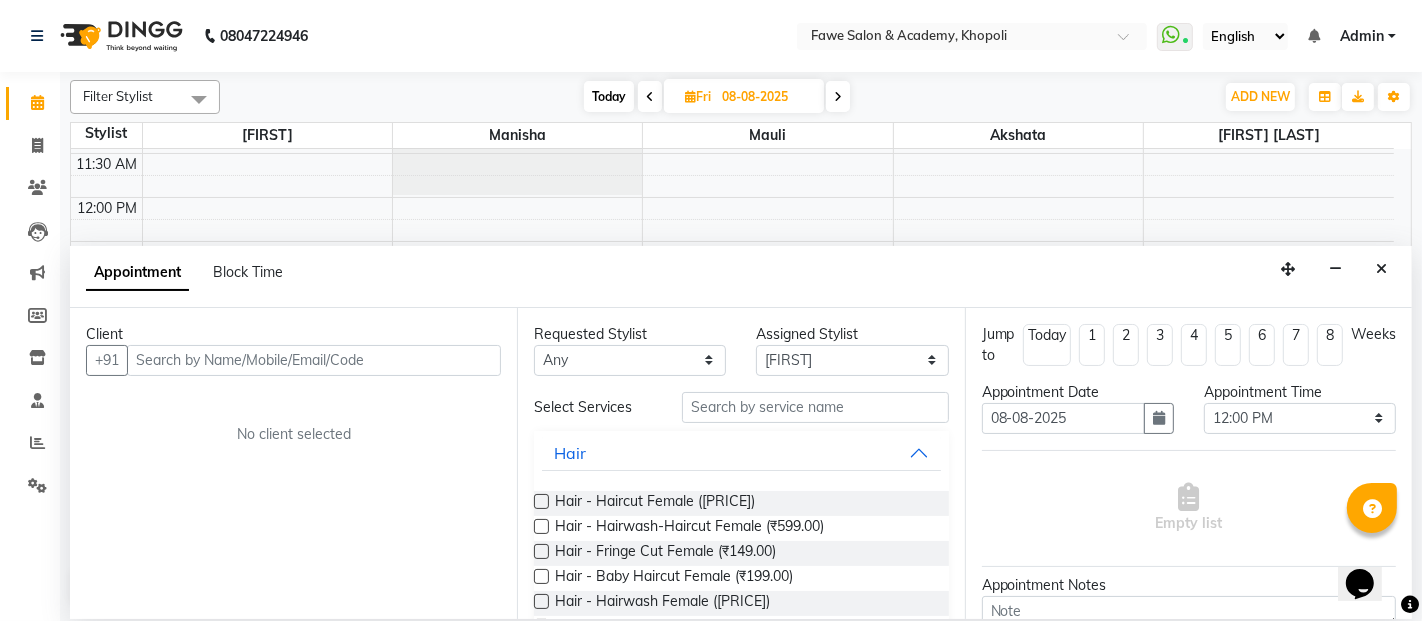 click at bounding box center (314, 360) 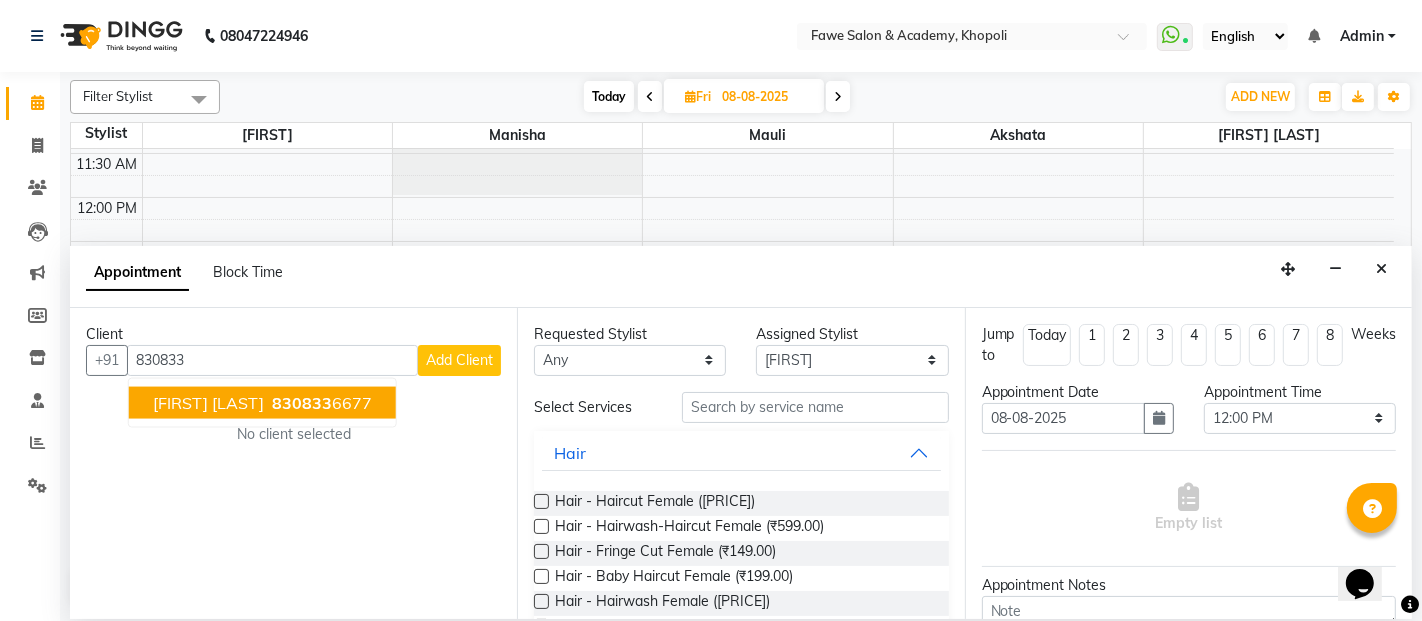 click on "Yutika Mhatre" at bounding box center [208, 403] 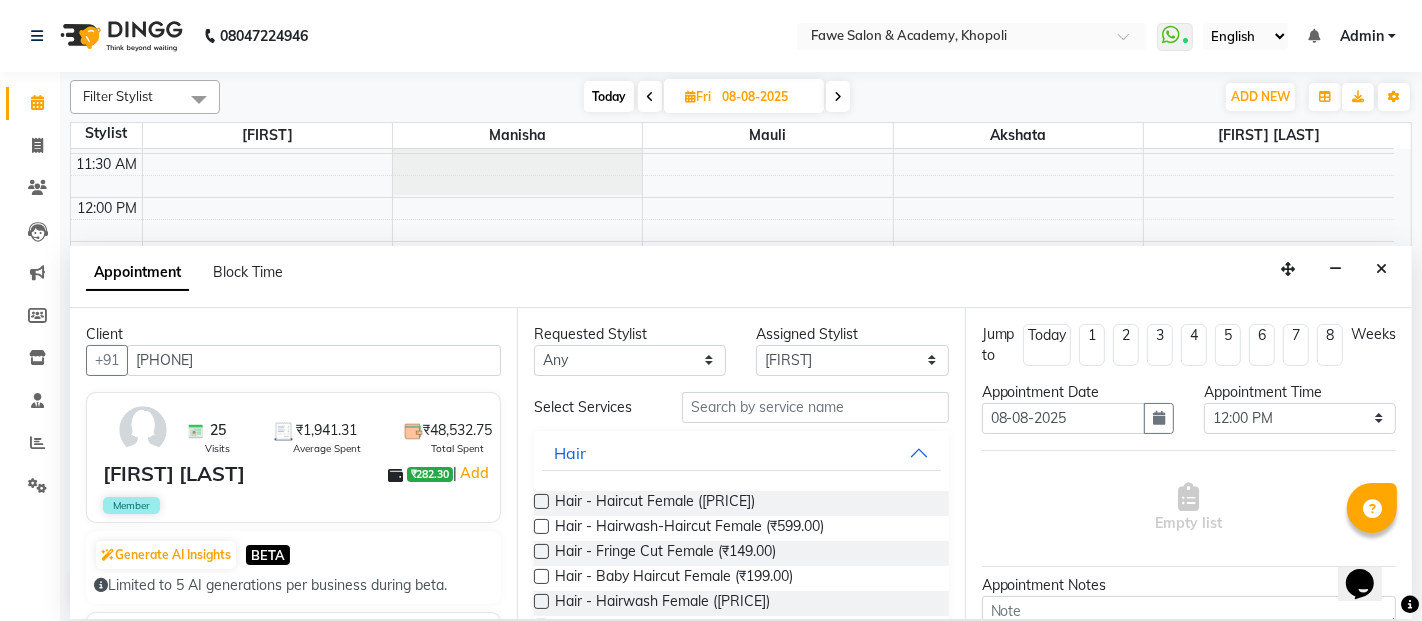 type on "8308336677" 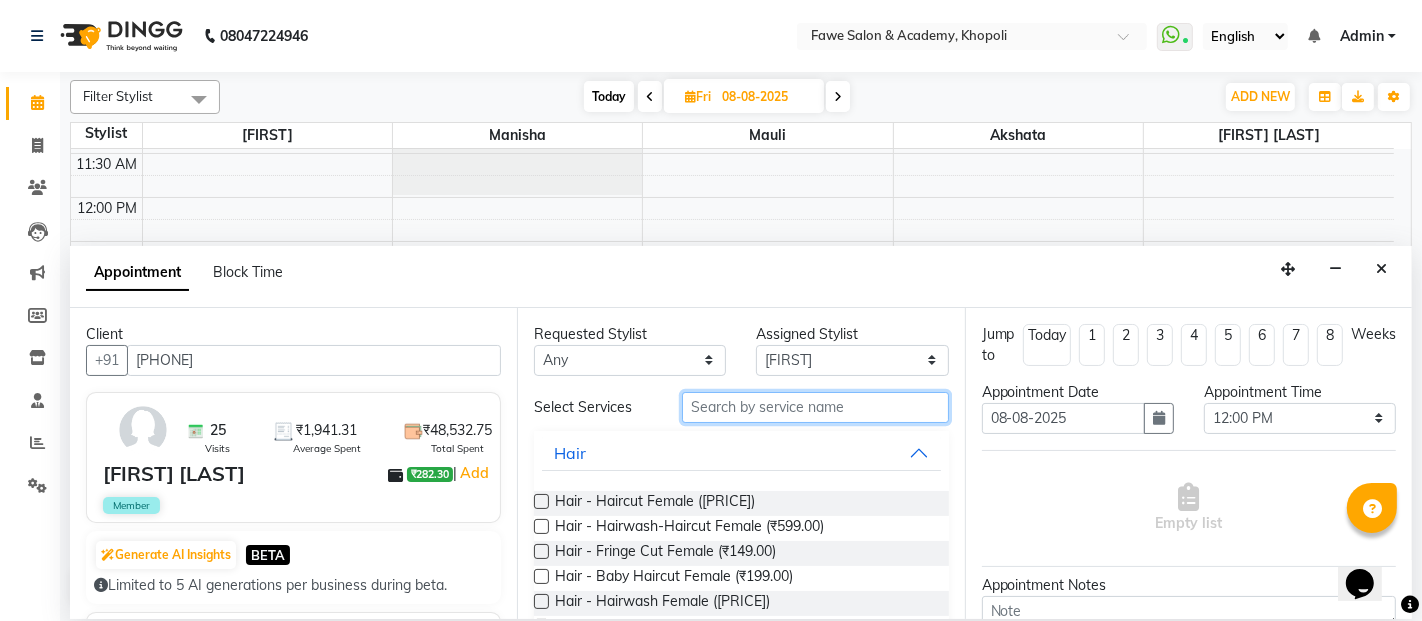 click at bounding box center (815, 407) 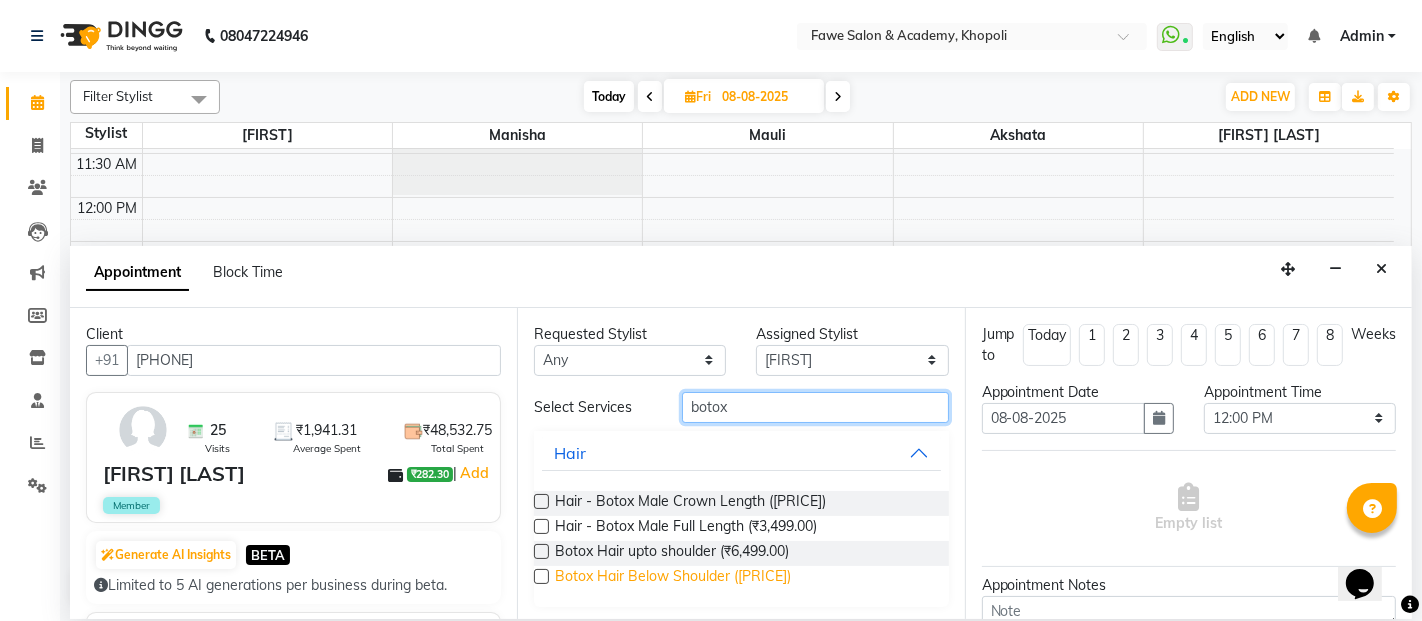 type on "botox" 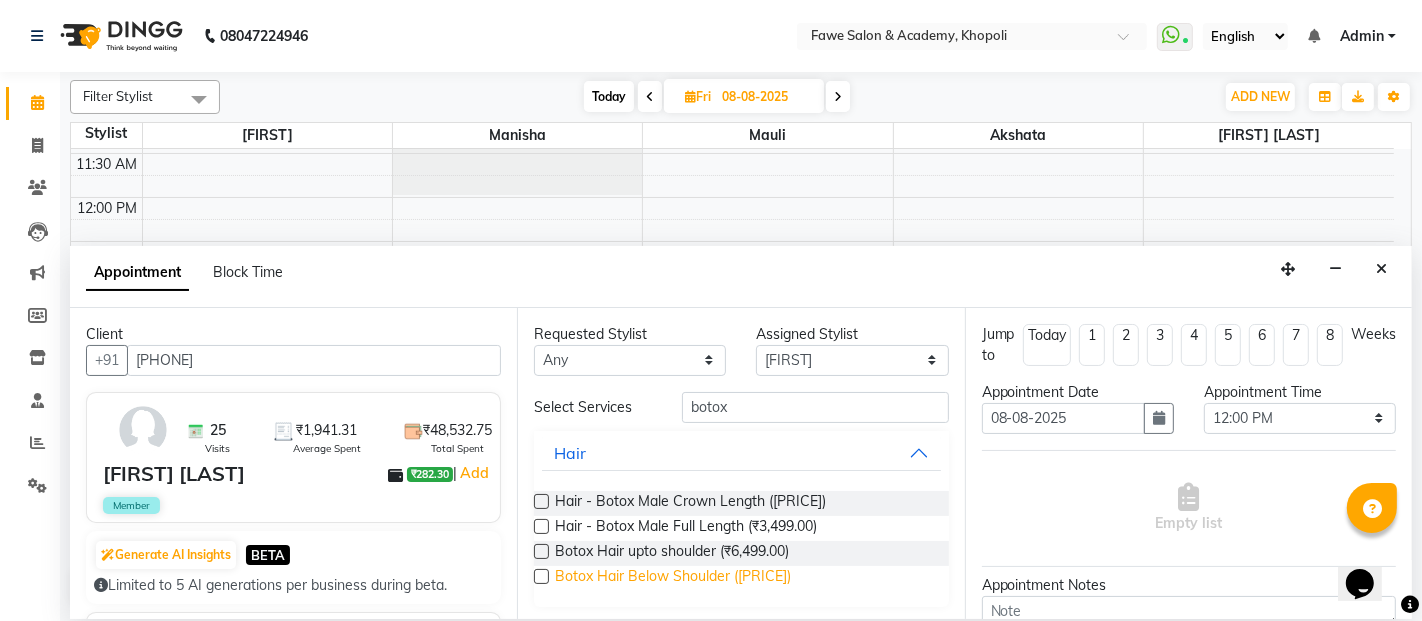 click on "Botox Hair Below Shoulder (₹7,499.00)" at bounding box center [673, 578] 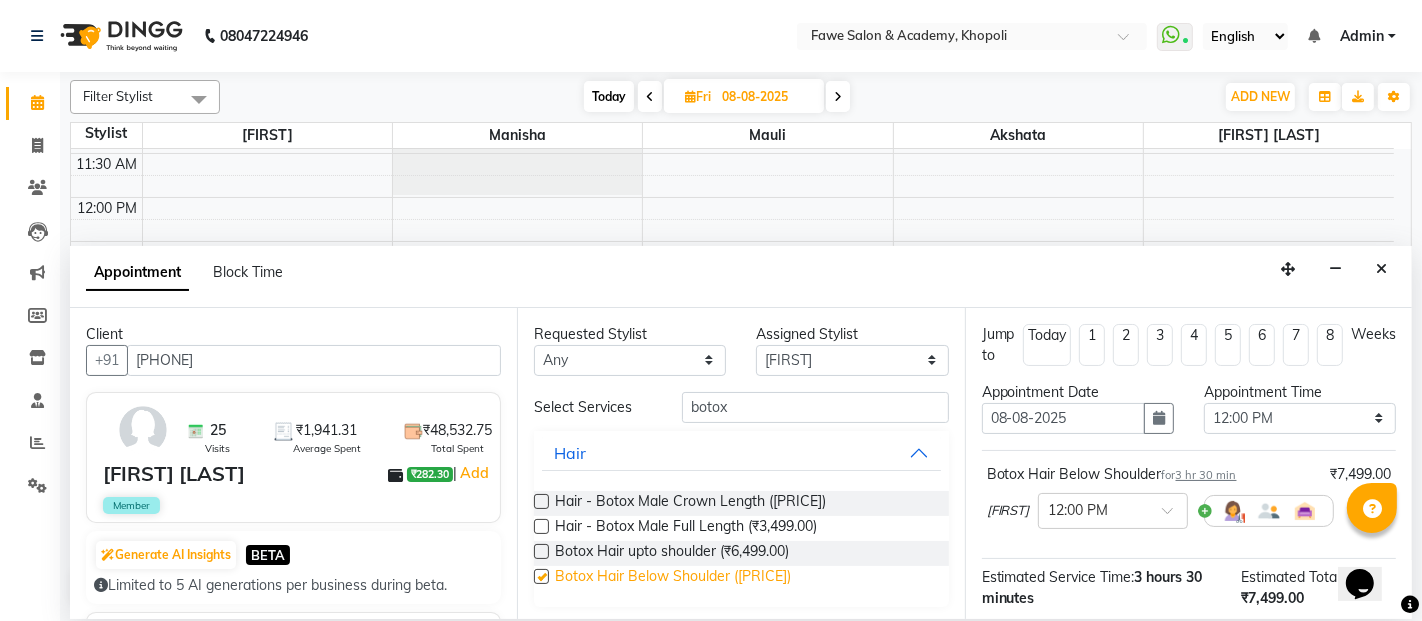 checkbox on "false" 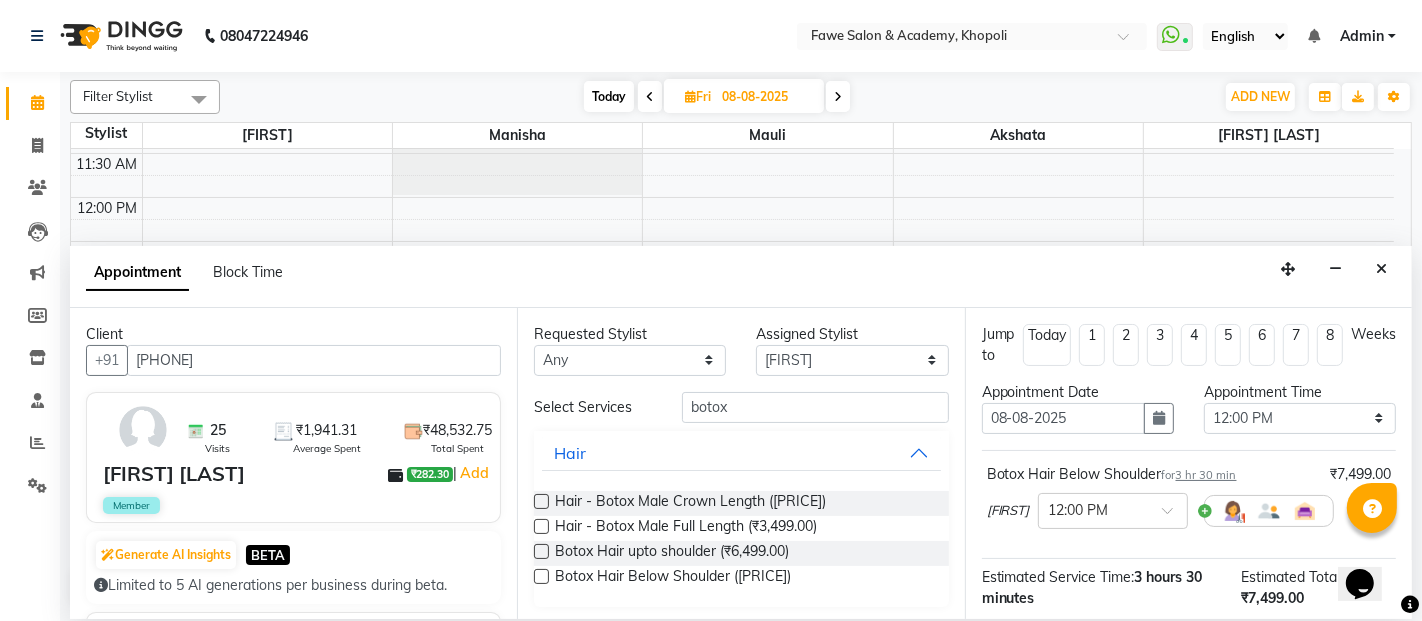 scroll, scrollTop: 235, scrollLeft: 0, axis: vertical 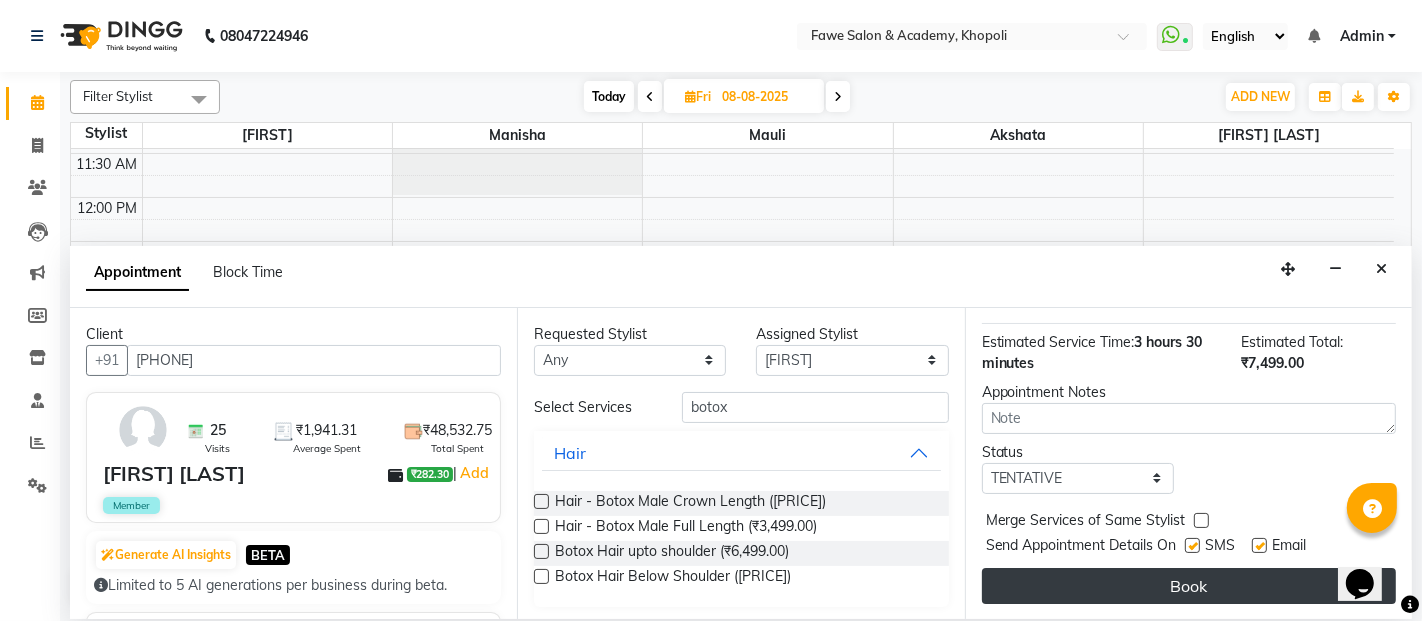 click on "Book" at bounding box center (1189, 586) 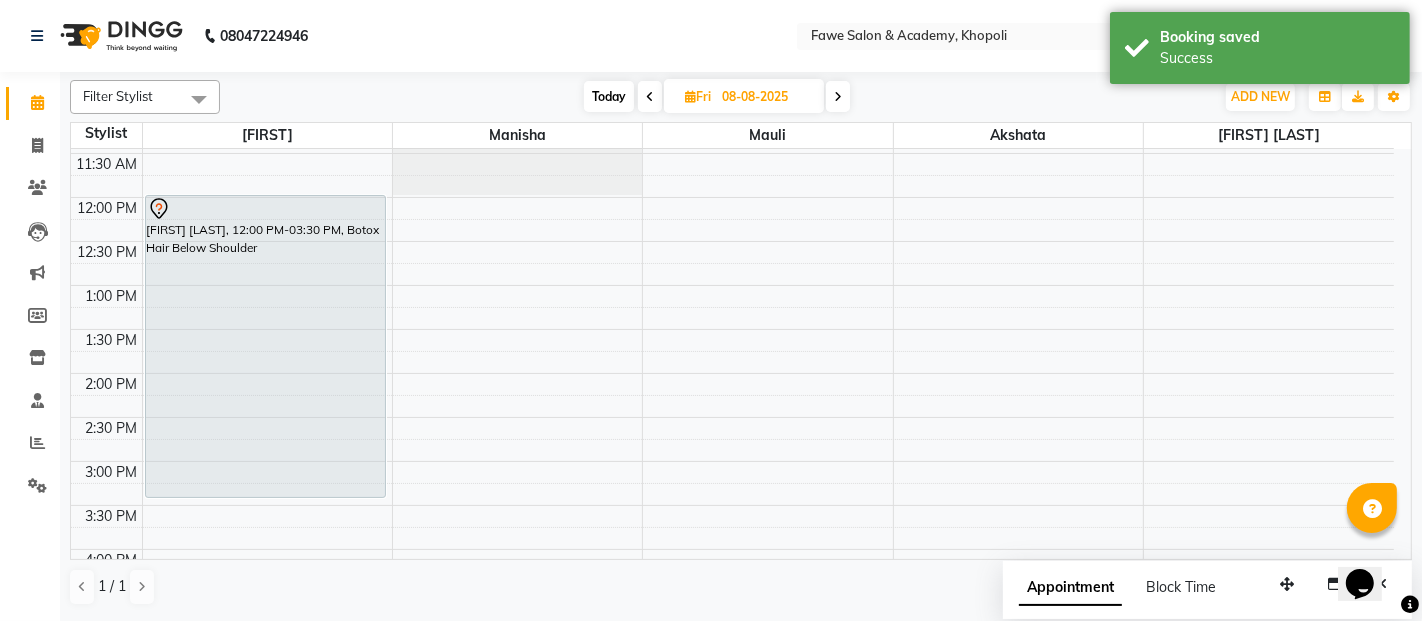 click on "Fri 08-08-2025" at bounding box center (744, 96) 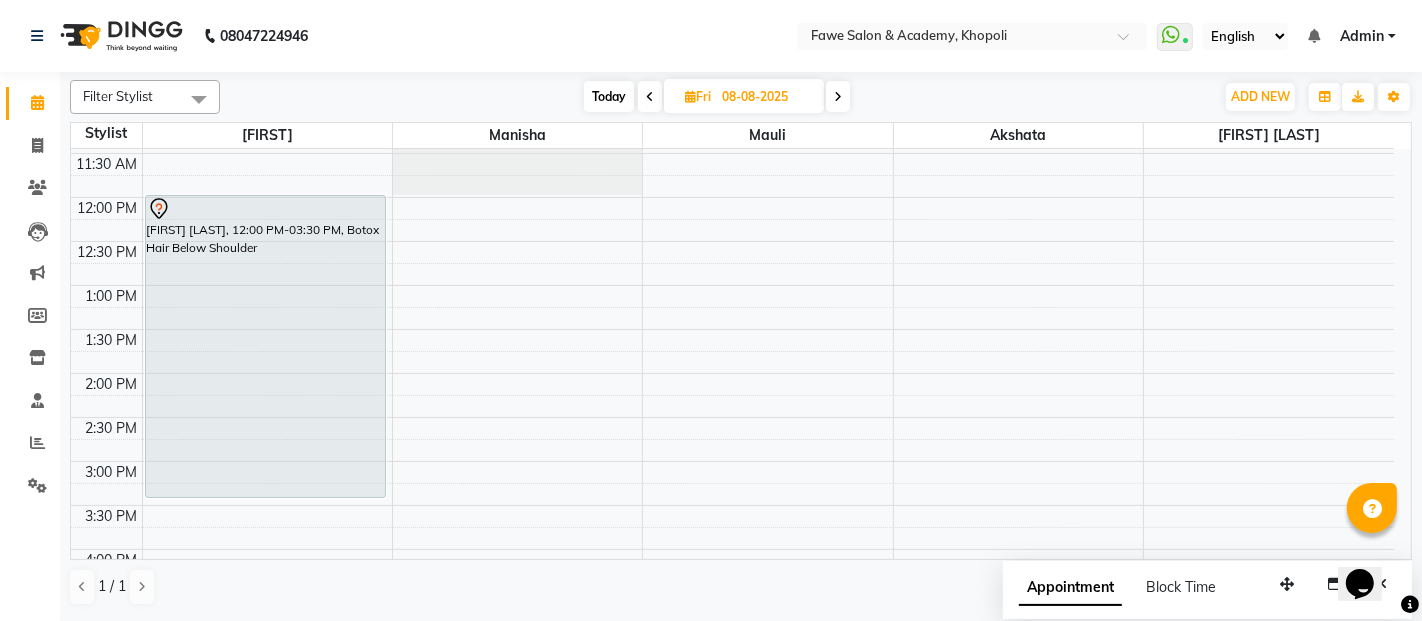 click on "Fri" at bounding box center [698, 96] 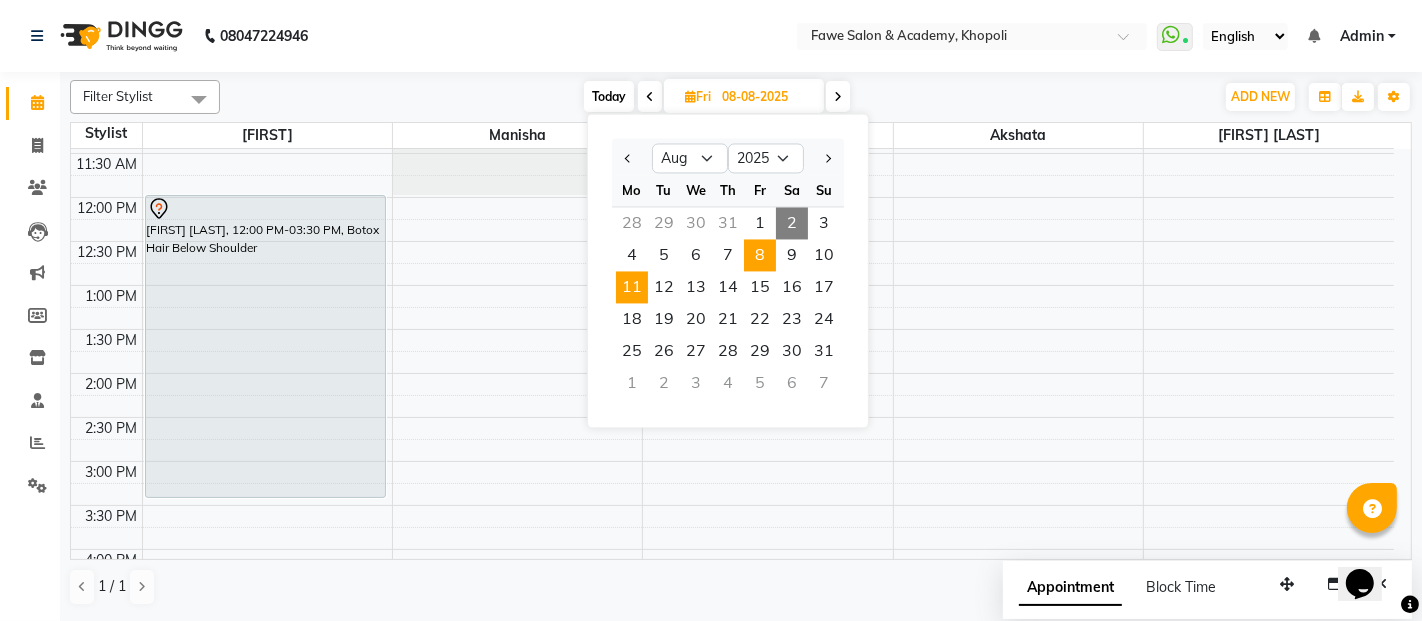 click on "11" at bounding box center (632, 287) 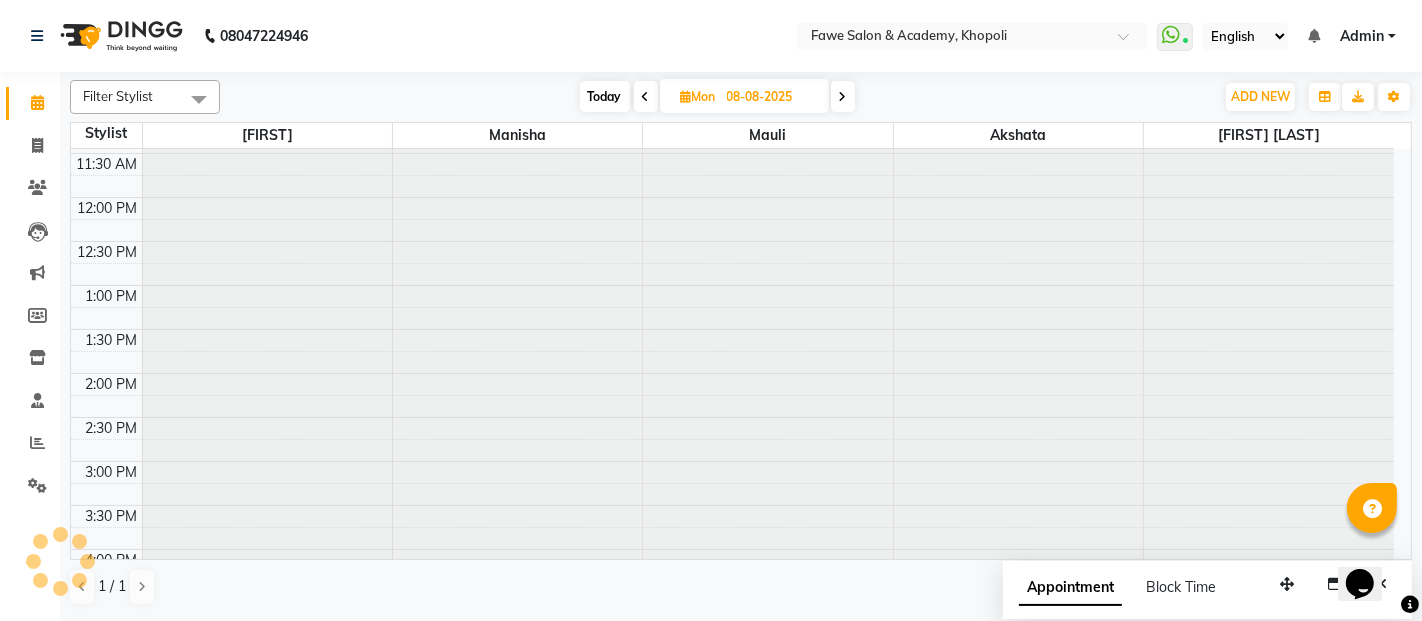 type on "11-08-2025" 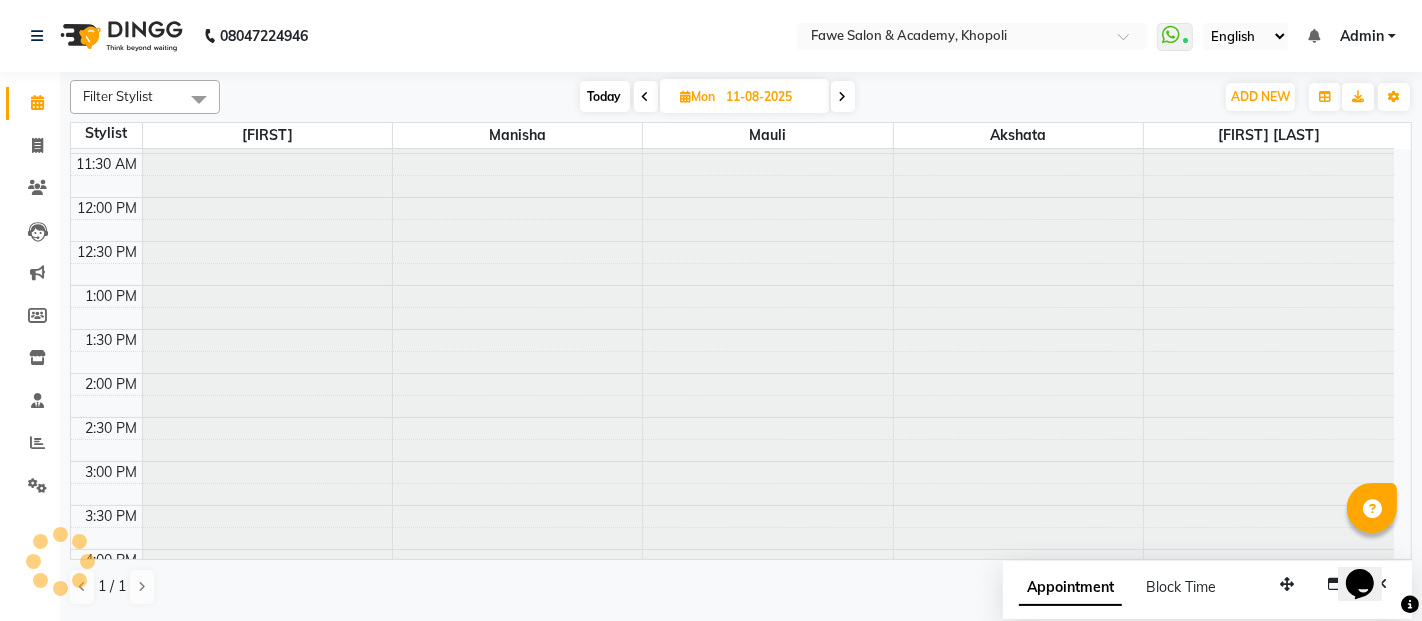 scroll, scrollTop: 348, scrollLeft: 0, axis: vertical 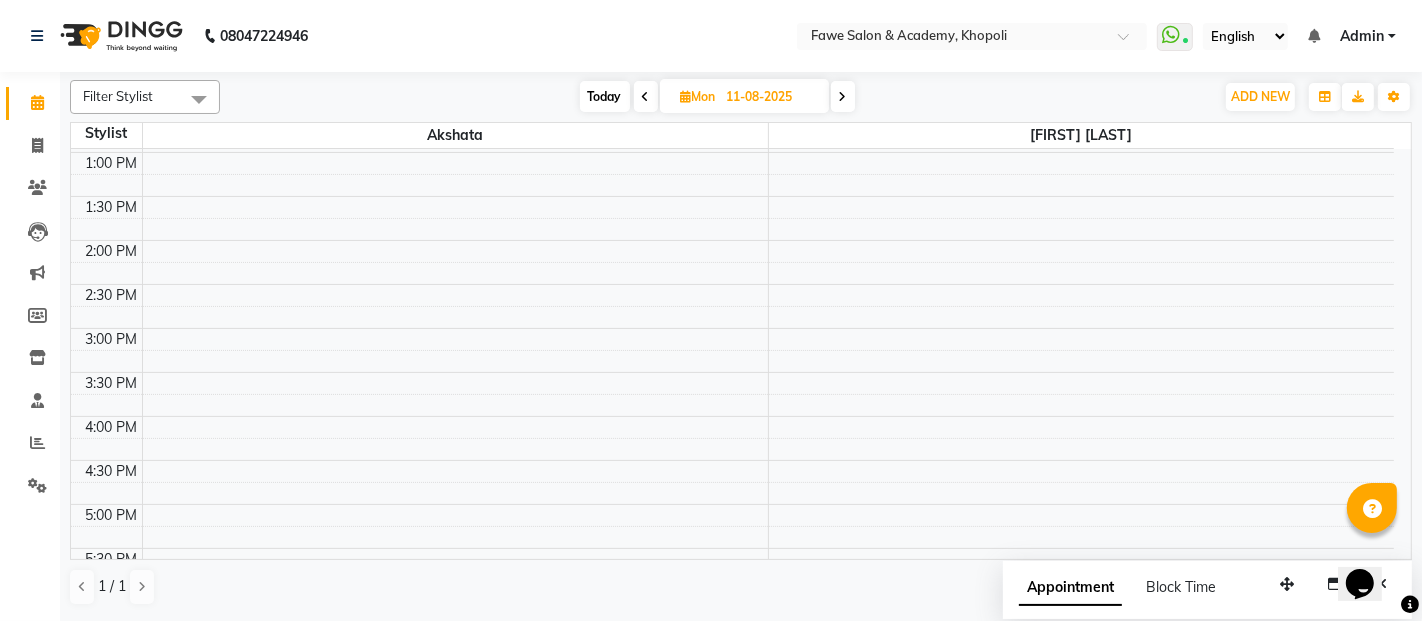 click on "Mon" at bounding box center [698, 96] 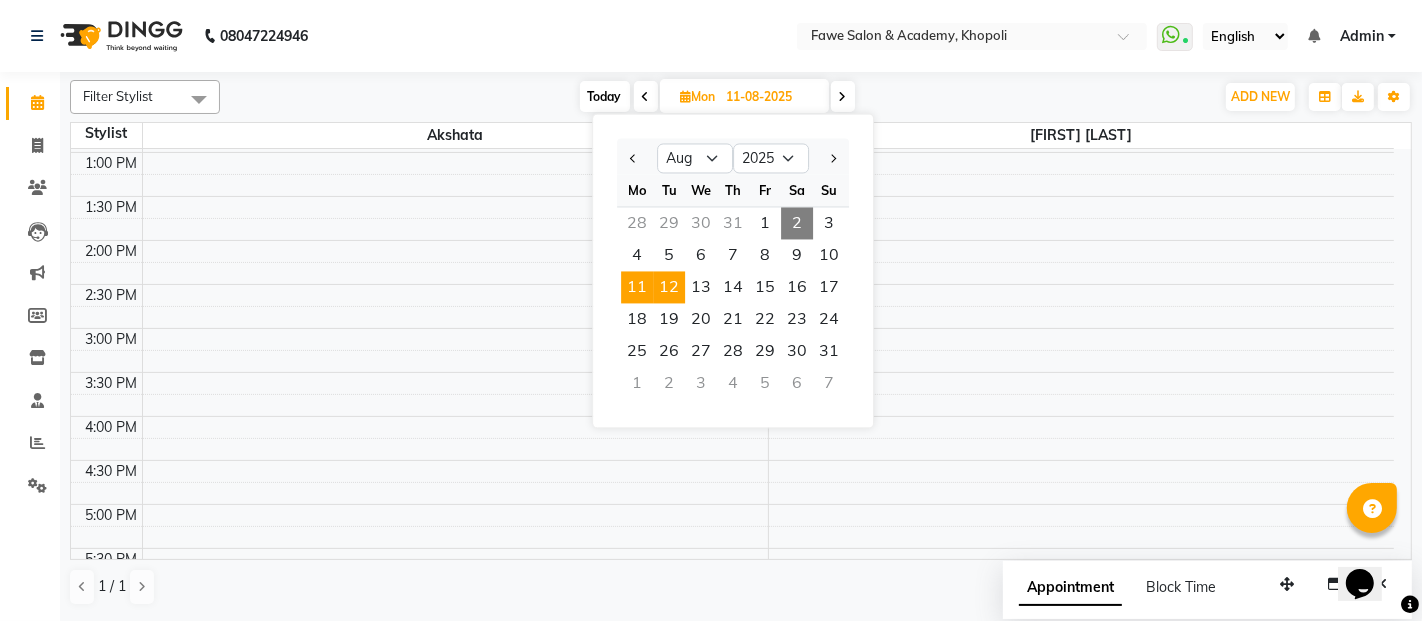 click on "12" at bounding box center [669, 287] 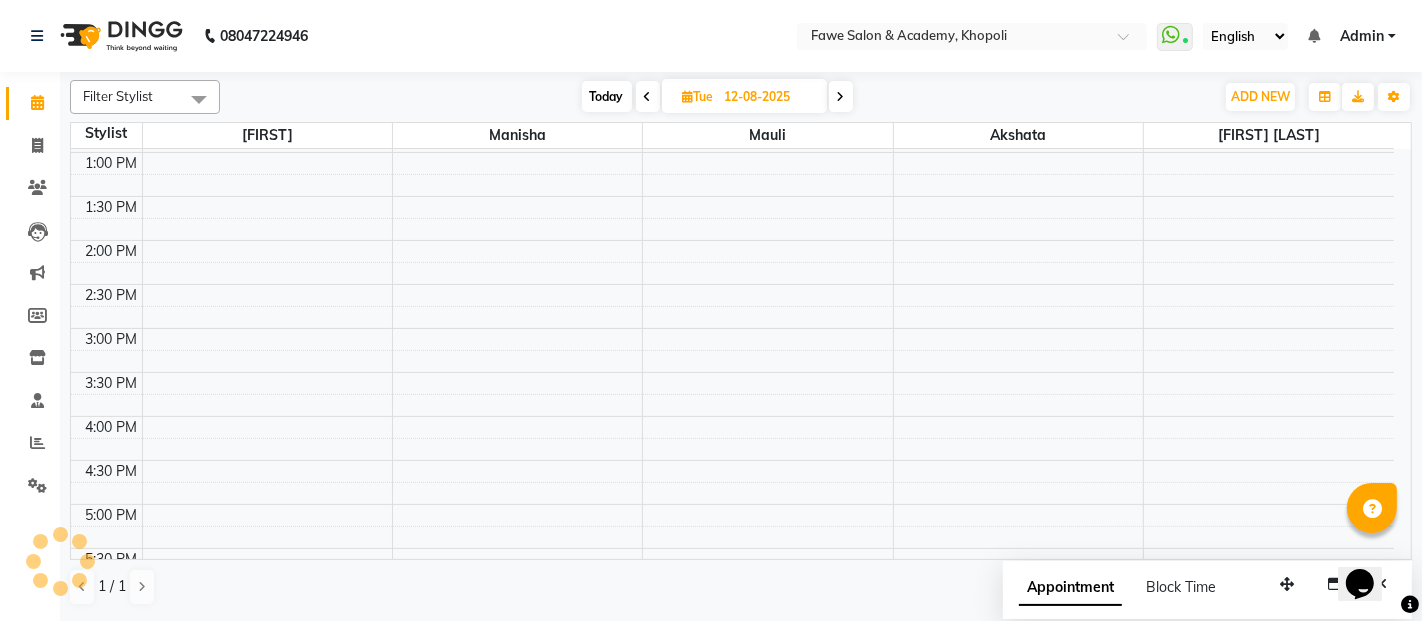 scroll, scrollTop: 348, scrollLeft: 0, axis: vertical 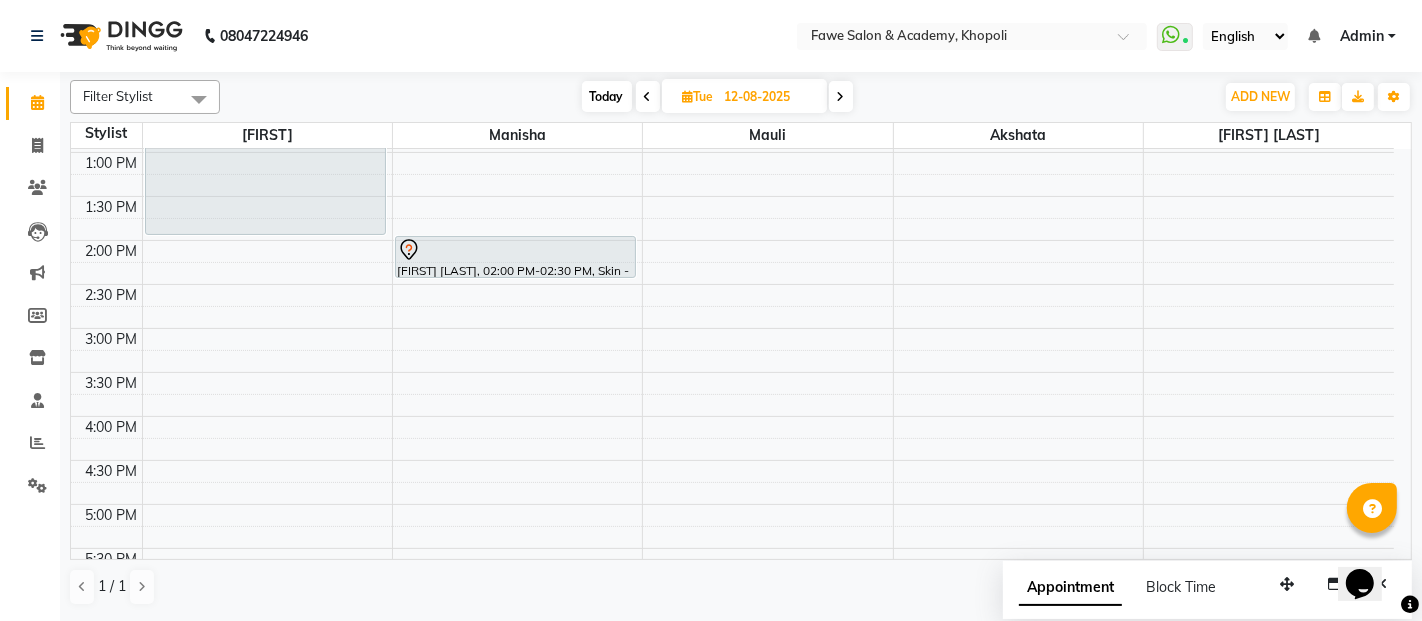click on "9:00 AM 9:30 AM 10:00 AM 10:30 AM 11:00 AM 11:30 AM 12:00 PM 12:30 PM 1:00 PM 1:30 PM 2:00 PM 2:30 PM 3:00 PM 3:30 PM 4:00 PM 4:30 PM 5:00 PM 5:30 PM 6:00 PM 6:30 PM 7:00 PM 7:30 PM 8:00 PM 8:30 PM 9:00 PM 9:30 PM 10:00 PM 10:30 PM             Rupali Khairnar, 11:00 AM-02:00 PM, Hair - Global Highlights Below Shoulders             Rupali Khairnar, 02:00 PM-02:30 PM, Skin - Full Arms +Under Arms Rica             Rupali Khairnar, 10:15 AM-11:00 AM, Hair - Haircut Female" at bounding box center (732, 416) 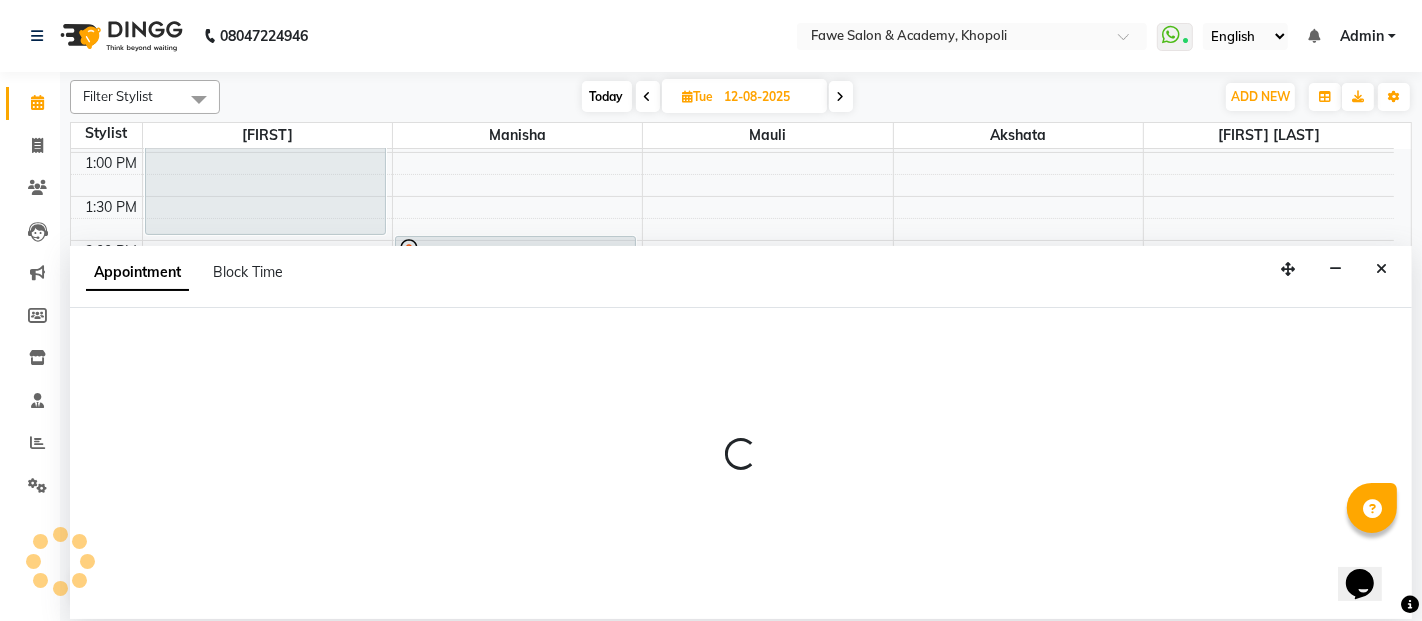 select on "14304" 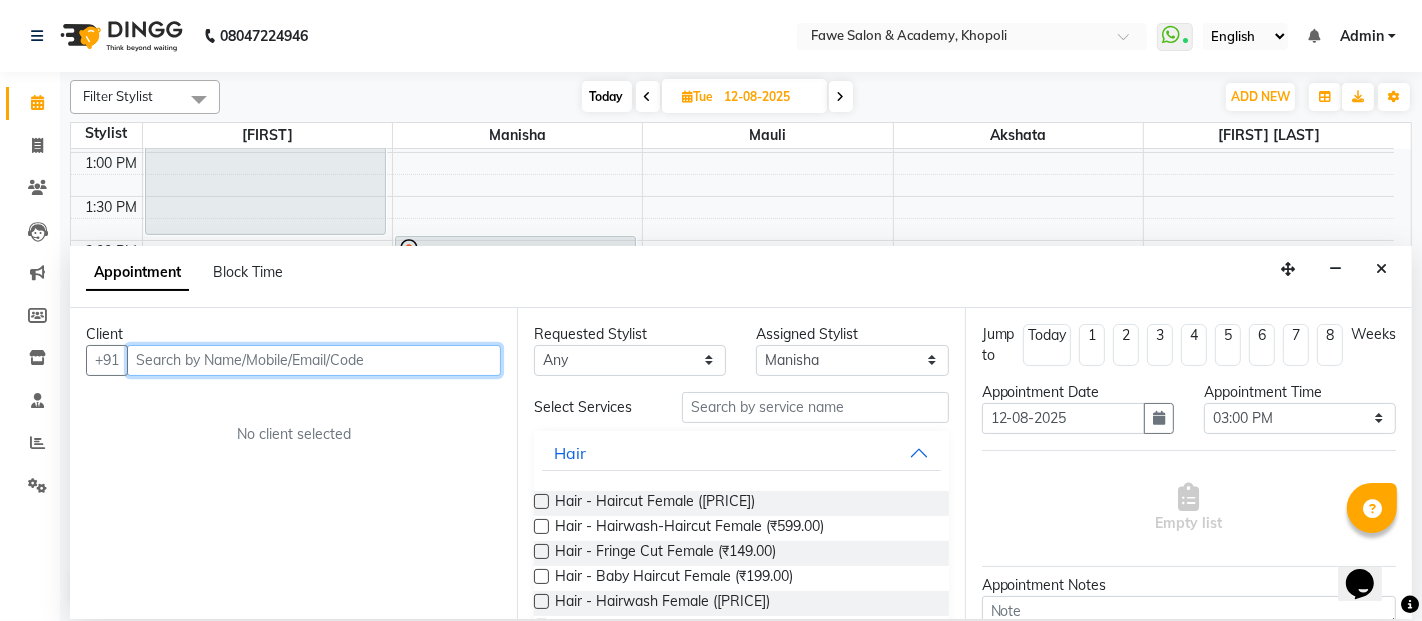click at bounding box center (314, 360) 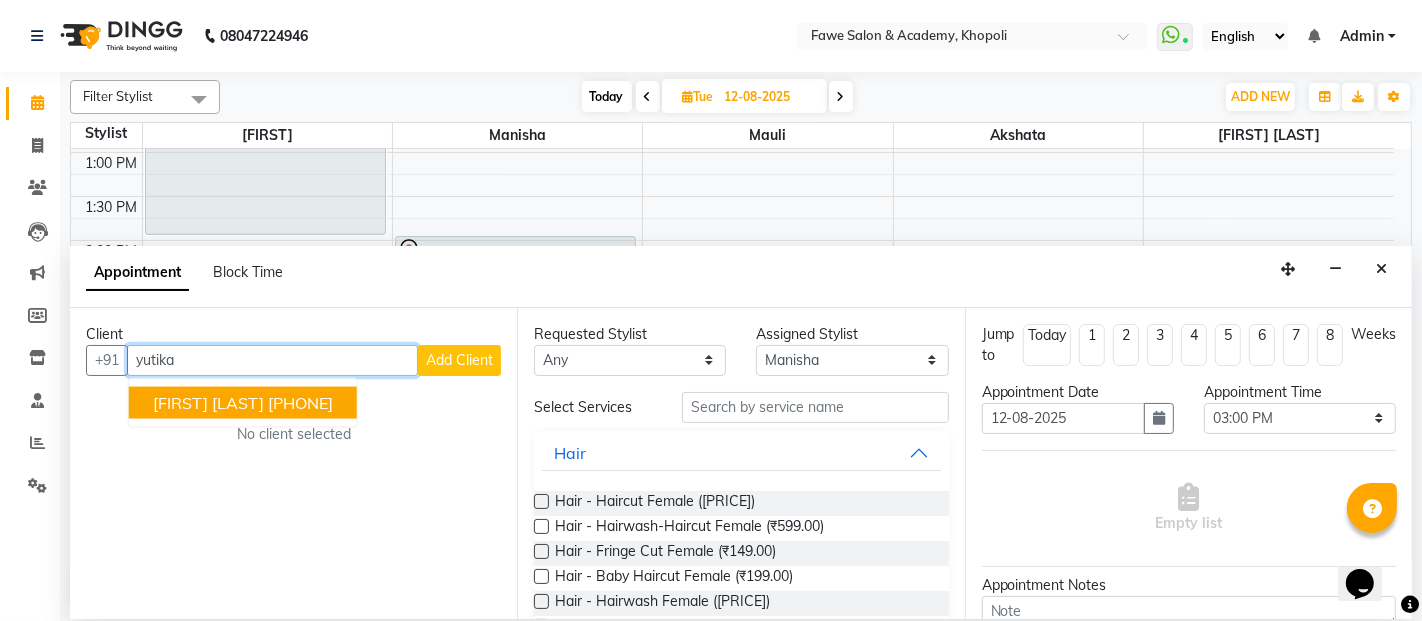 click on "Yutika Mhatre" at bounding box center (208, 403) 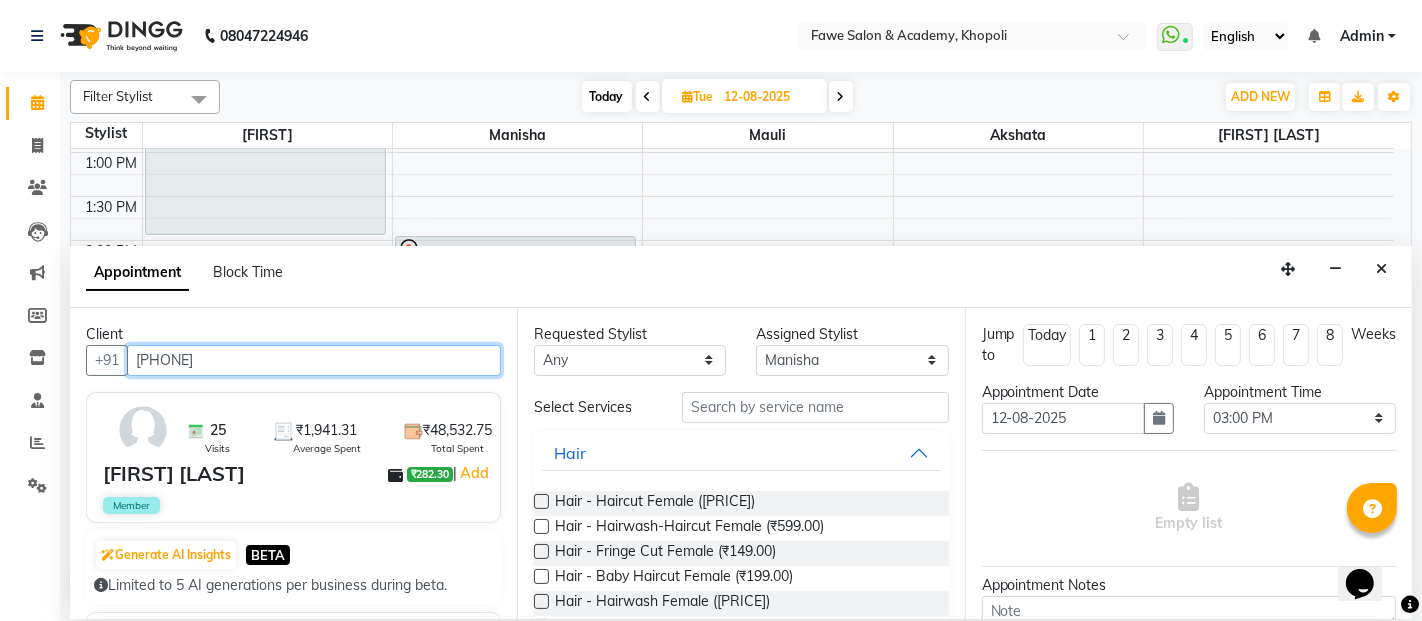 type on "8308336677" 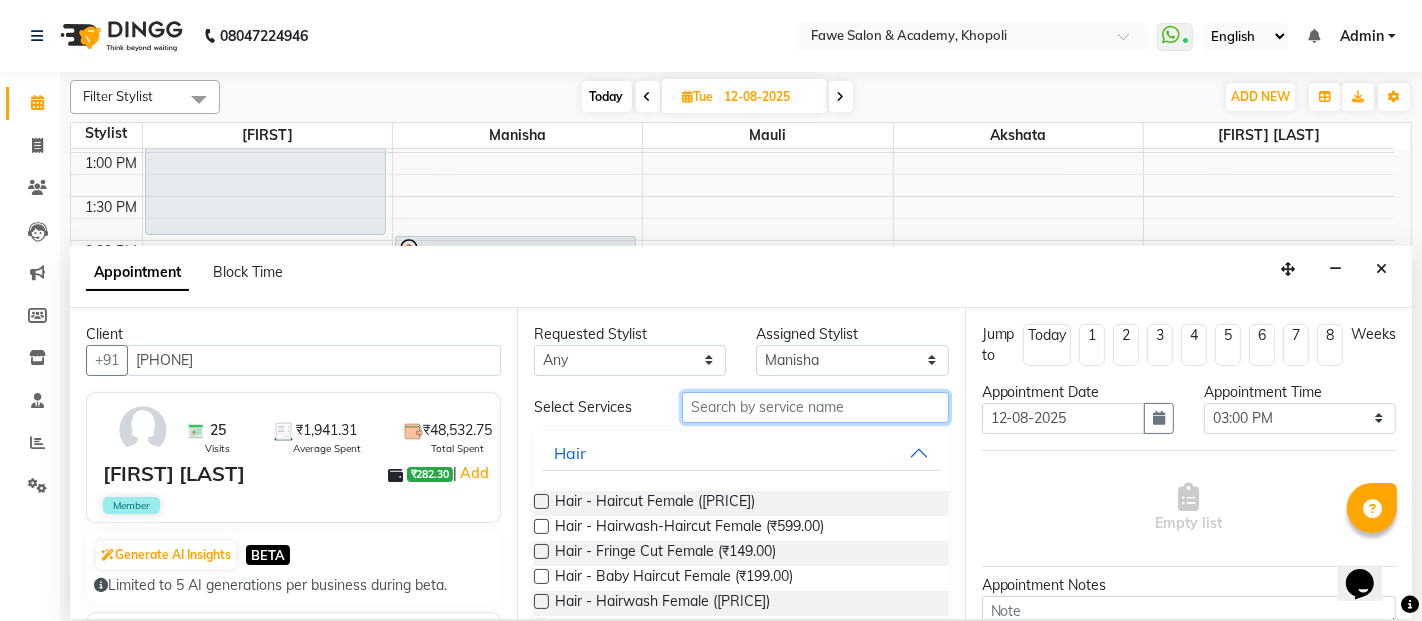 click at bounding box center (815, 407) 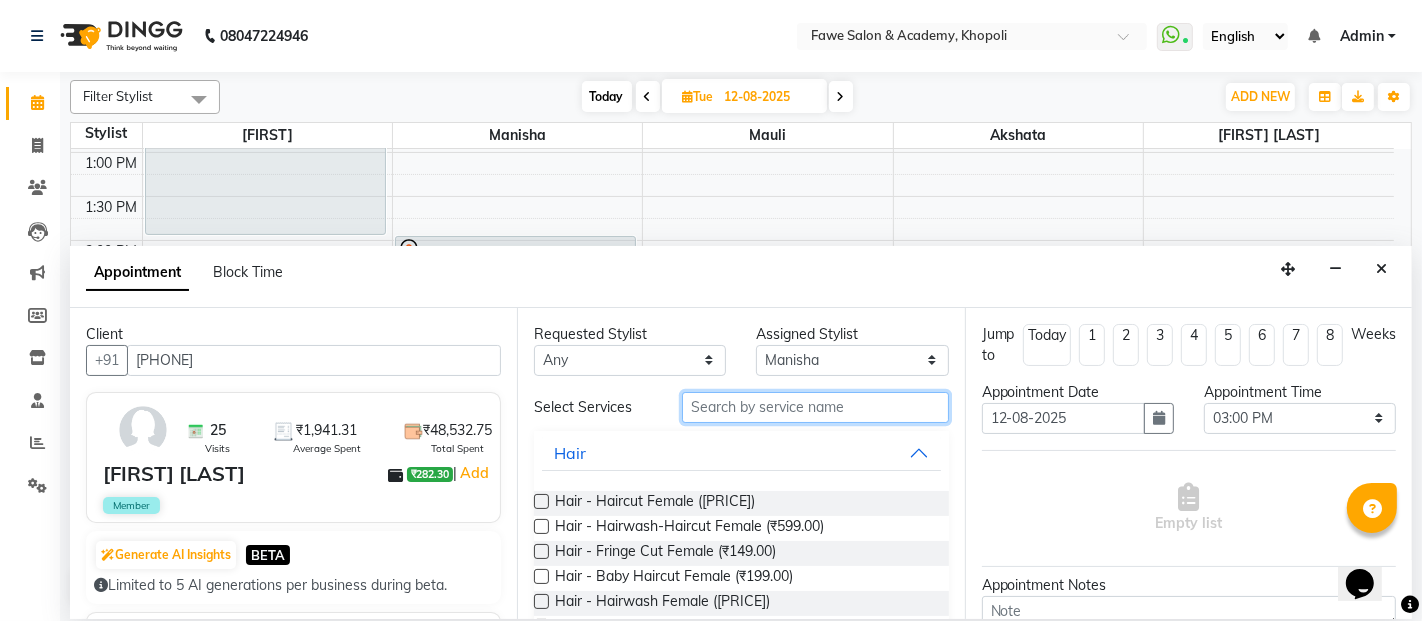type on "f" 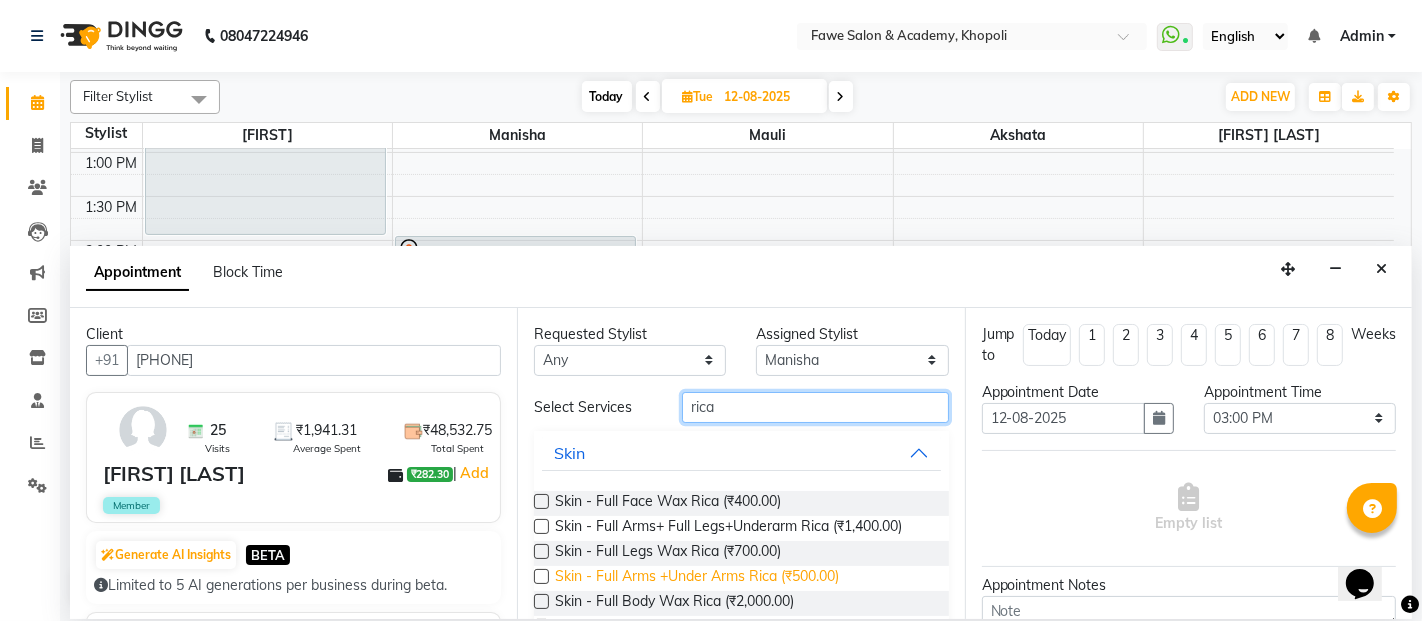 type on "rica" 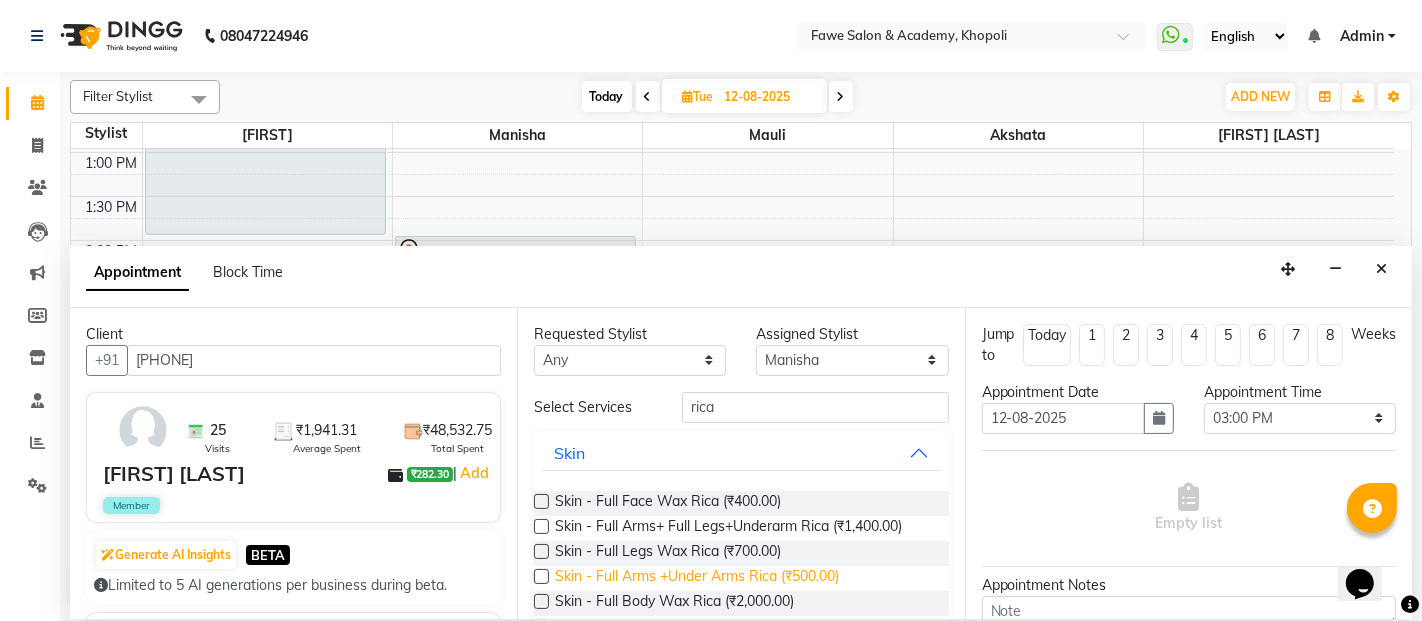click on "Skin - Full Arms +Under Arms Rica (₹500.00)" at bounding box center (697, 578) 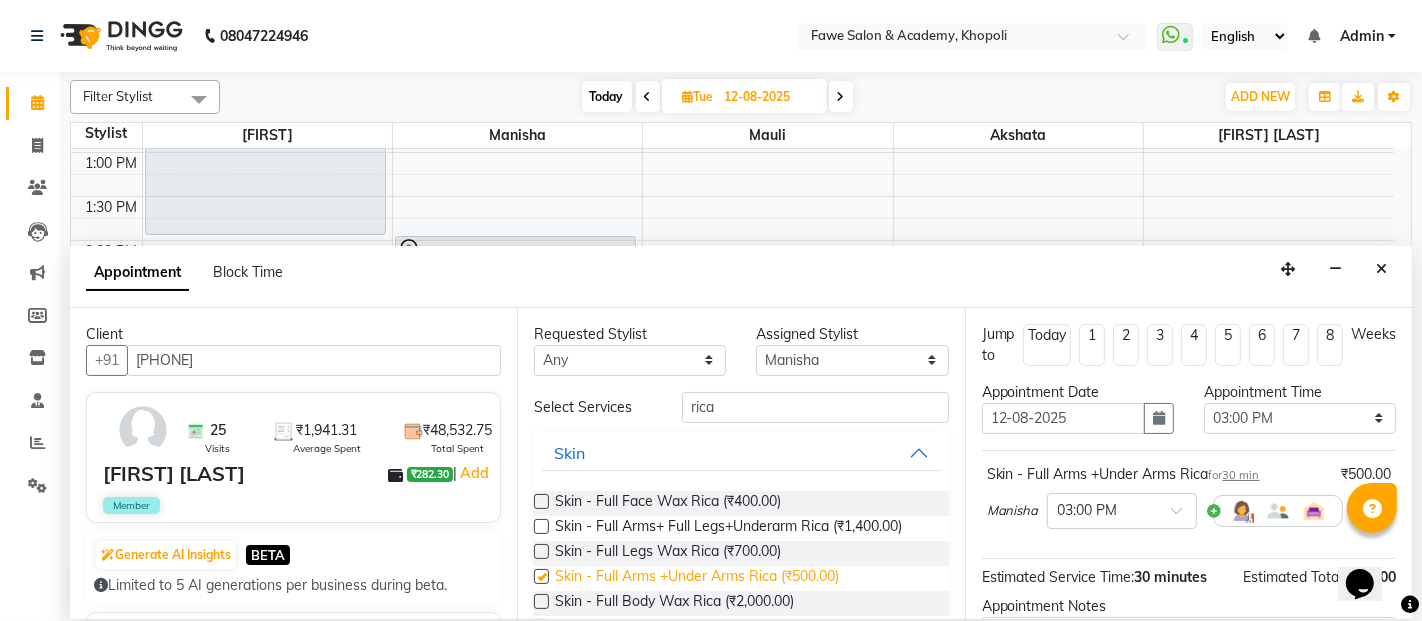 checkbox on "false" 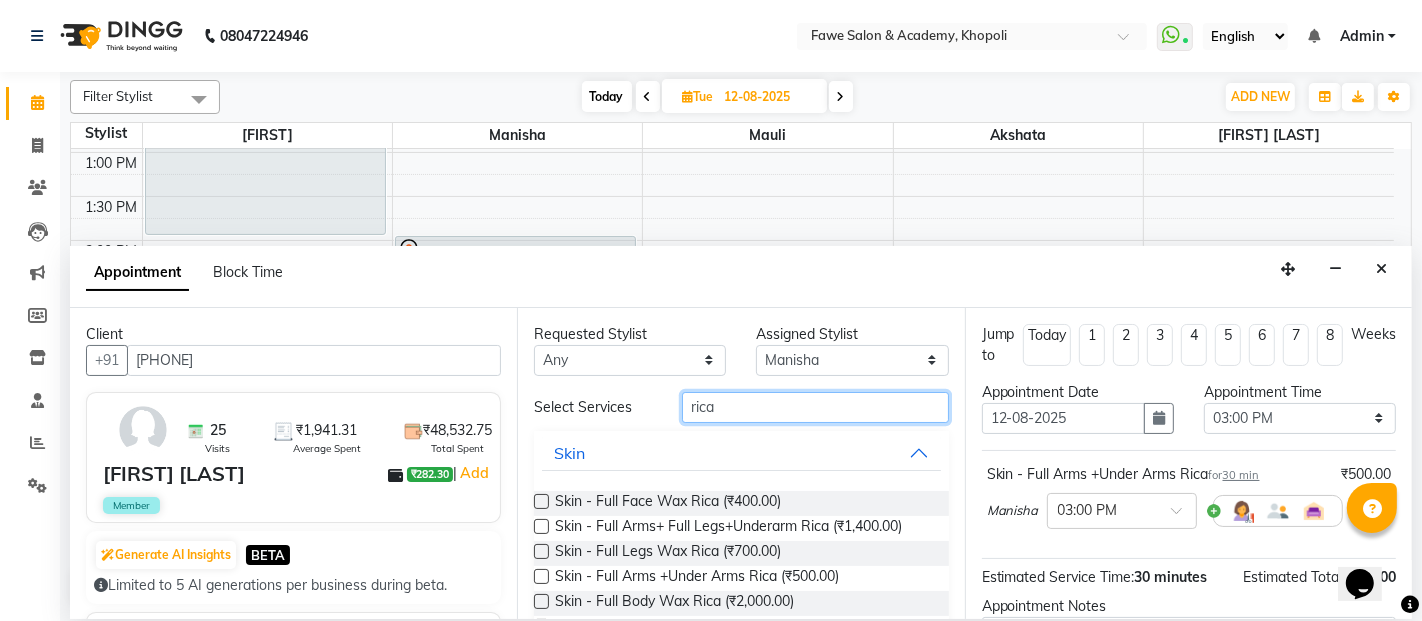 click on "rica" at bounding box center (815, 407) 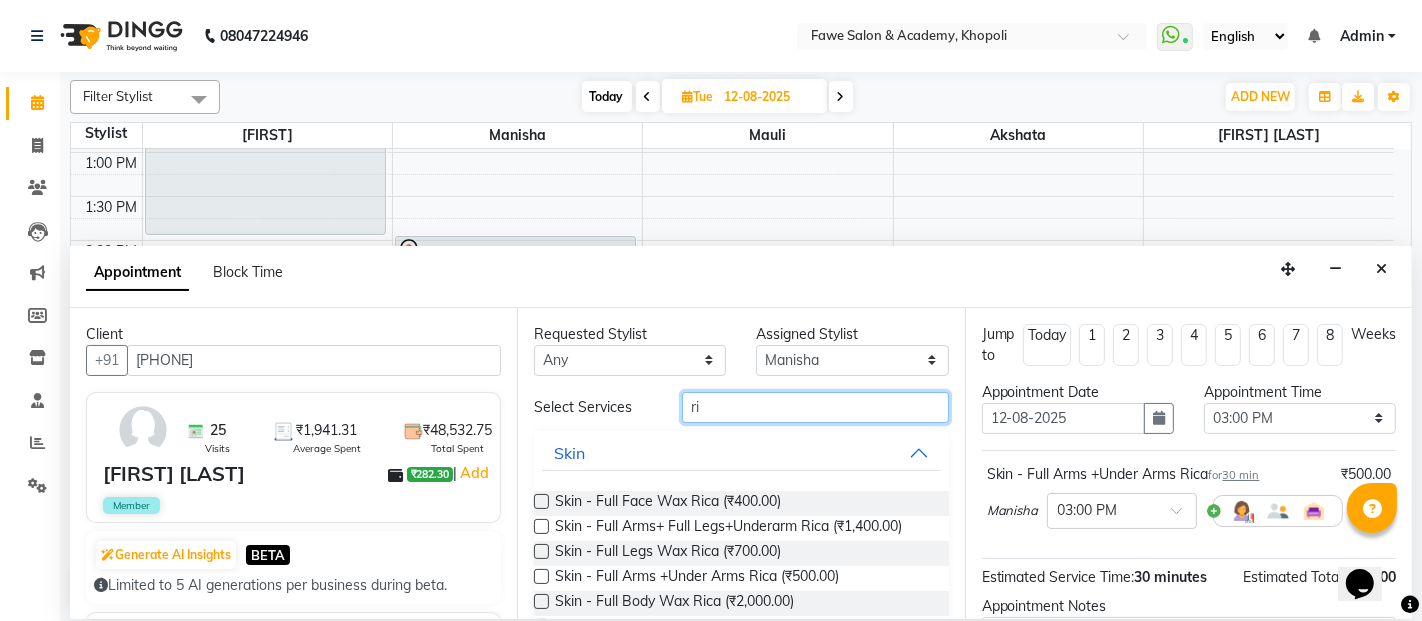 type on "r" 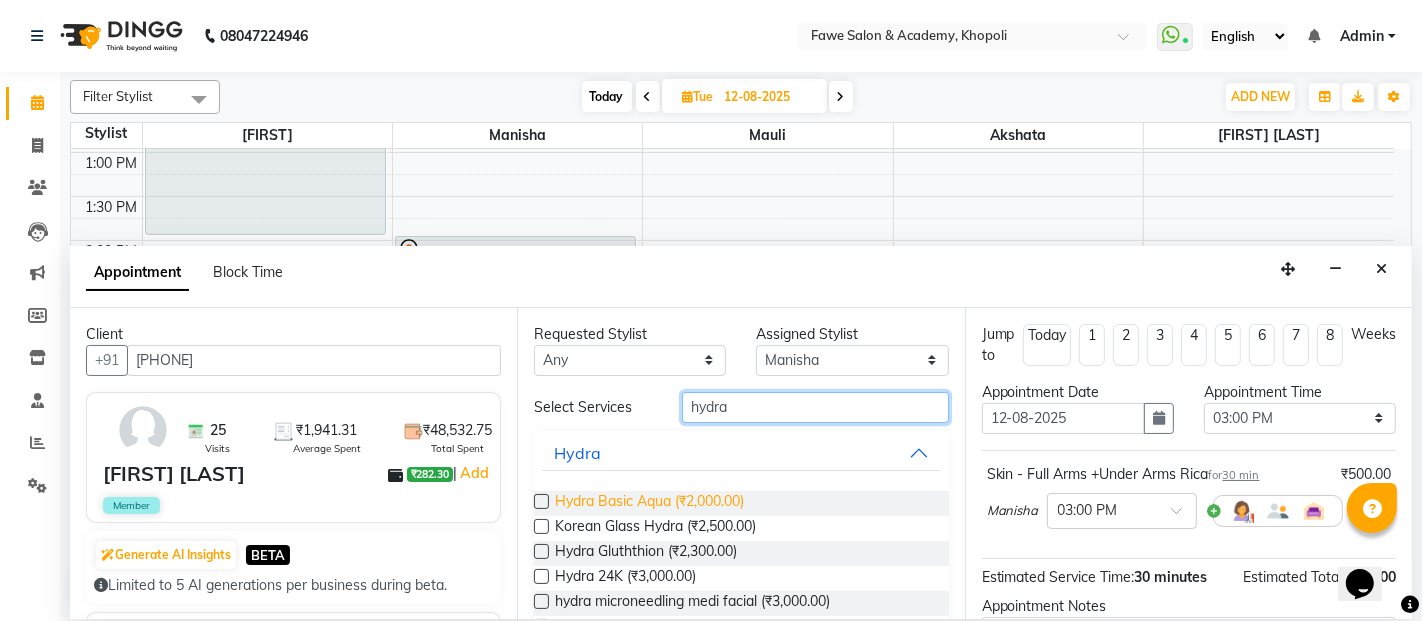 type on "hydra" 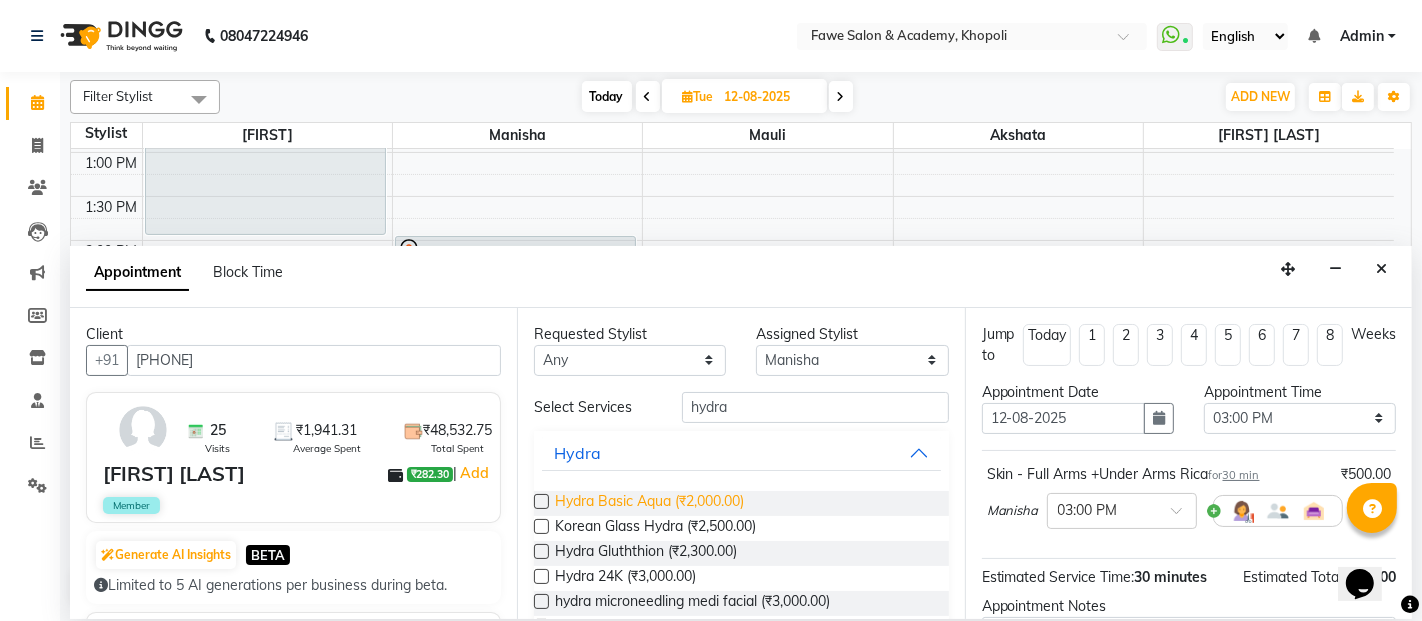 click on "Hydra Basic Aqua (₹2,000.00)" at bounding box center [649, 503] 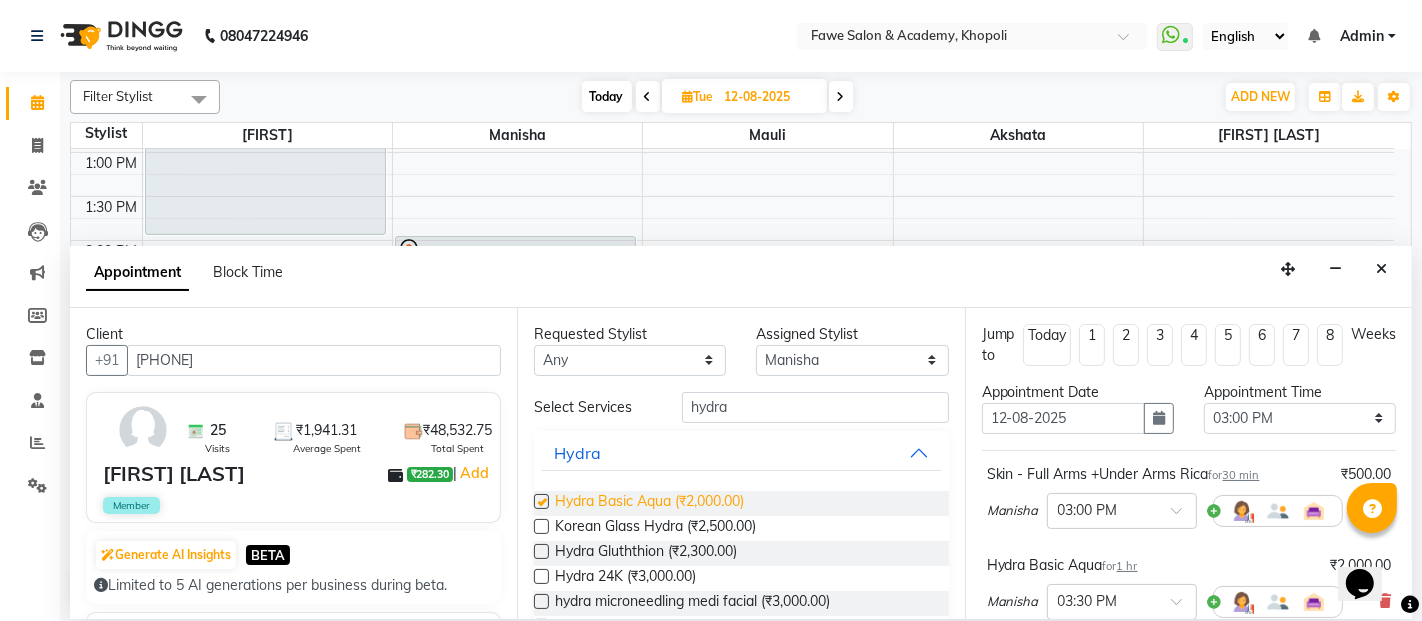 checkbox on "false" 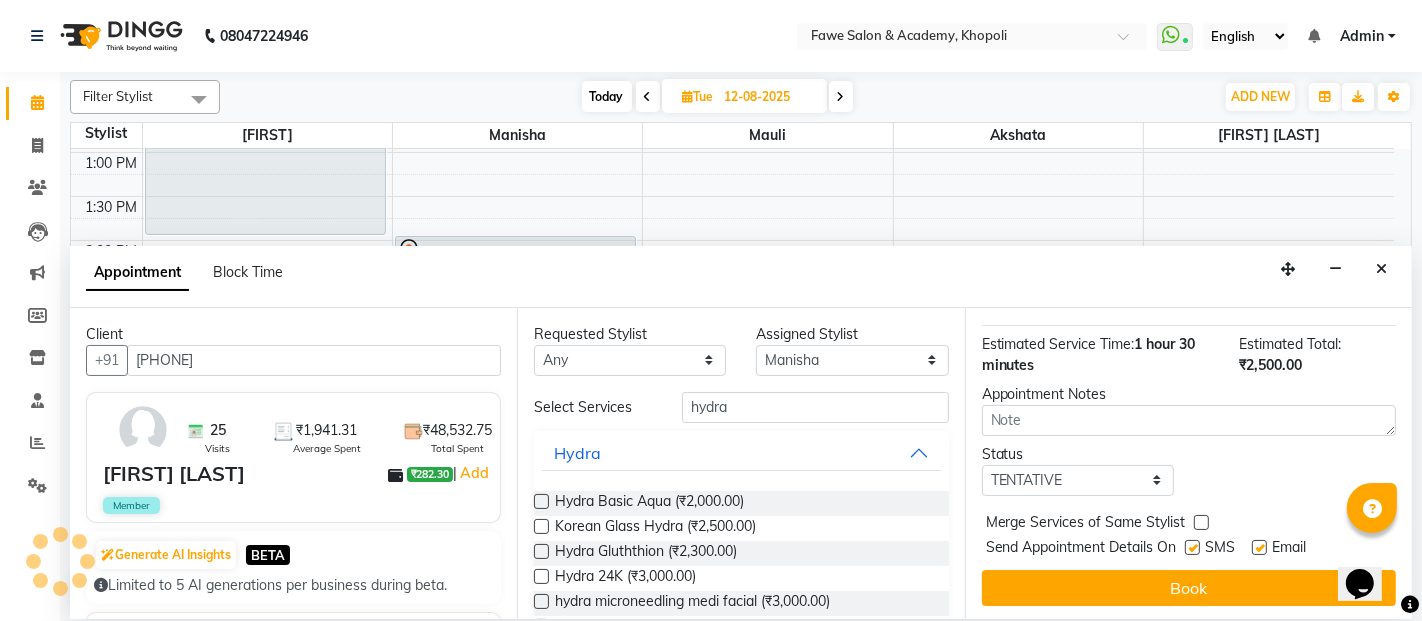 scroll, scrollTop: 326, scrollLeft: 0, axis: vertical 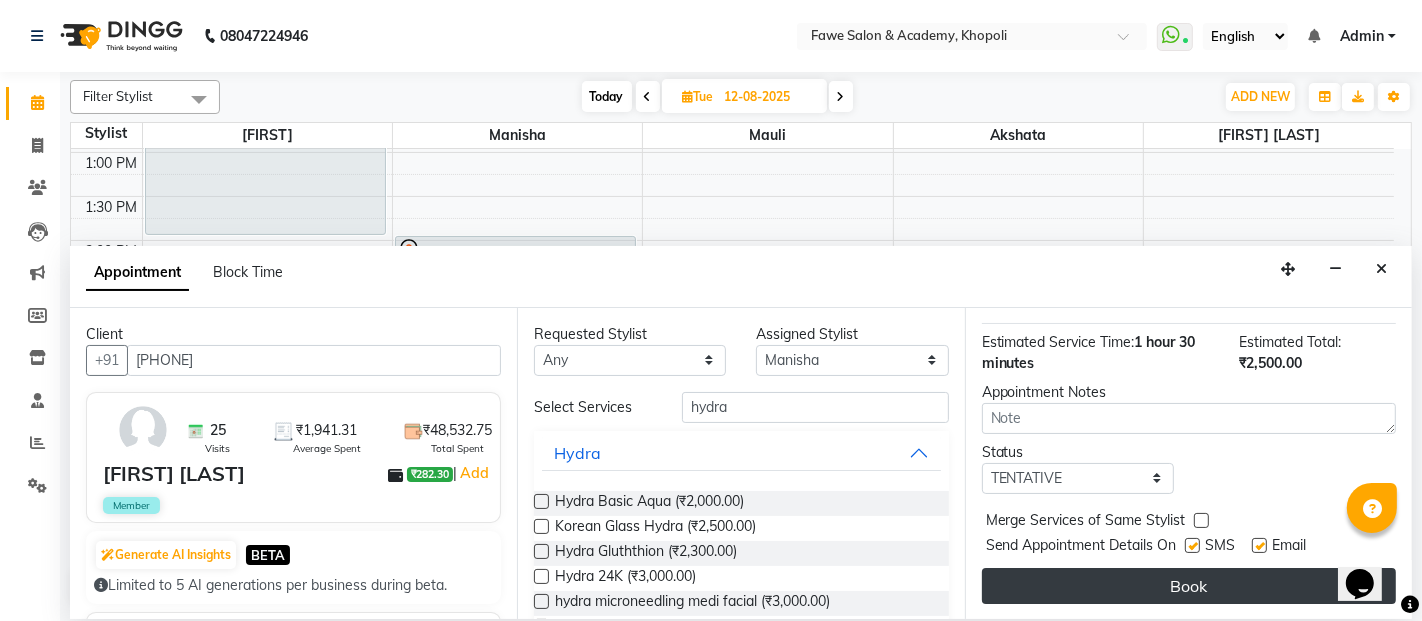 click on "Book" at bounding box center [1189, 586] 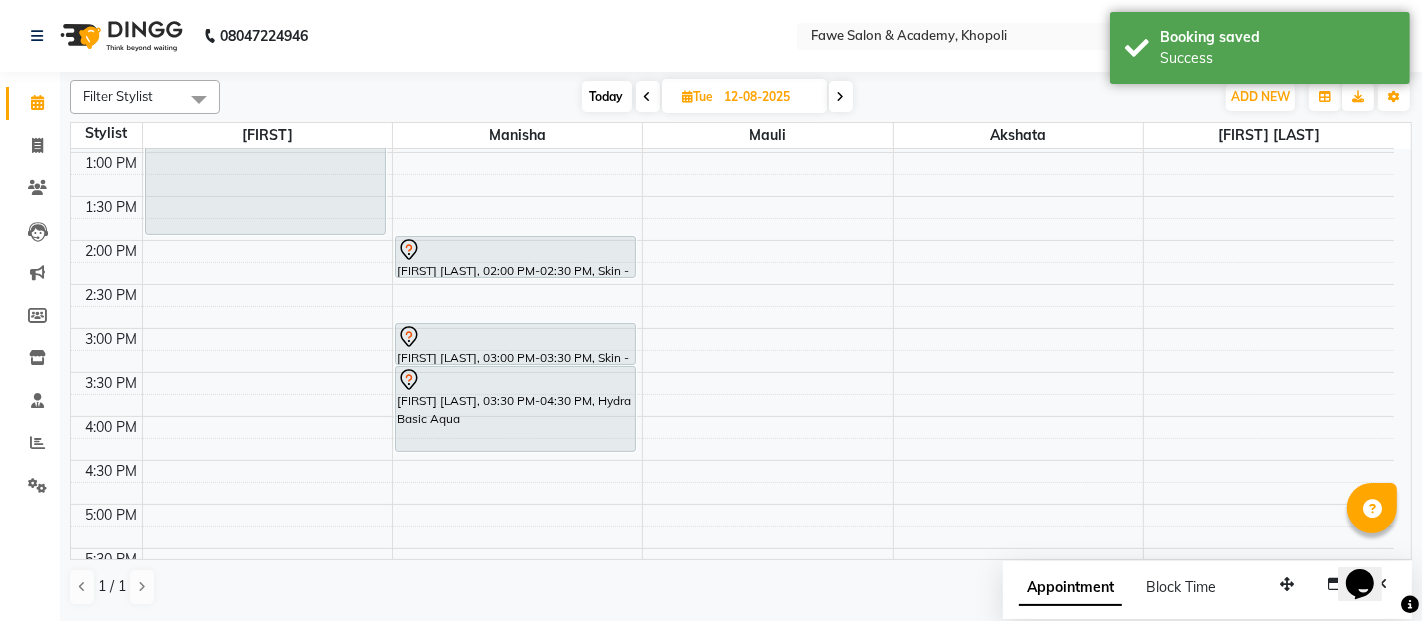 click on "Today" at bounding box center [607, 96] 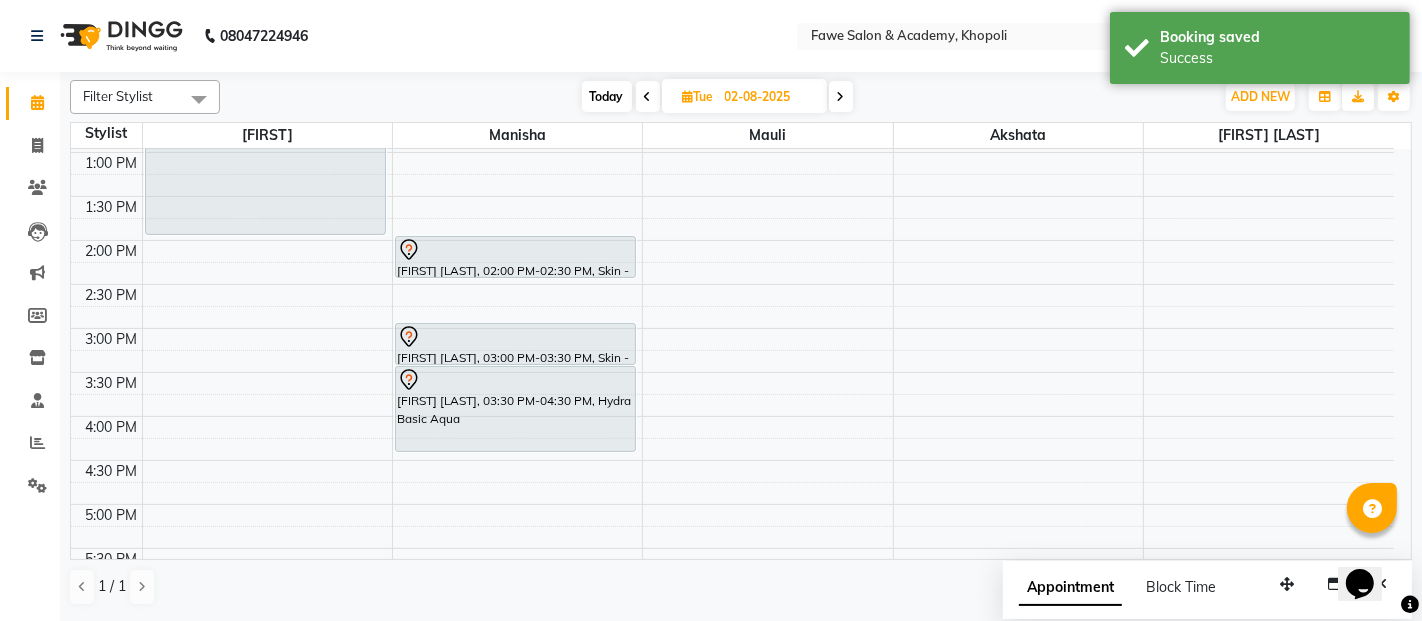 scroll, scrollTop: 436, scrollLeft: 0, axis: vertical 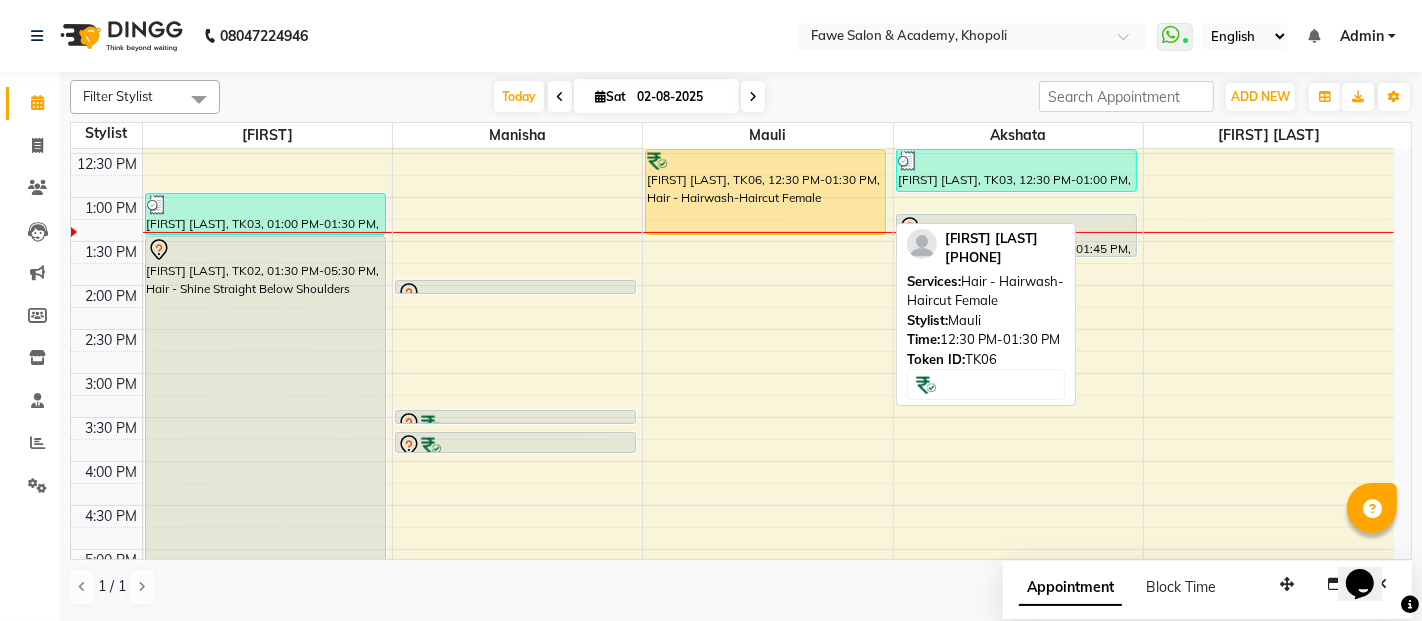 click on "Ruchita Shelke, TK06, 12:30 PM-01:30 PM, Hair - Hairwash-Haircut Female" at bounding box center (765, 192) 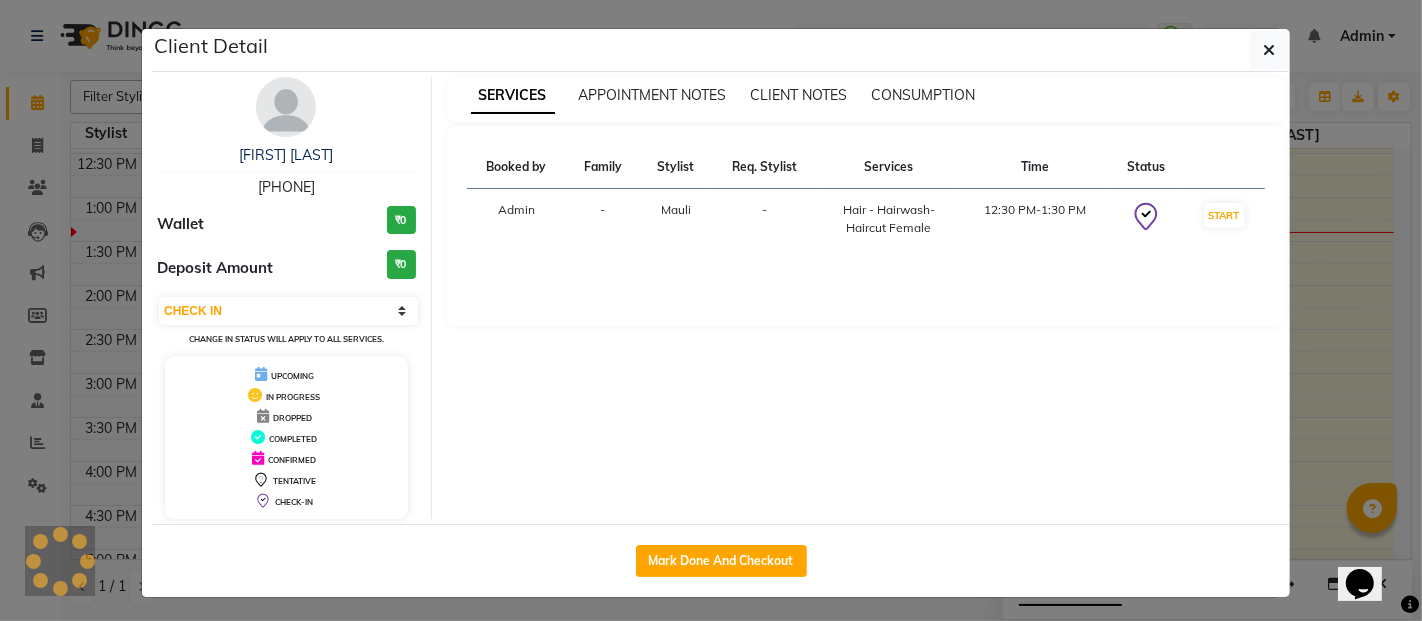 select on "1" 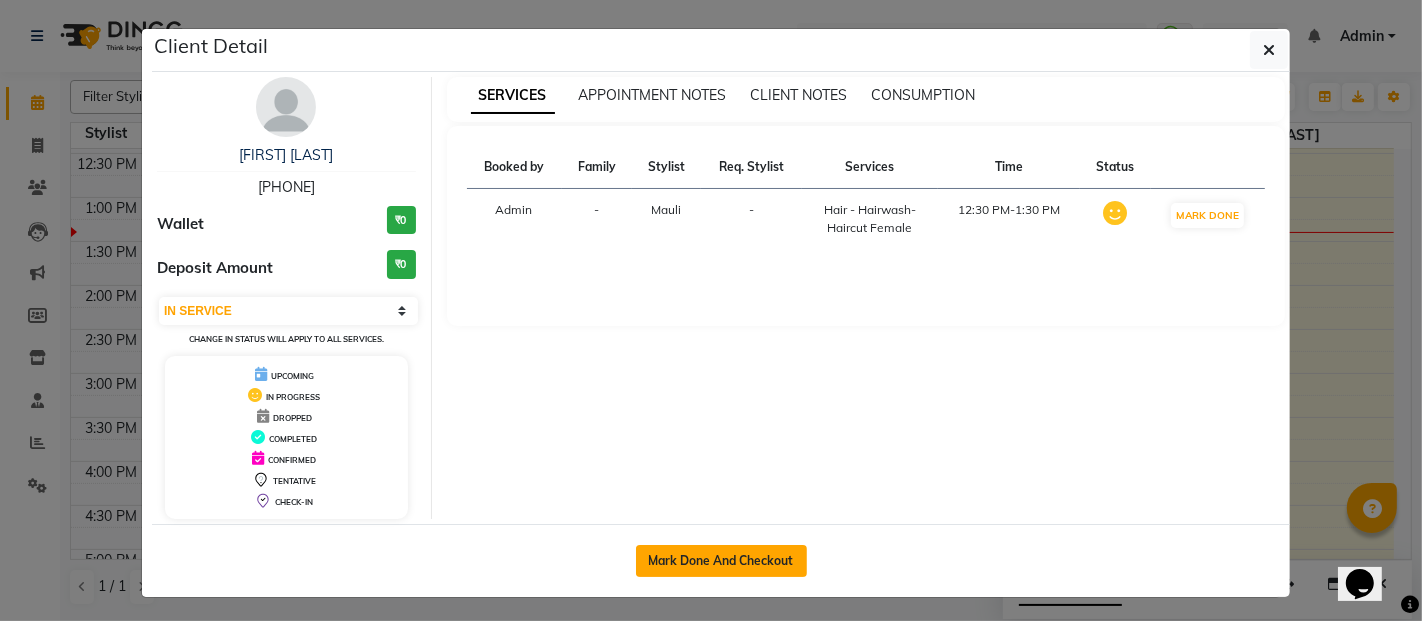 click on "Mark Done And Checkout" 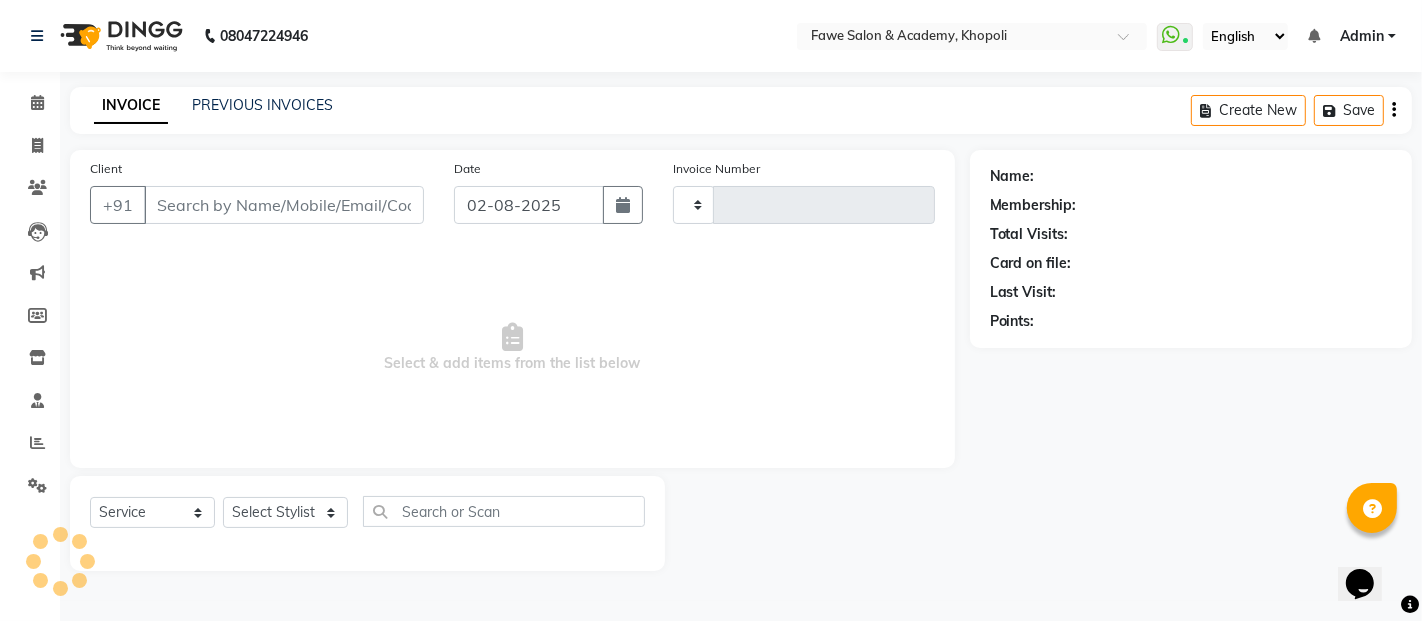 type on "0947" 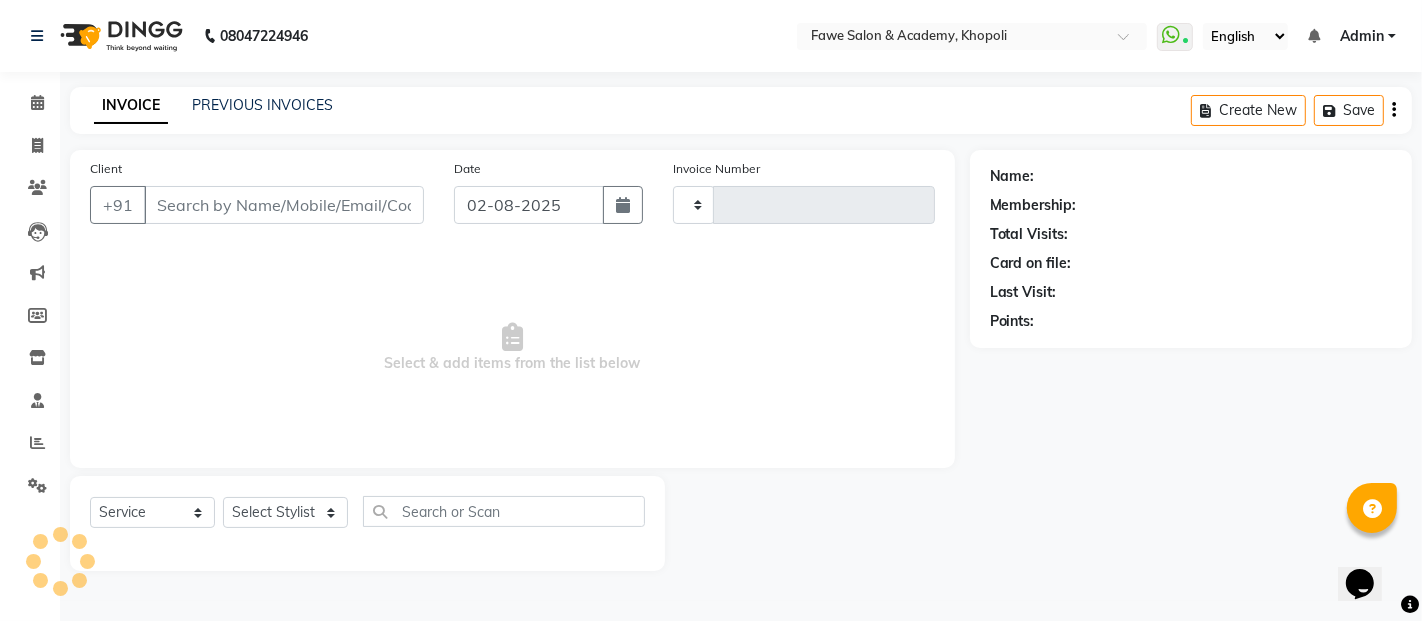 select on "879" 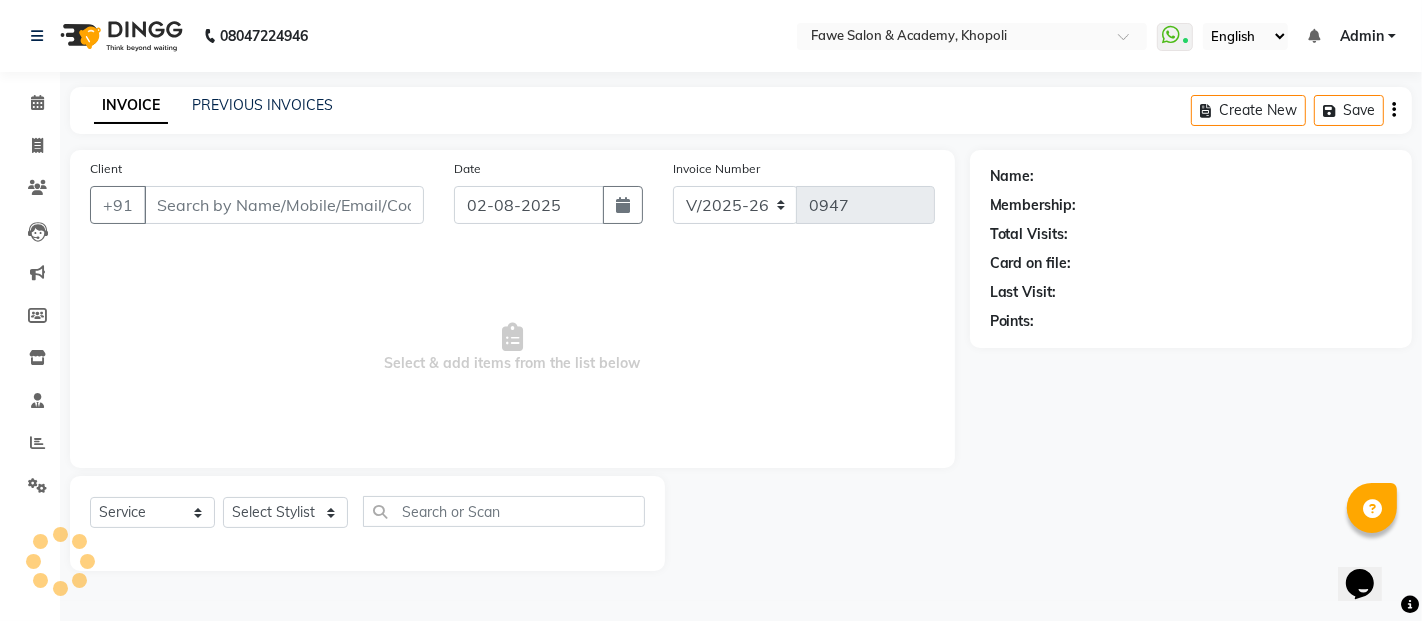 type on "[PHONE]" 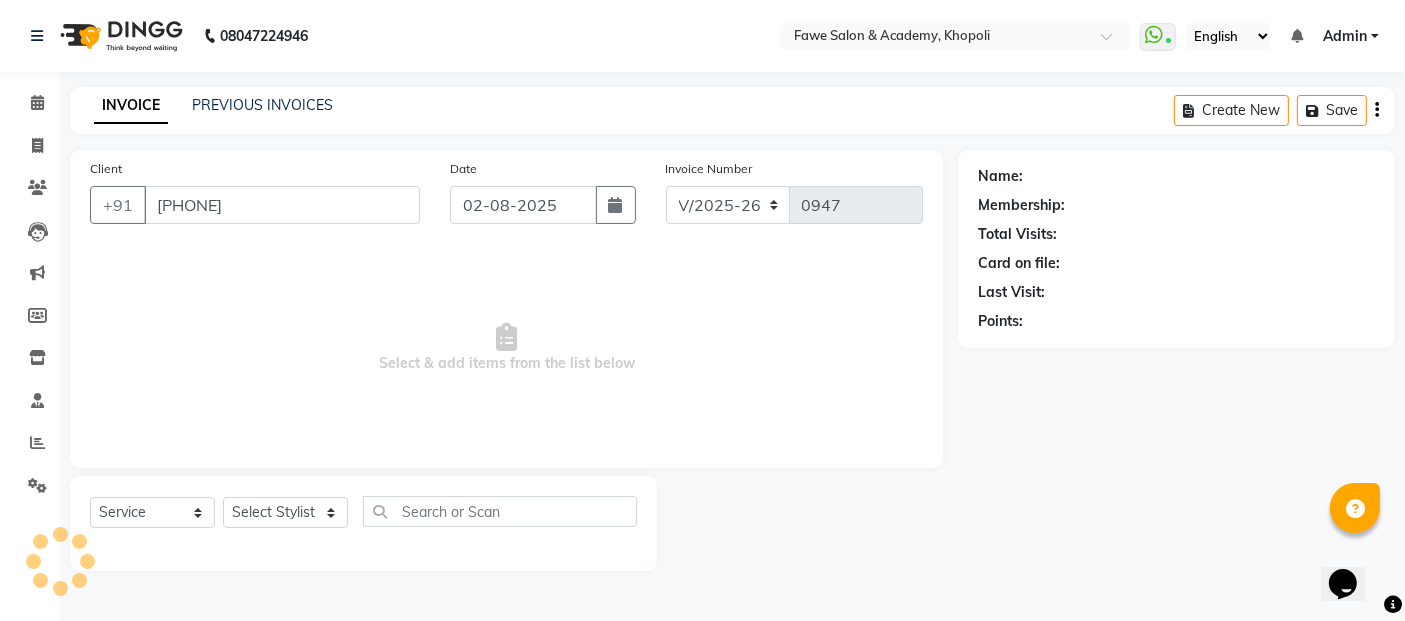 select on "14305" 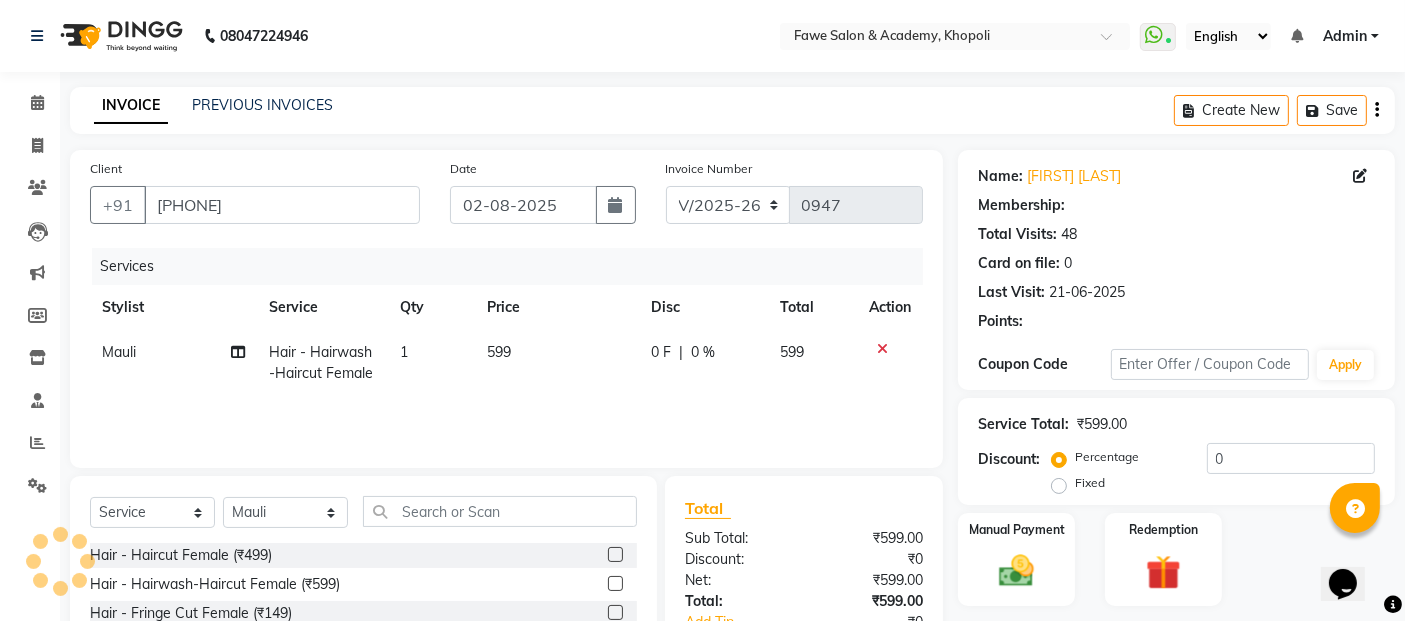 type on "15" 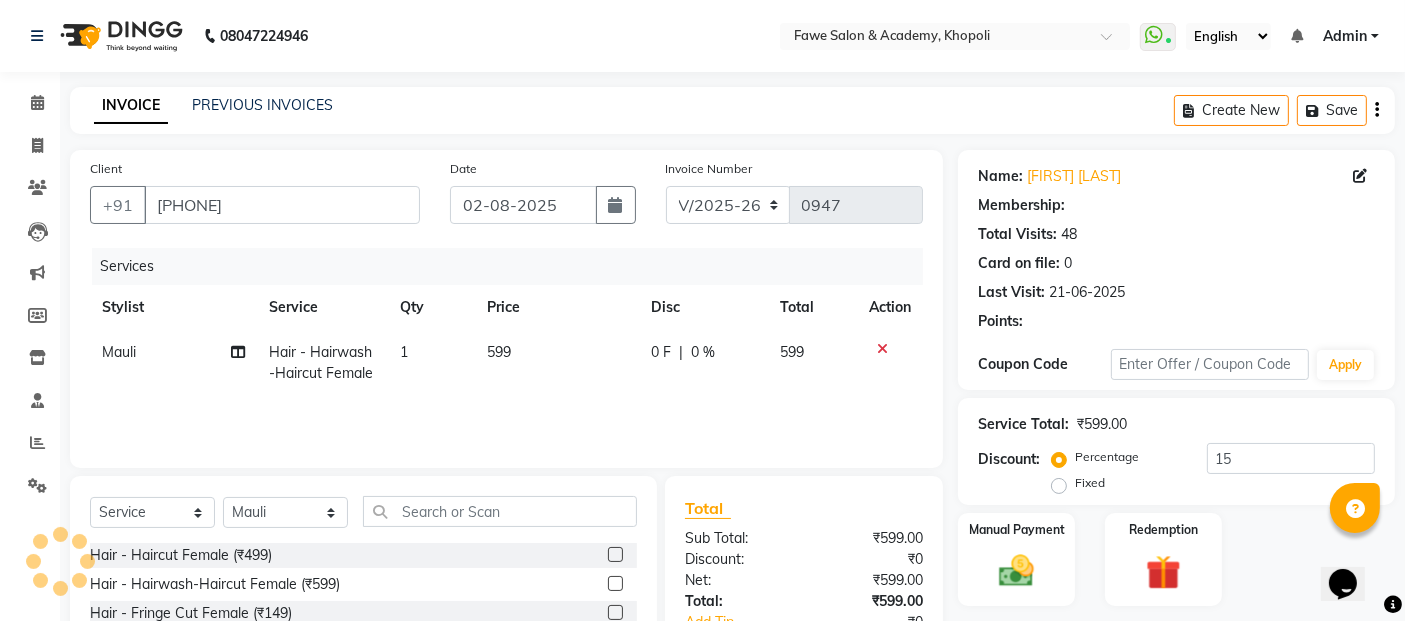 select on "2: Object" 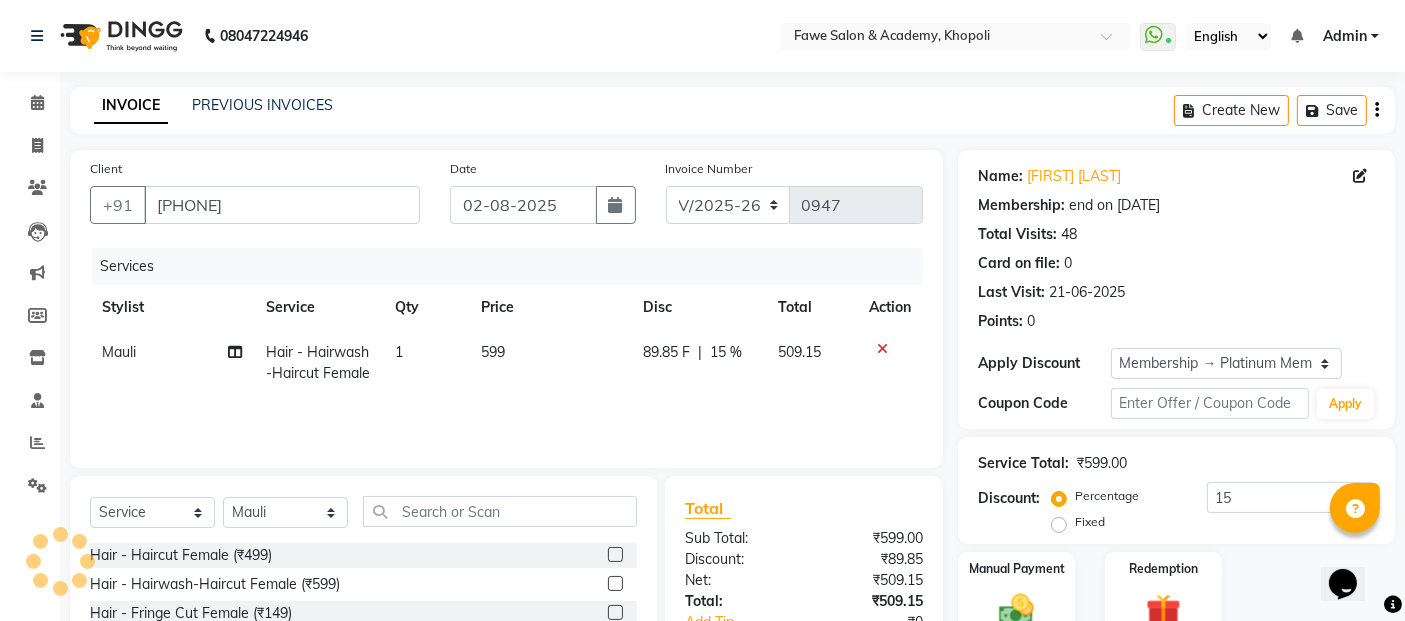 click on "Discount:" 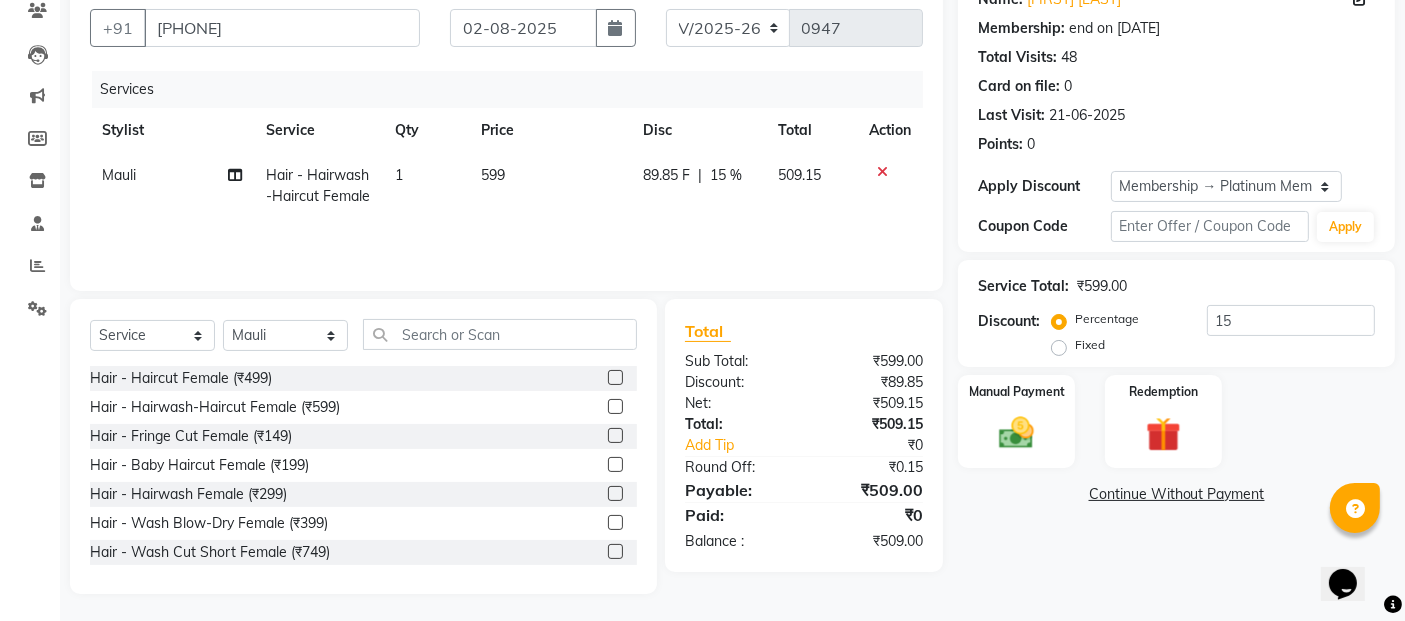 scroll, scrollTop: 179, scrollLeft: 0, axis: vertical 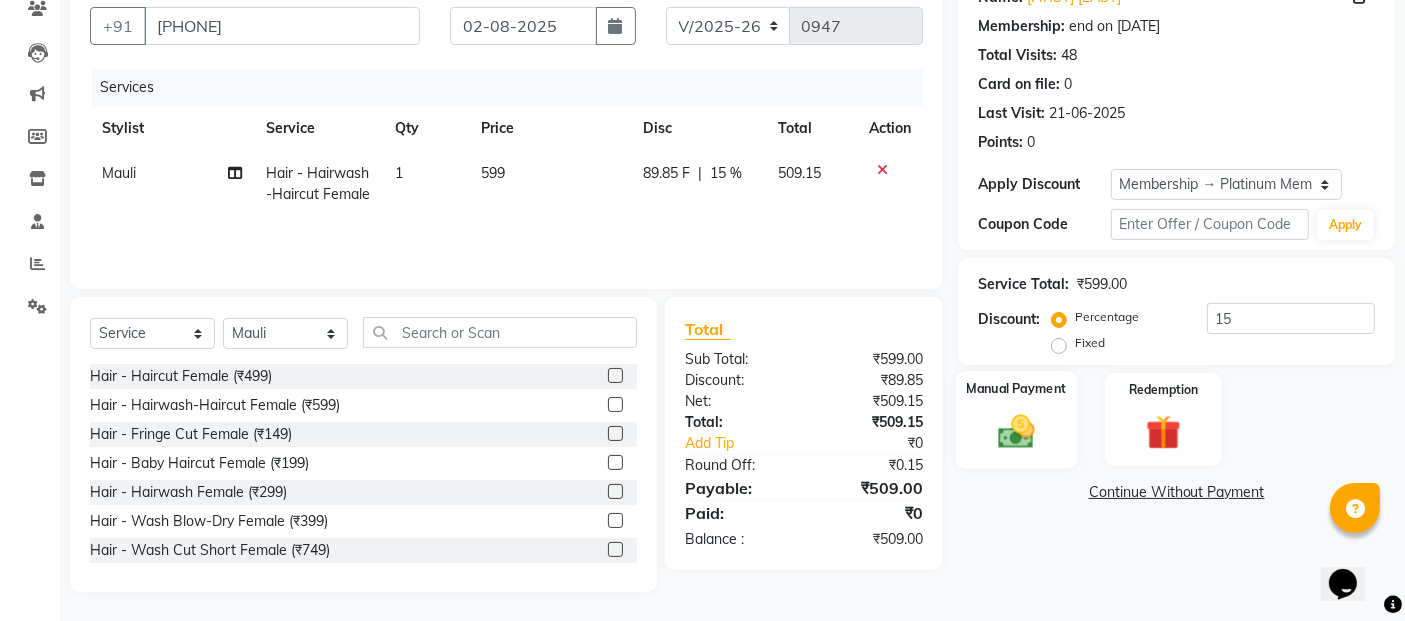click 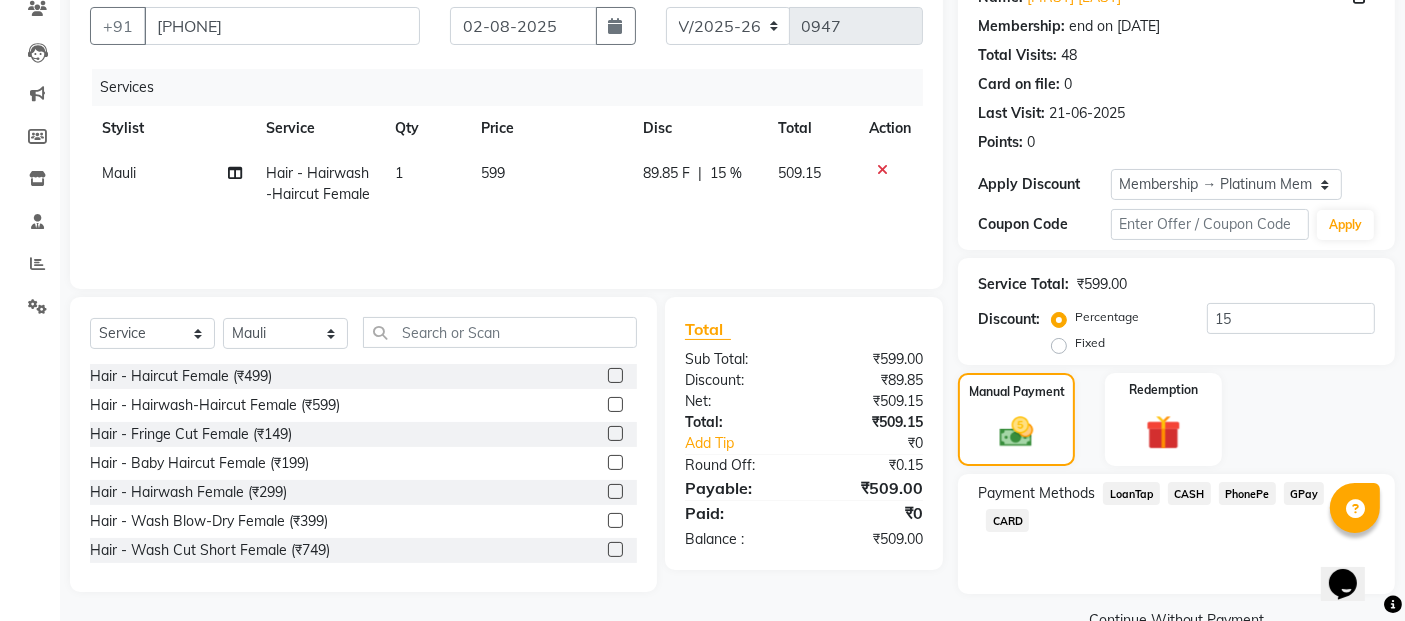 click on "GPay" 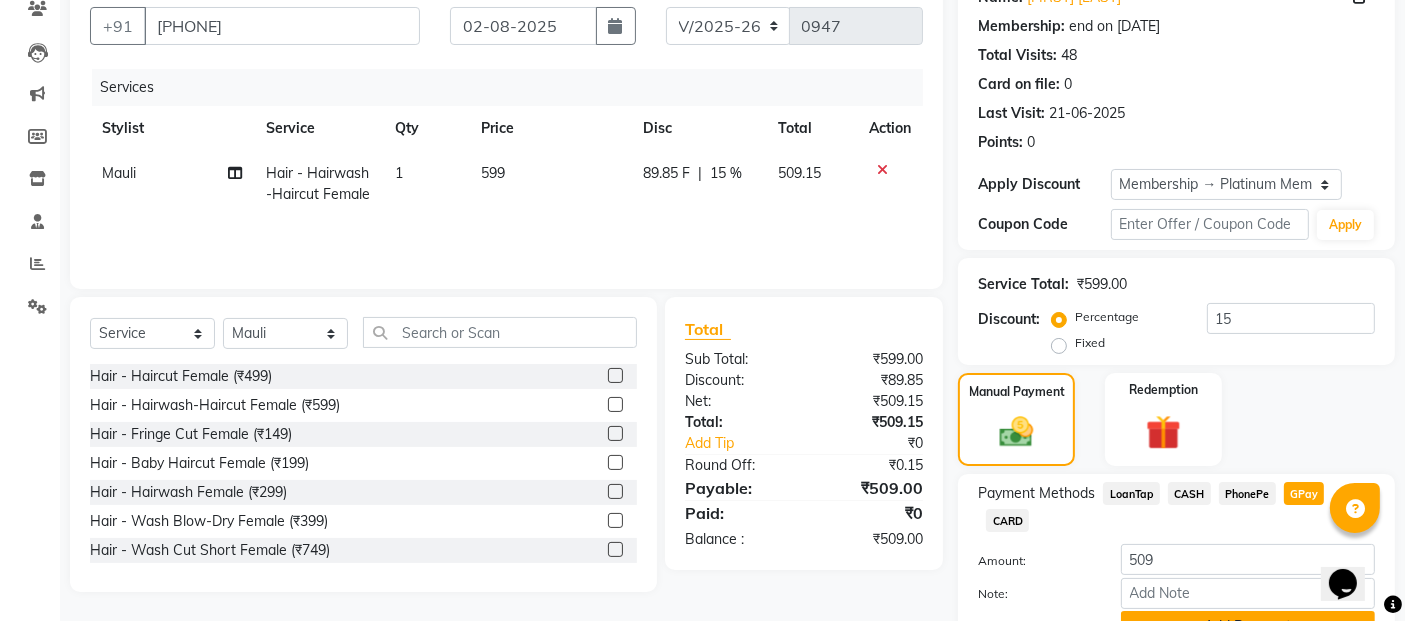 click on "Add Payment" 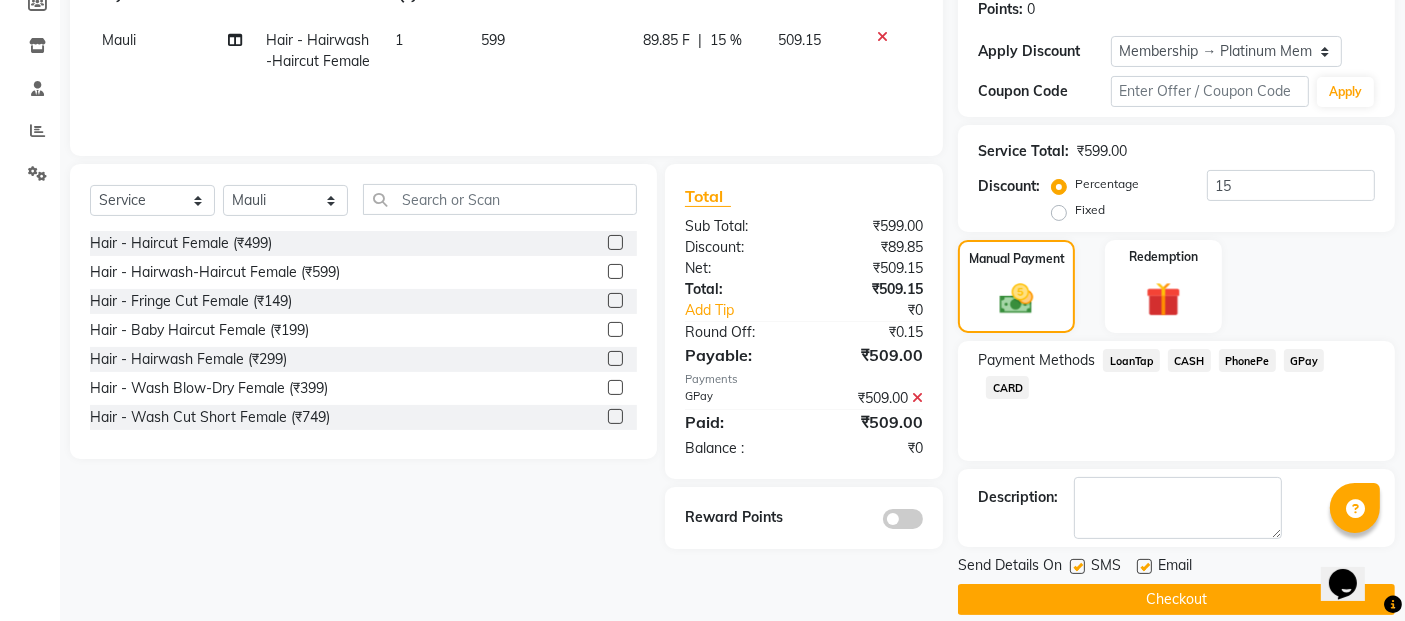 scroll, scrollTop: 334, scrollLeft: 0, axis: vertical 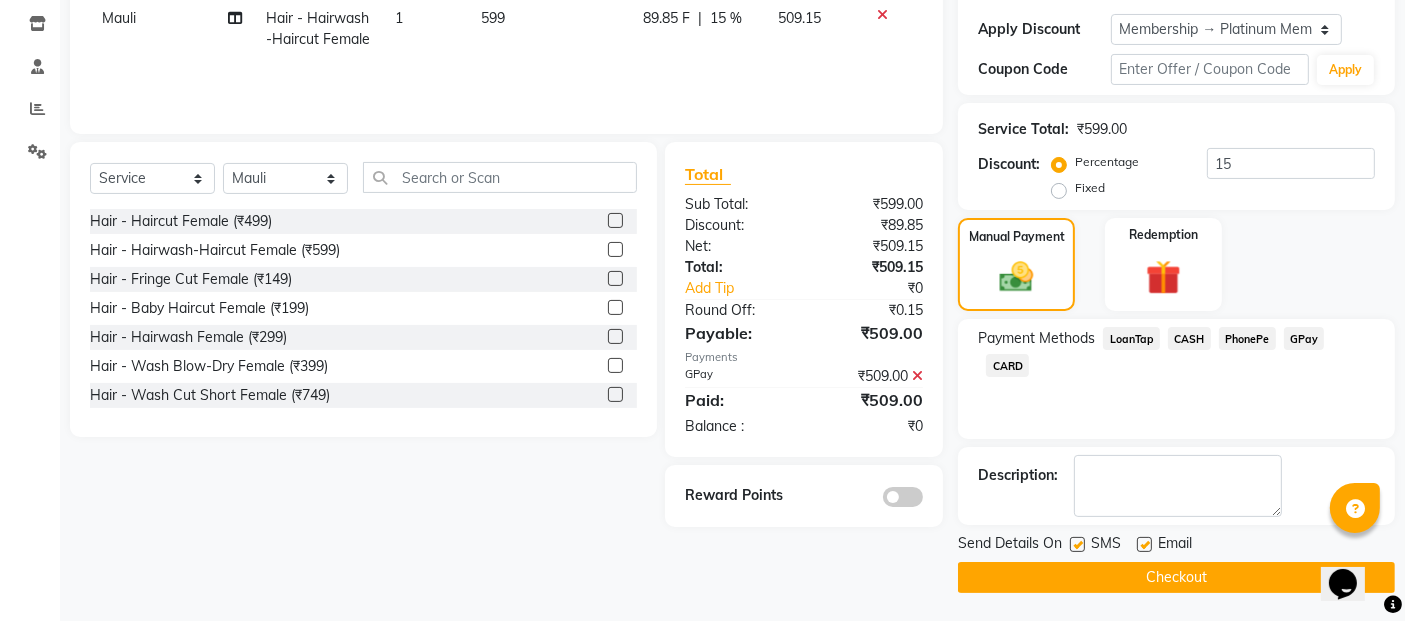 click on "Checkout" 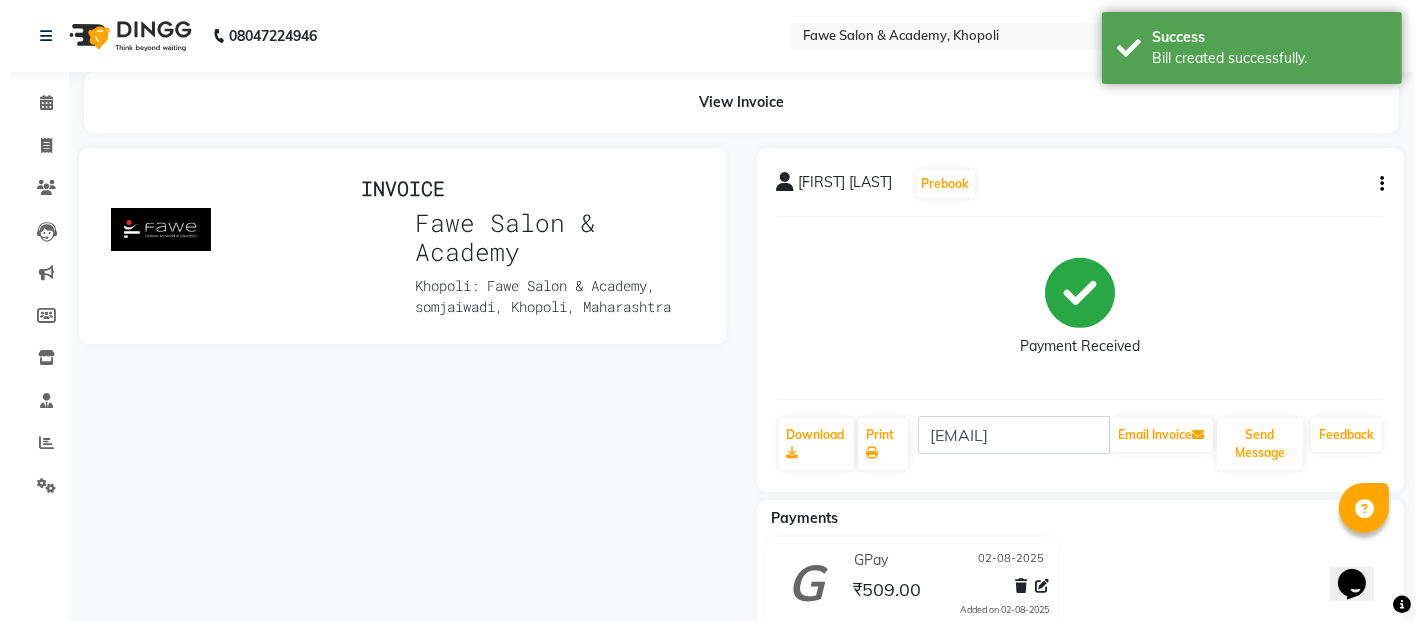 scroll, scrollTop: 0, scrollLeft: 0, axis: both 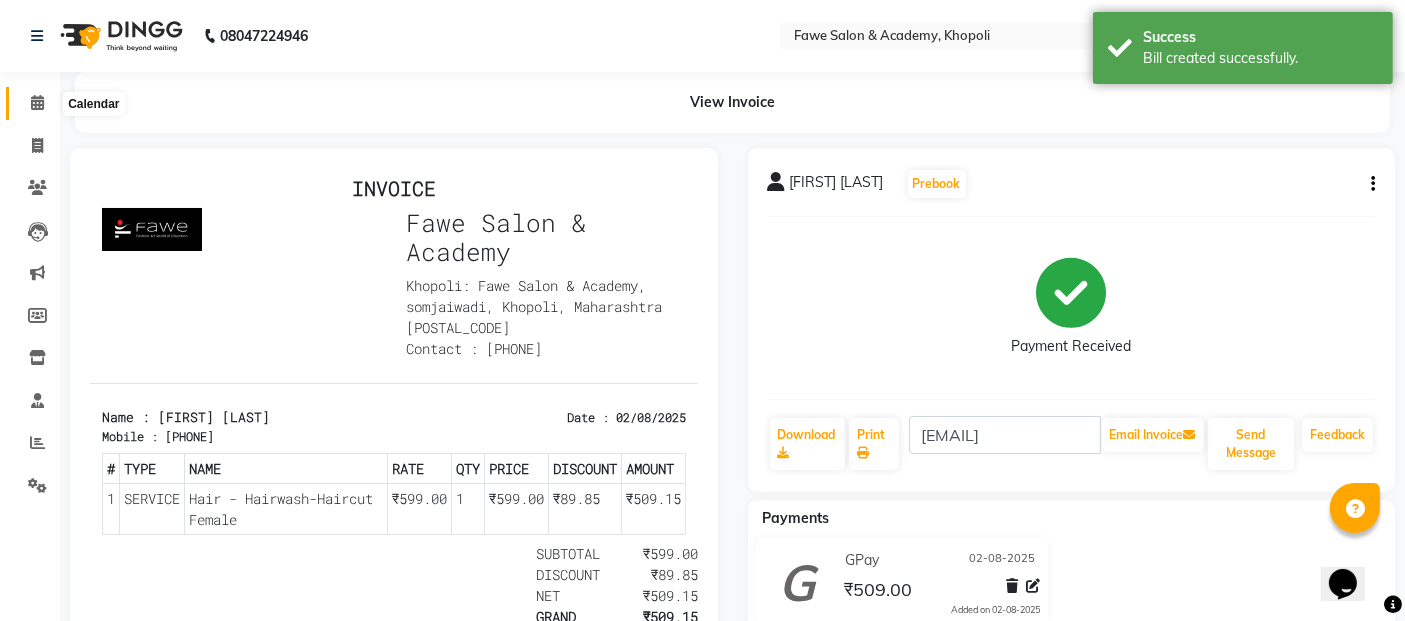 click 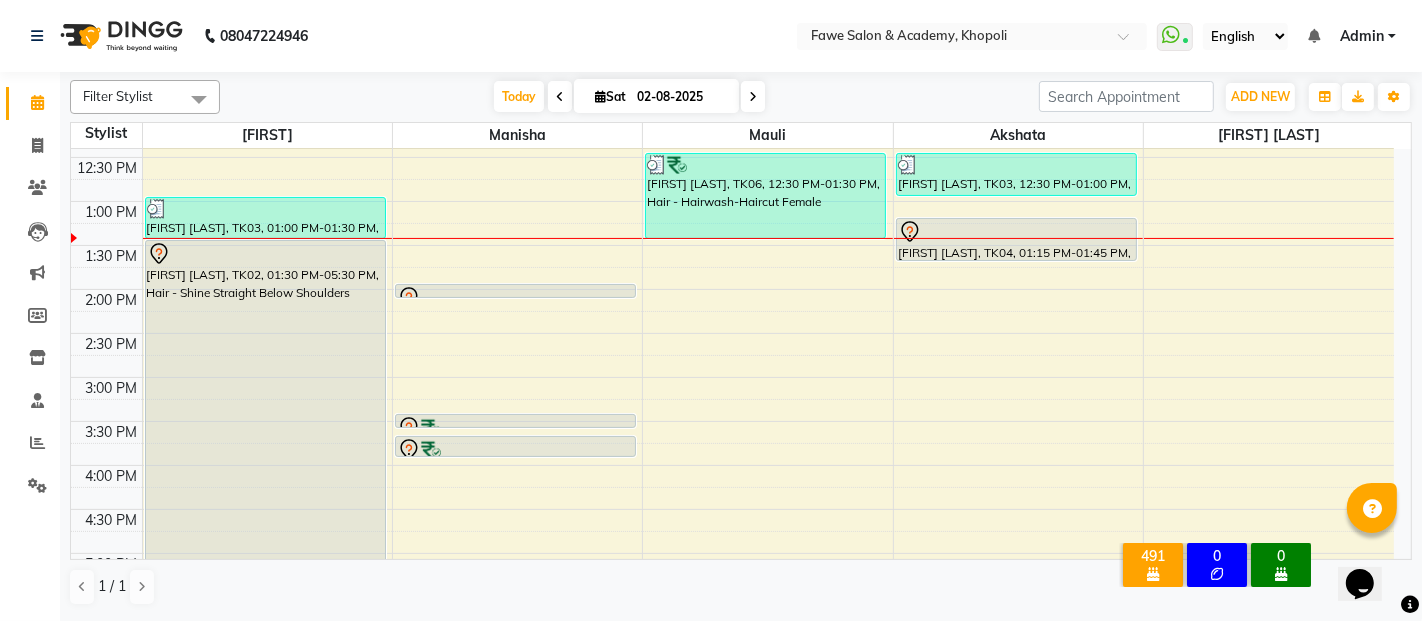 scroll, scrollTop: 388, scrollLeft: 0, axis: vertical 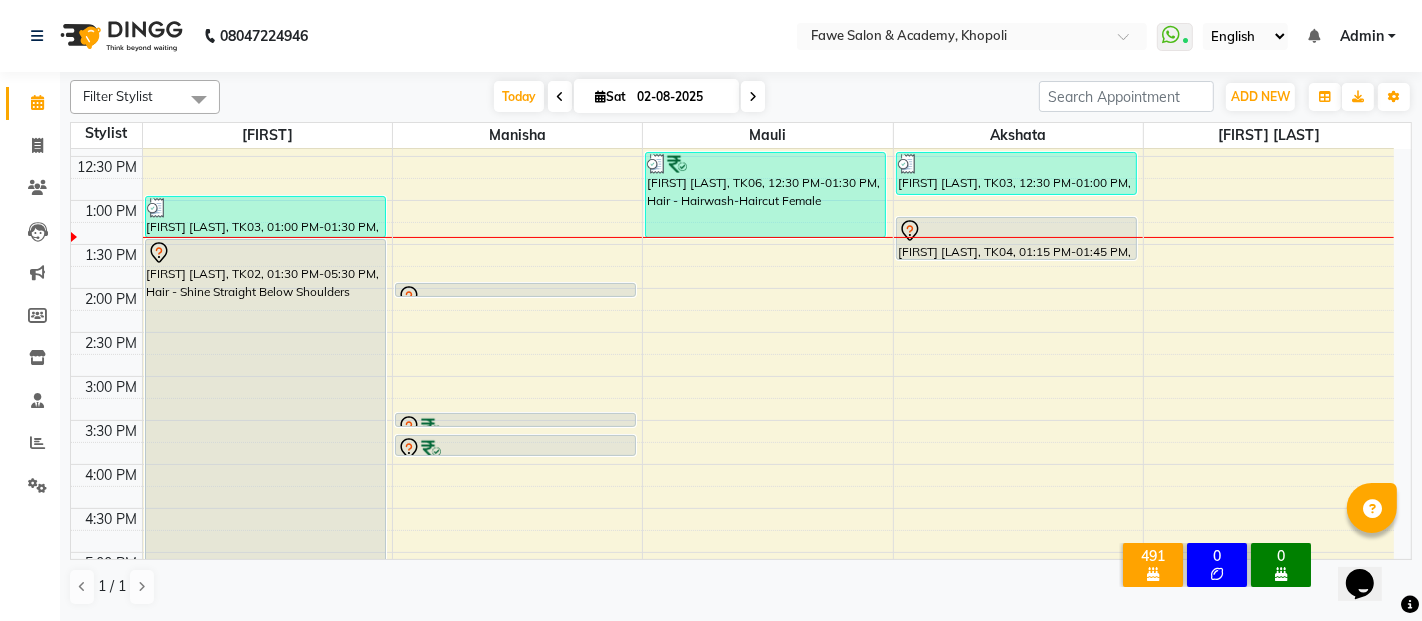 click on "8:00 AM 8:30 AM 9:00 AM 9:30 AM 10:00 AM 10:30 AM 11:00 AM 11:30 AM 12:00 PM 12:30 PM 1:00 PM 1:30 PM 2:00 PM 2:30 PM 3:00 PM 3:30 PM 4:00 PM 4:30 PM 5:00 PM 5:30 PM 6:00 PM 6:30 PM 7:00 PM 7:30 PM 8:00 PM 8:30 PM 9:00 PM 9:30 PM 10:00 PM 10:30 PM     Riddhi Yagnik, TK03, 01:00 PM-01:30 PM, Hairwash Female by Creative Head             Yogita Mirkute, TK02, 01:30 PM-05:30 PM, Hair - Shine Straight  Below Shoulders             Pramila Surve, TK05, 02:00 PM-02:10 PM, Eyebrows By Creative Head             Shreedevi Kuvar, TK07, 03:30 PM-03:40 PM, Eyebrows By Creative Head             Shreedevi Kuvar, TK07, 03:45 PM-04:00 PM, Skin - Under Arms Wax Rica     Ruchita Shelke, TK06, 12:30 PM-01:30 PM, Hair - Hairwash-Haircut Female     Riddhi Yagnik, TK03, 12:00 PM-12:10 PM, Skin - Eyebrows     Riddhi Yagnik, TK03, 12:15 PM-12:25 PM, Skin - Forehead     Riddhi Yagnik, TK03, 12:30 PM-01:00 PM, Skin - Upperlips,Skin - Under Arms Wax Rica (₹150)             Atul More, TK04, 01:15 PM-01:45 PM, Hair - Hairwash Female" at bounding box center (732, 420) 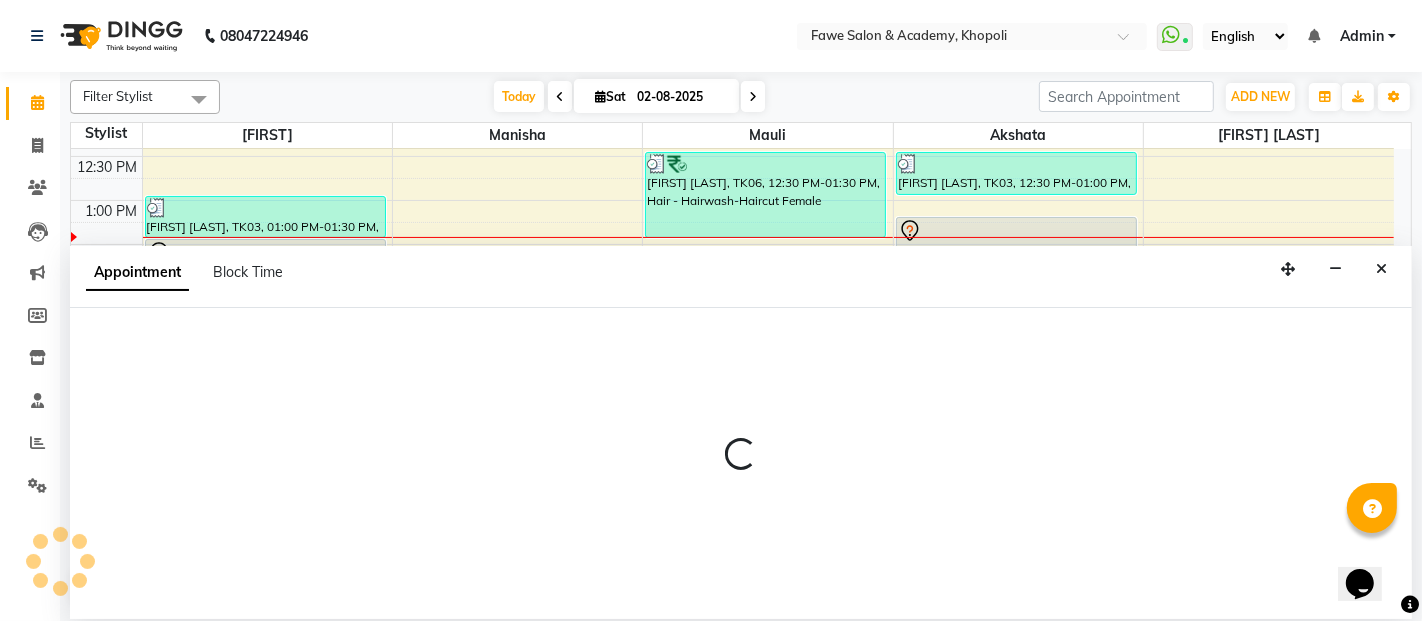select on "14304" 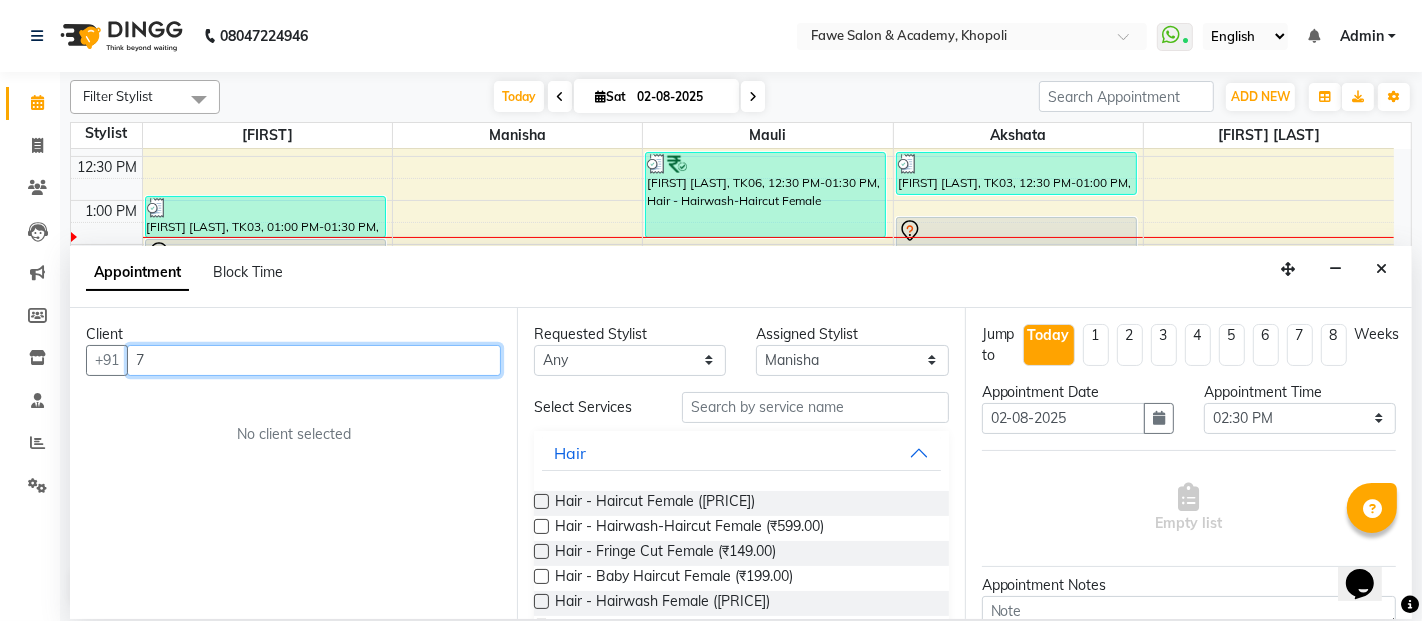 type on "77" 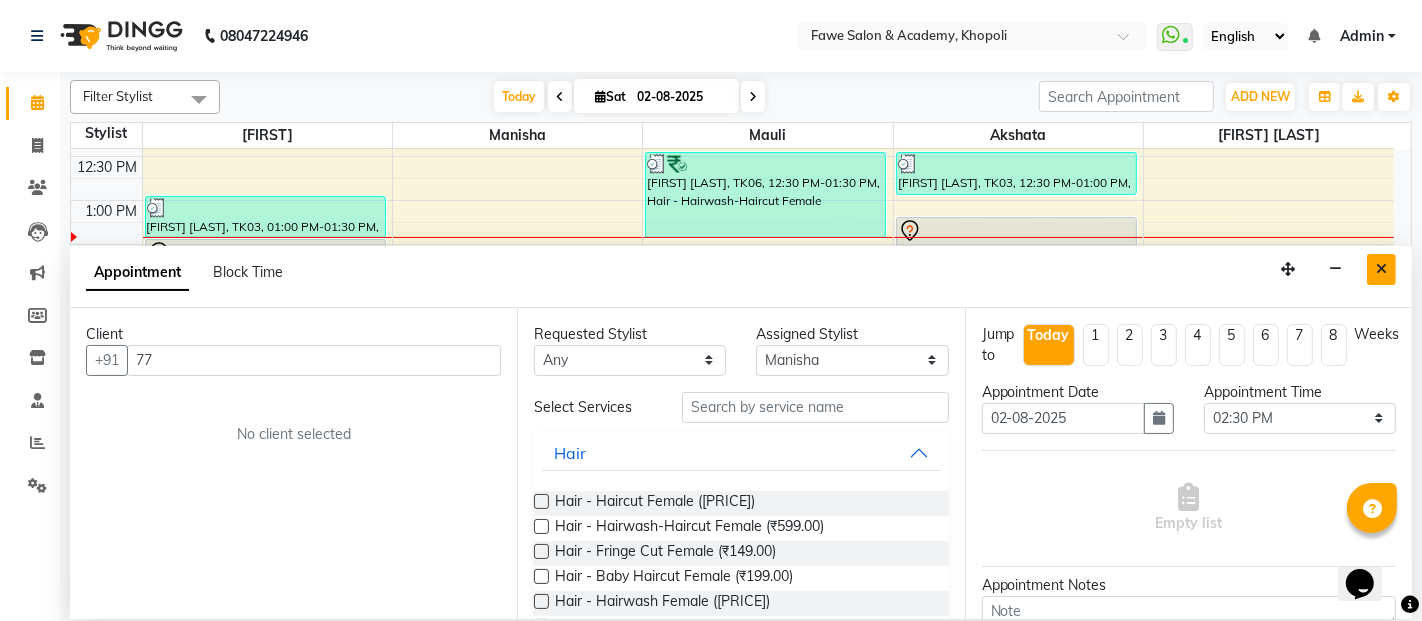 click at bounding box center (1381, 269) 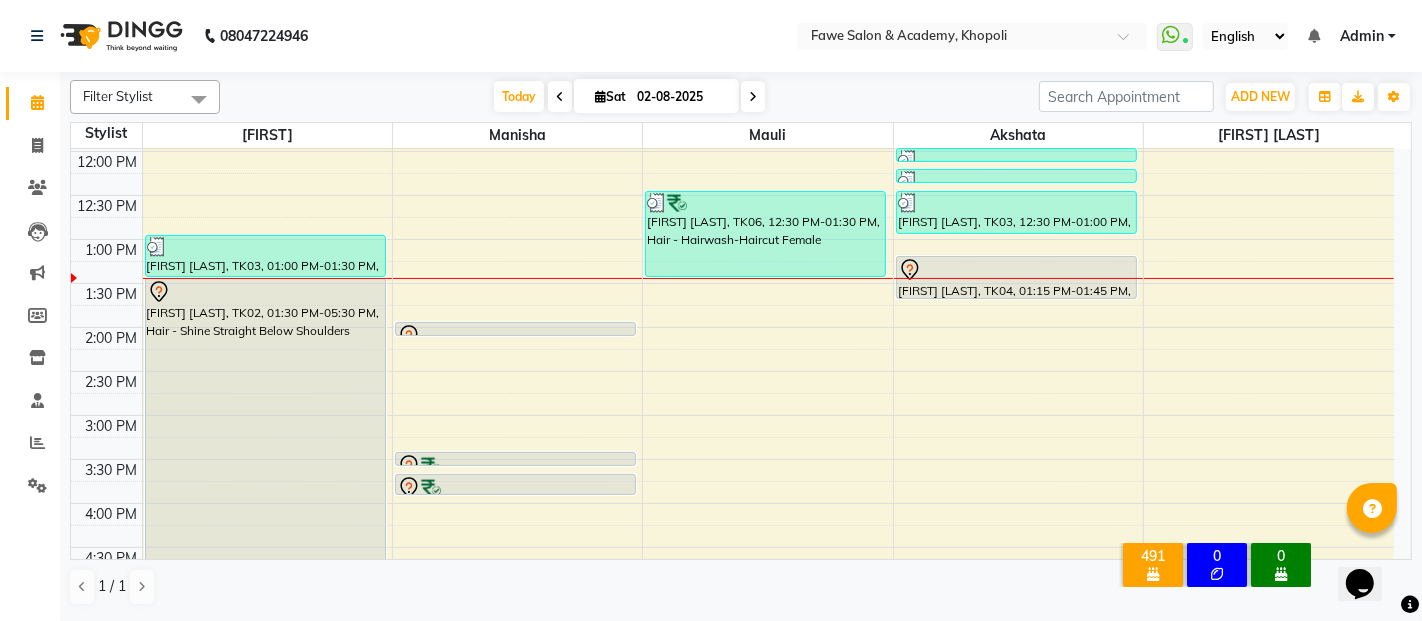 scroll, scrollTop: 351, scrollLeft: 0, axis: vertical 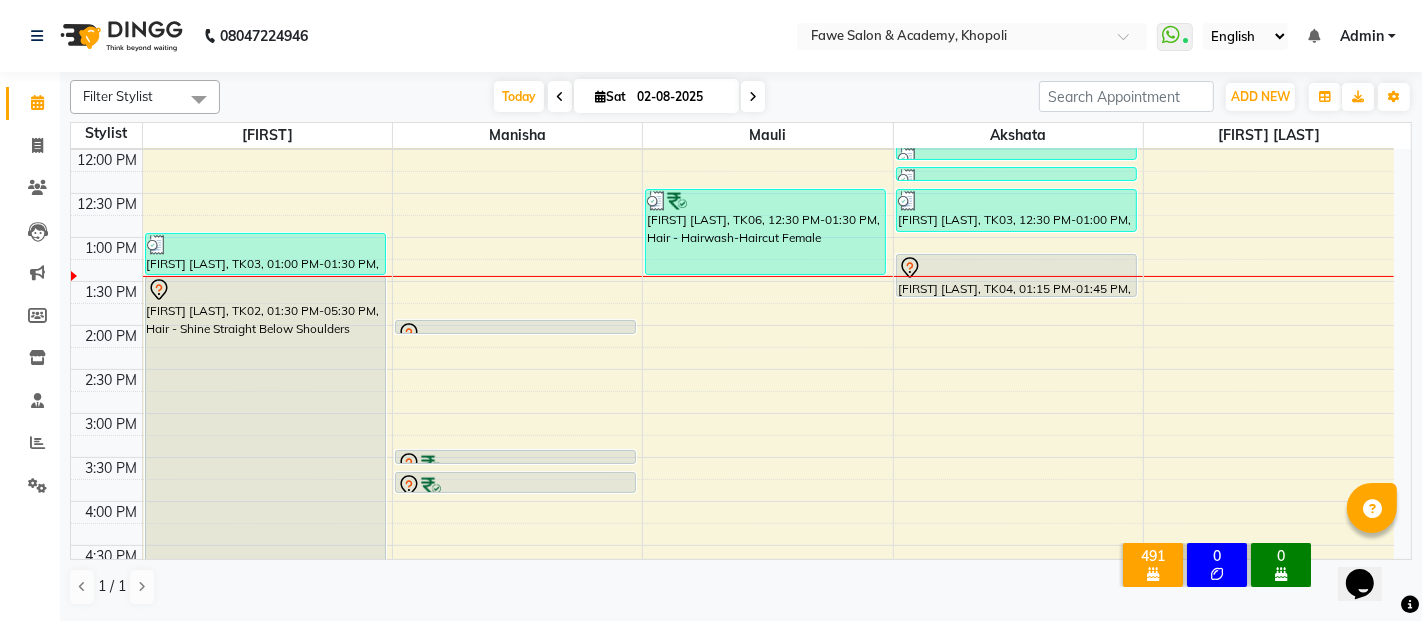 click on "8:00 AM 8:30 AM 9:00 AM 9:30 AM 10:00 AM 10:30 AM 11:00 AM 11:30 AM 12:00 PM 12:30 PM 1:00 PM 1:30 PM 2:00 PM 2:30 PM 3:00 PM 3:30 PM 4:00 PM 4:30 PM 5:00 PM 5:30 PM 6:00 PM 6:30 PM 7:00 PM 7:30 PM 8:00 PM 8:30 PM 9:00 PM 9:30 PM 10:00 PM 10:30 PM     Riddhi Yagnik, TK03, 01:00 PM-01:30 PM, Hairwash Female by Creative Head             Yogita Mirkute, TK02, 01:30 PM-05:30 PM, Hair - Shine Straight  Below Shoulders             Pramila Surve, TK05, 02:00 PM-02:10 PM, Eyebrows By Creative Head             Shreedevi Kuvar, TK07, 03:30 PM-03:40 PM, Eyebrows By Creative Head             Shreedevi Kuvar, TK07, 03:45 PM-04:00 PM, Skin - Under Arms Wax Rica     Ruchita Shelke, TK06, 12:30 PM-01:30 PM, Hair - Hairwash-Haircut Female     Riddhi Yagnik, TK03, 12:00 PM-12:10 PM, Skin - Eyebrows     Riddhi Yagnik, TK03, 12:15 PM-12:25 PM, Skin - Forehead     Riddhi Yagnik, TK03, 12:30 PM-01:00 PM, Skin - Upperlips,Skin - Under Arms Wax Rica (₹150)             Atul More, TK04, 01:15 PM-01:45 PM, Hair - Hairwash Female" at bounding box center (732, 457) 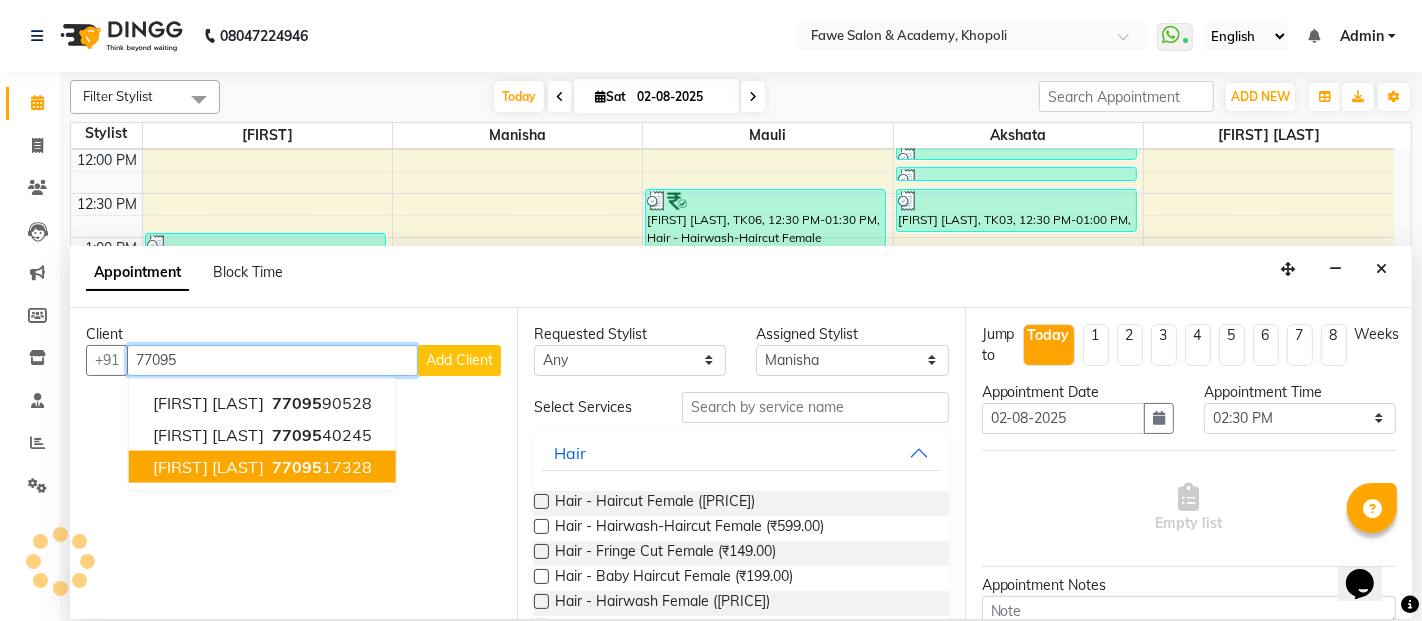 click on "77095" at bounding box center [297, 467] 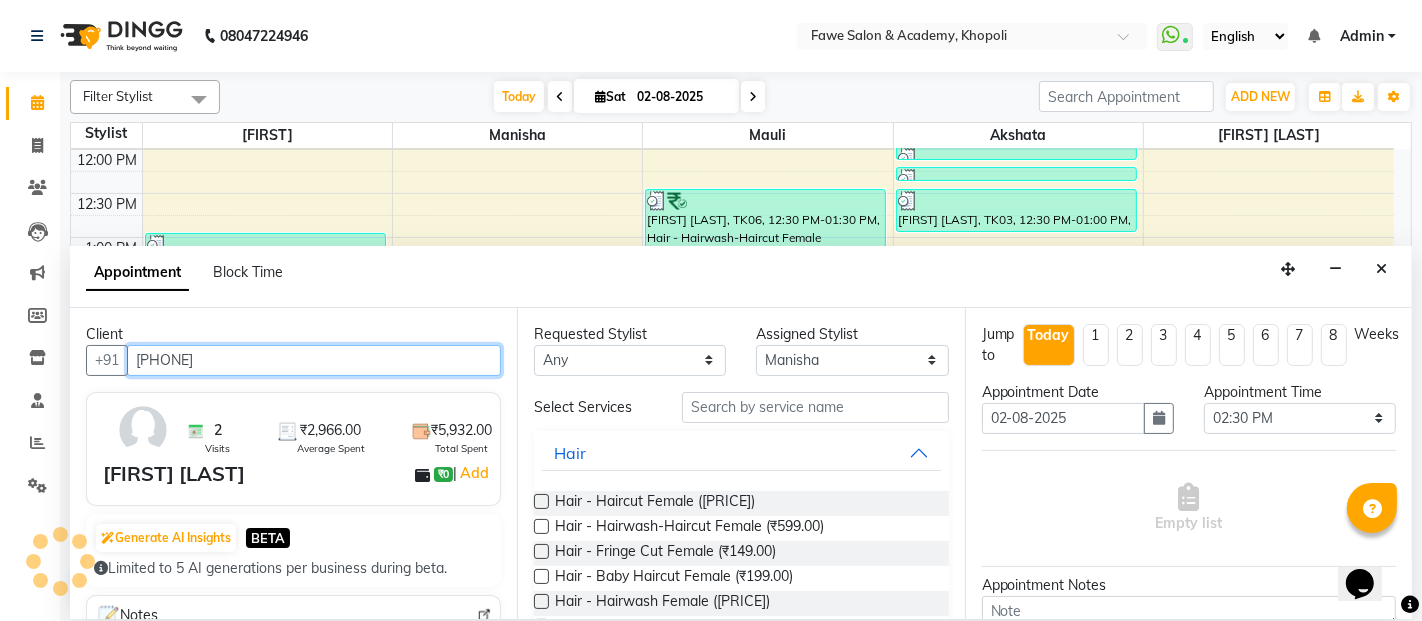 type on "7709517328" 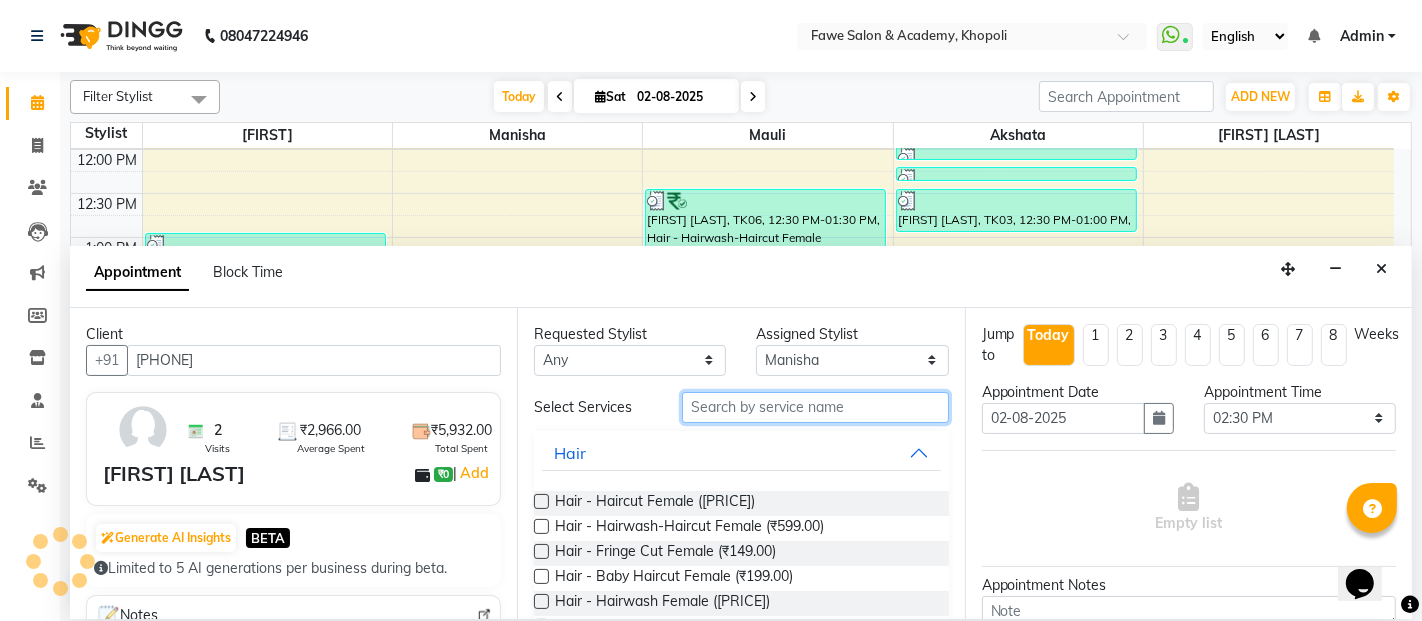 click at bounding box center [815, 407] 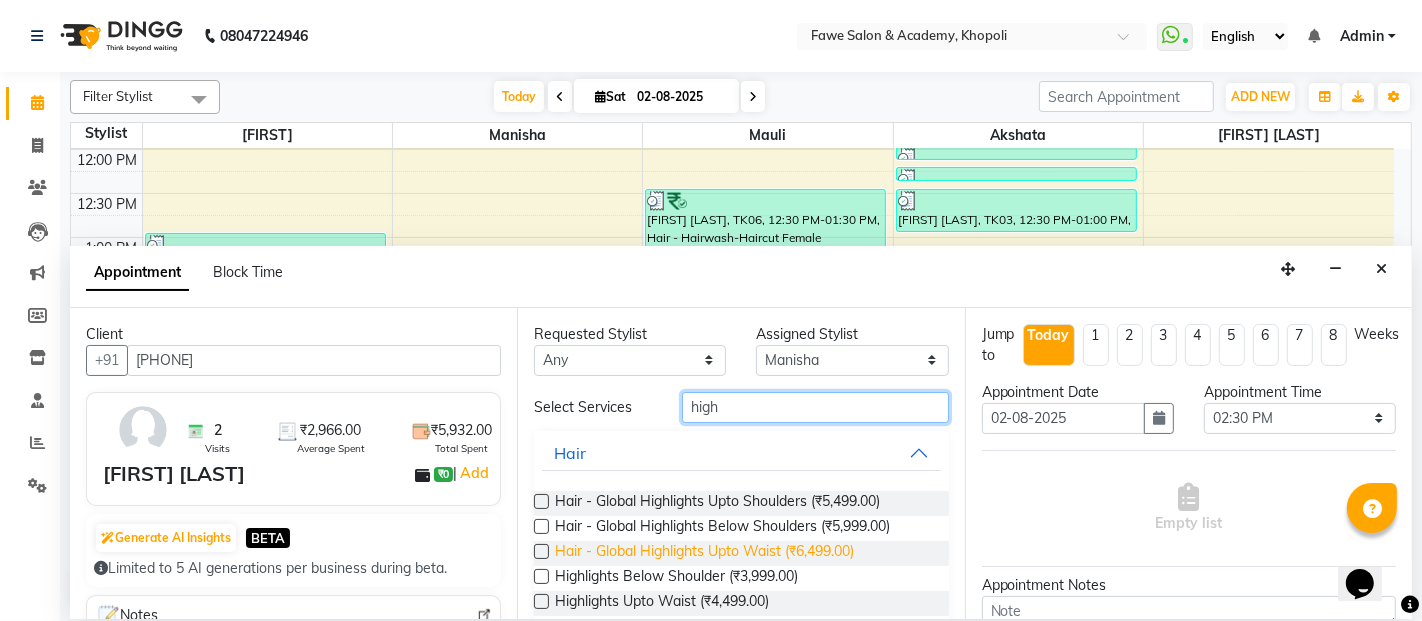 type on "high" 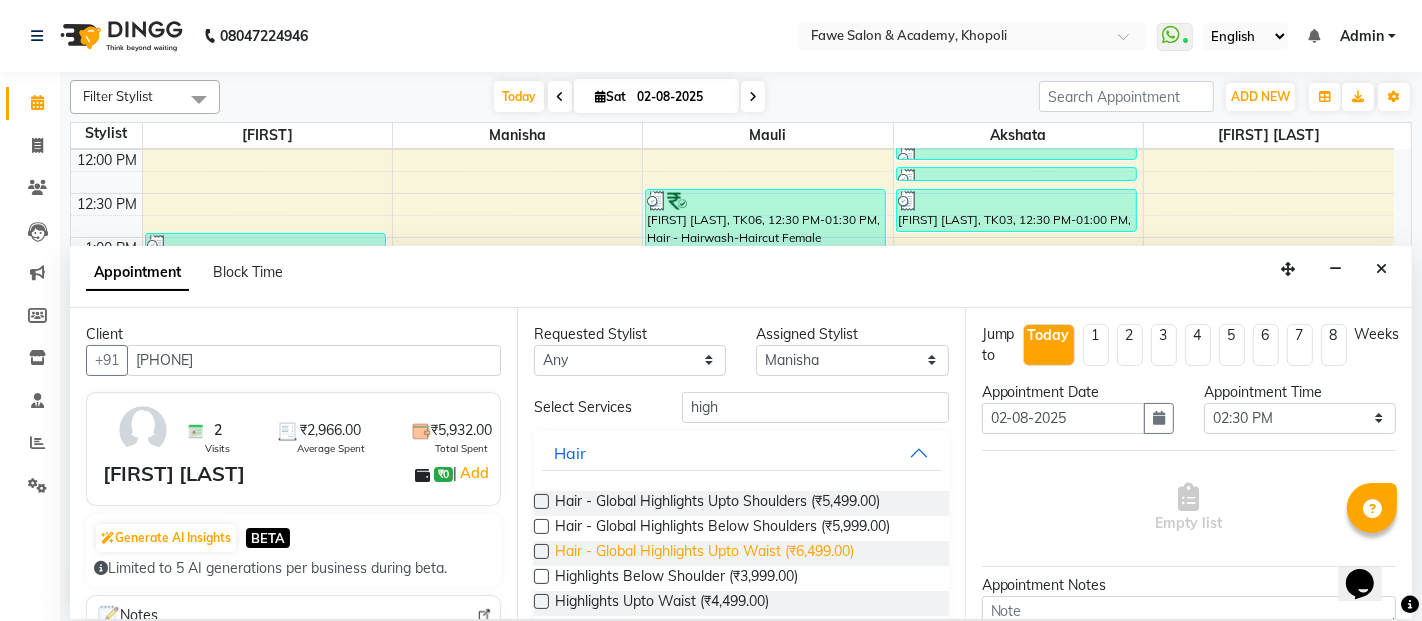 click on "Hair - Global Highlights Upto Waist (₹6,499.00)" at bounding box center (704, 553) 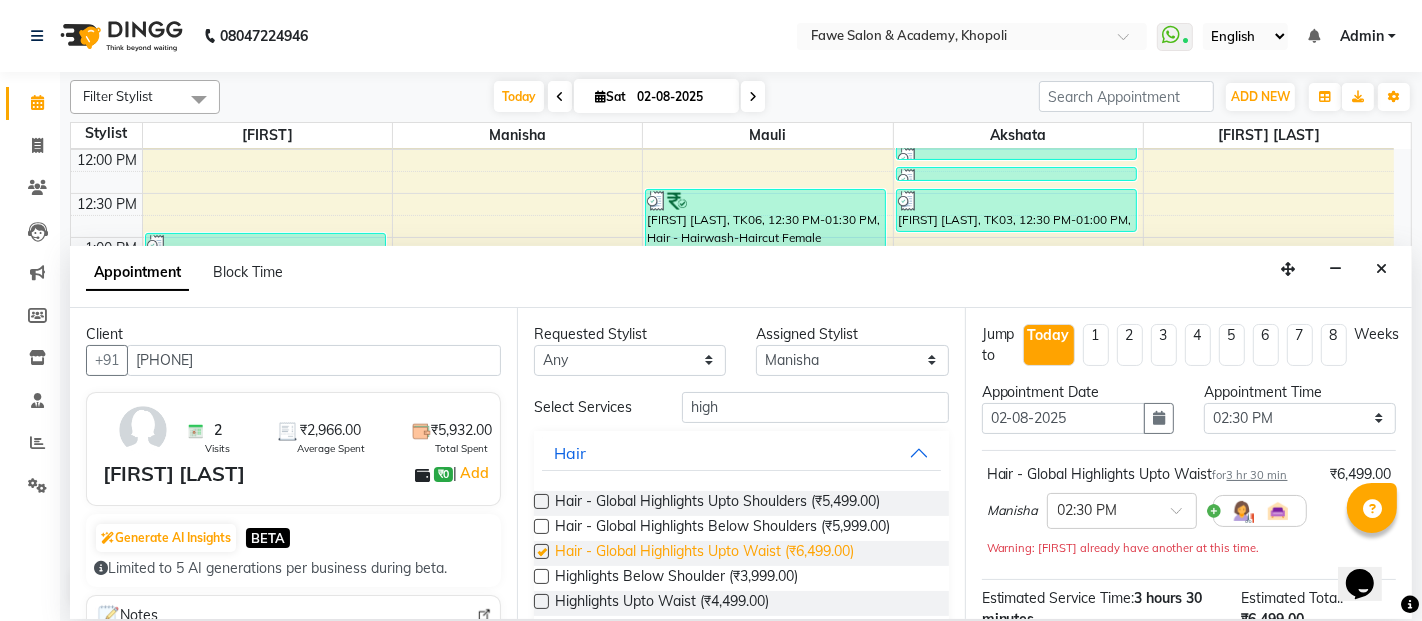 checkbox on "false" 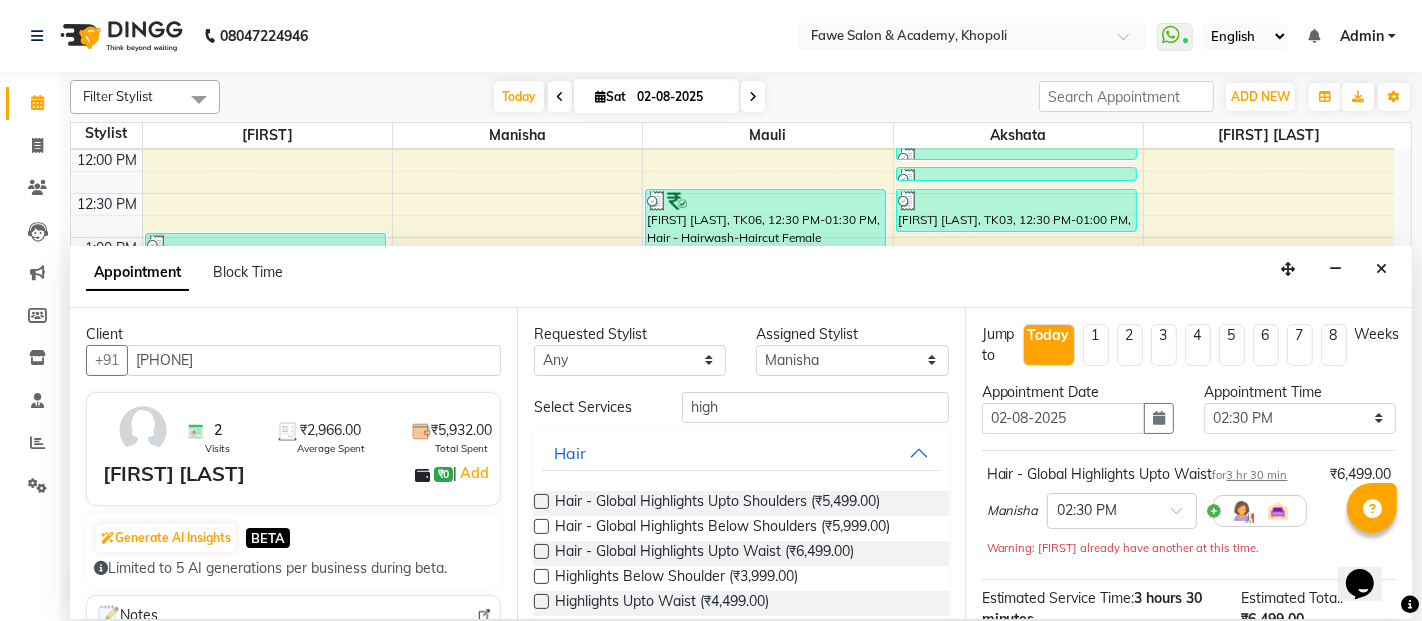 scroll, scrollTop: 256, scrollLeft: 0, axis: vertical 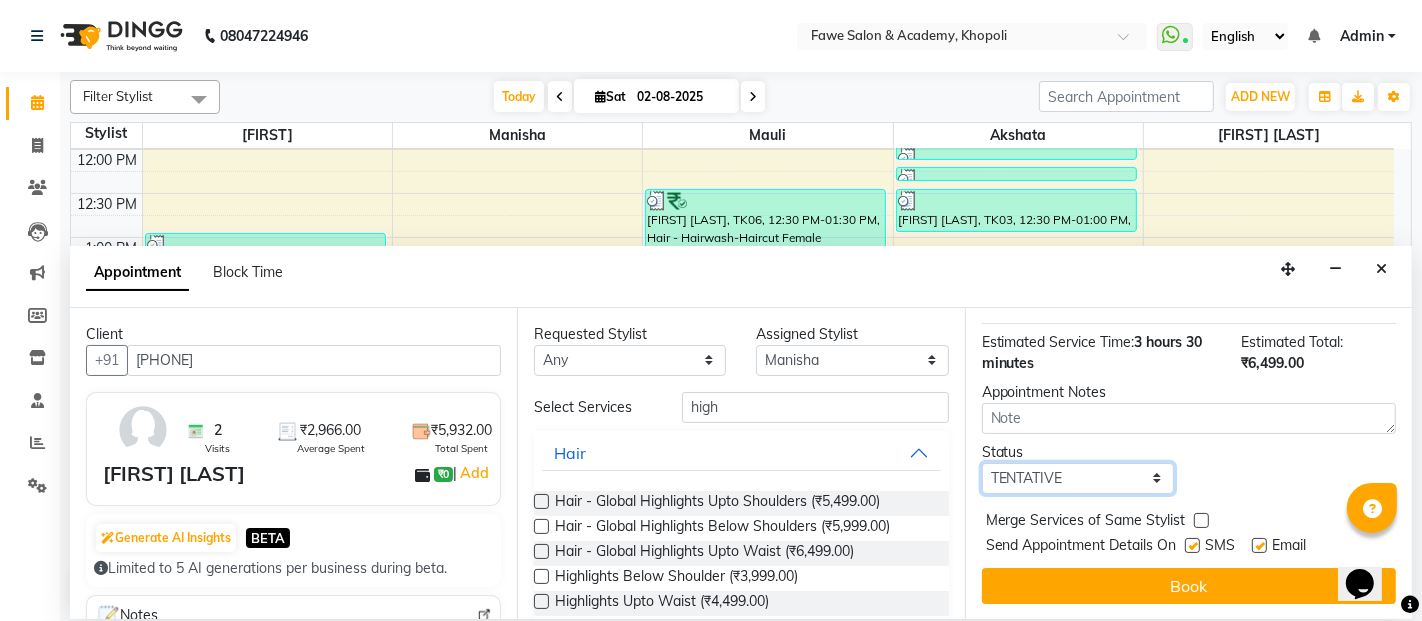 click on "Select TENTATIVE CONFIRM CHECK-IN UPCOMING" at bounding box center [1078, 478] 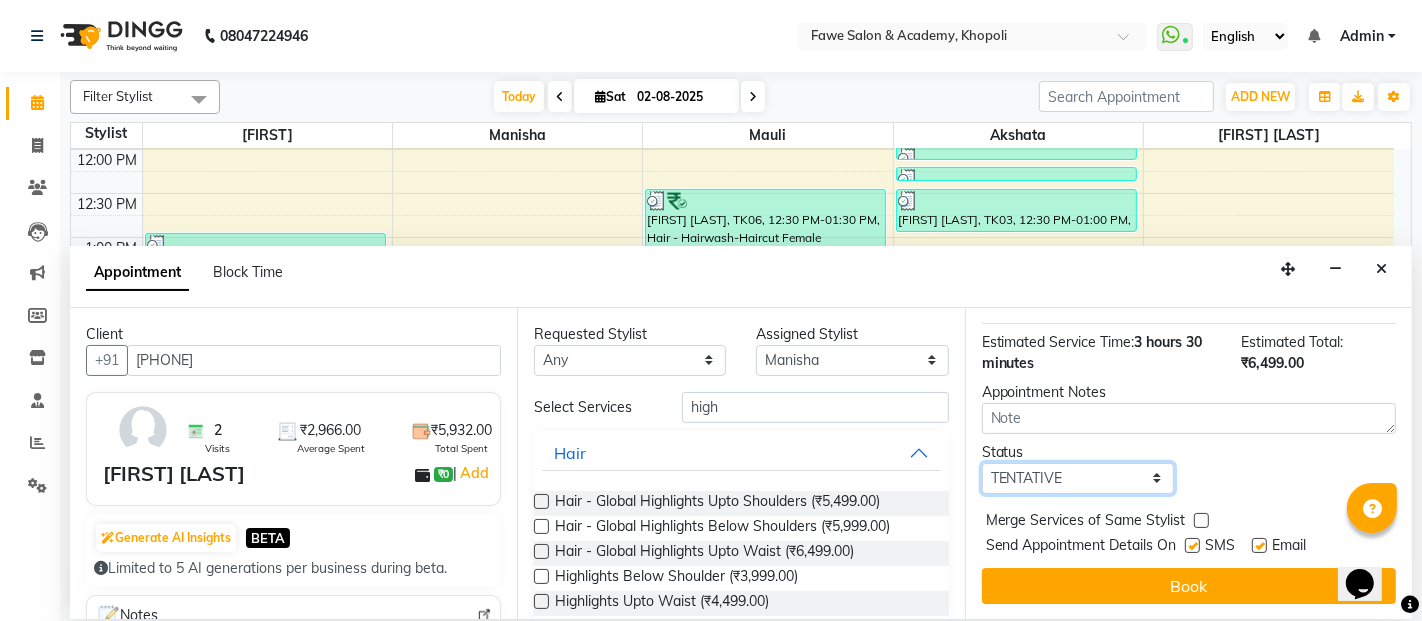 select on "confirm booking" 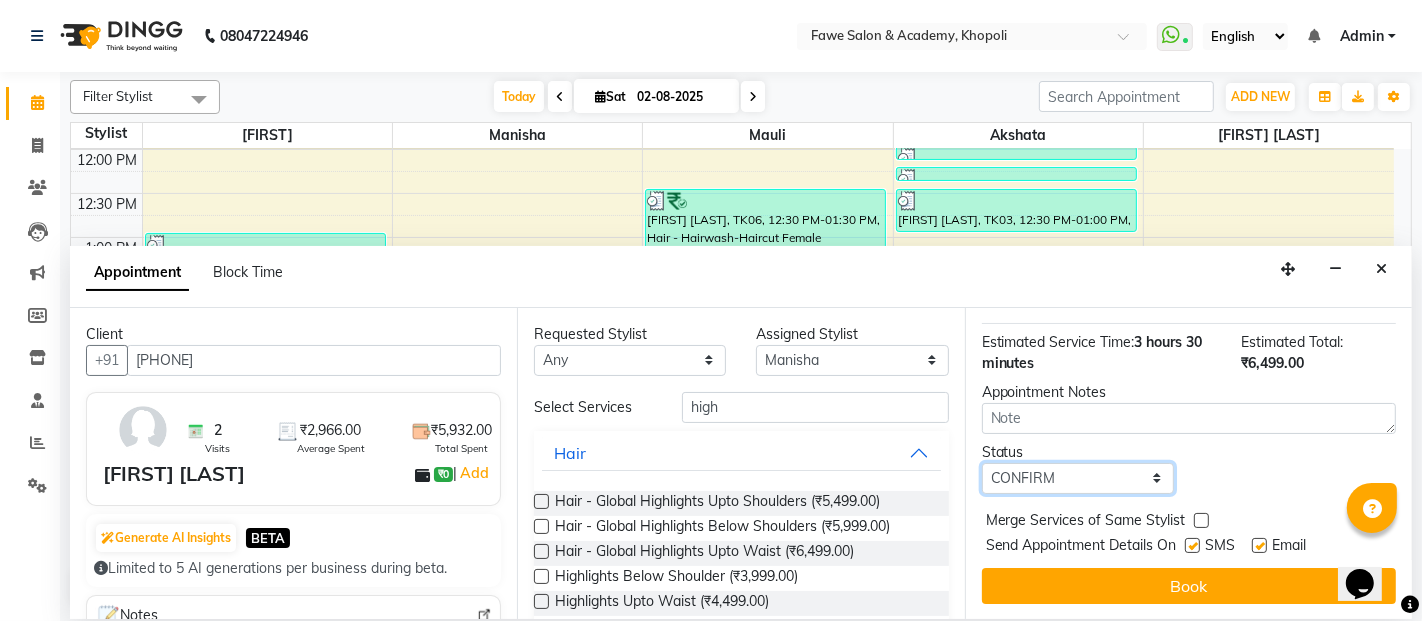 click on "Select TENTATIVE CONFIRM CHECK-IN UPCOMING" at bounding box center [1078, 478] 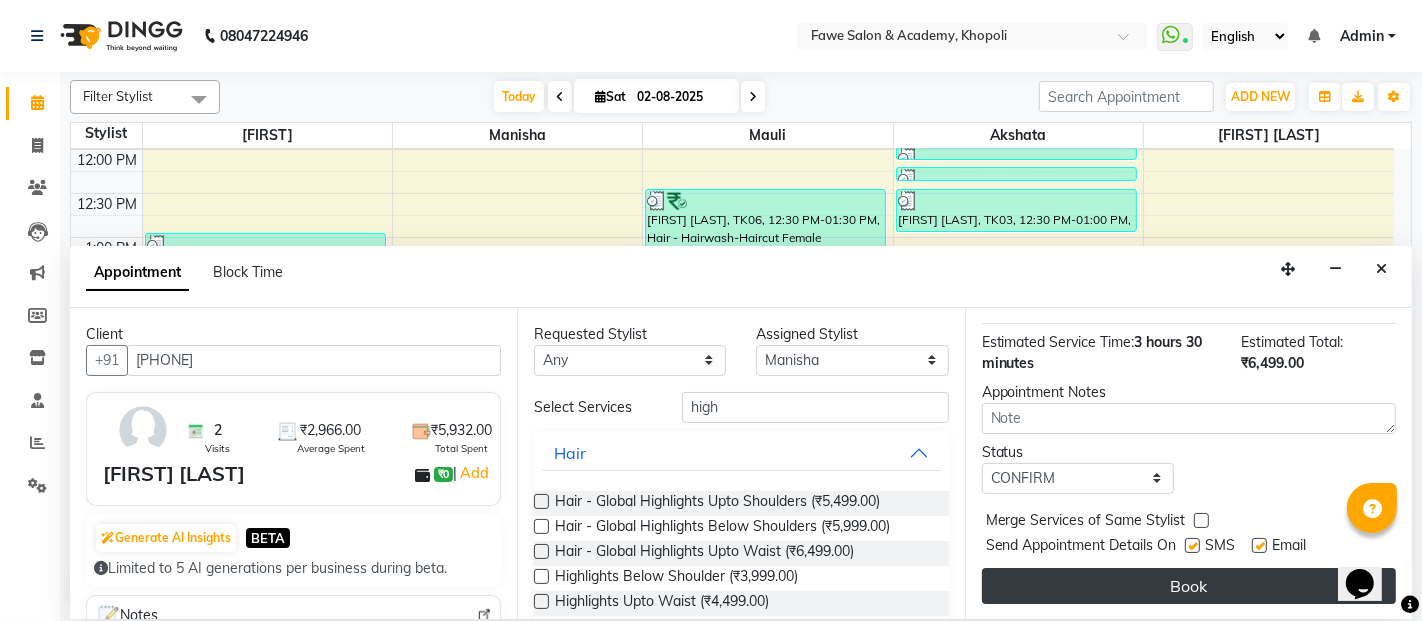 click on "Book" at bounding box center (1189, 586) 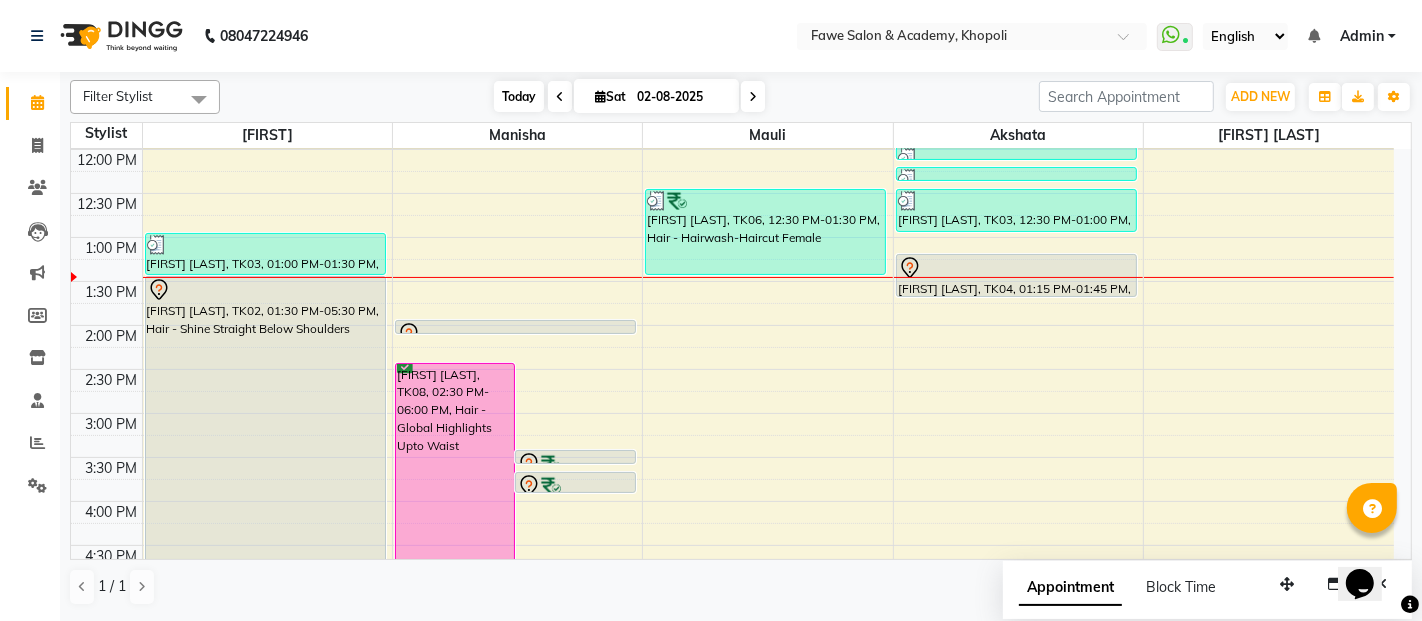 click on "Today" at bounding box center [519, 96] 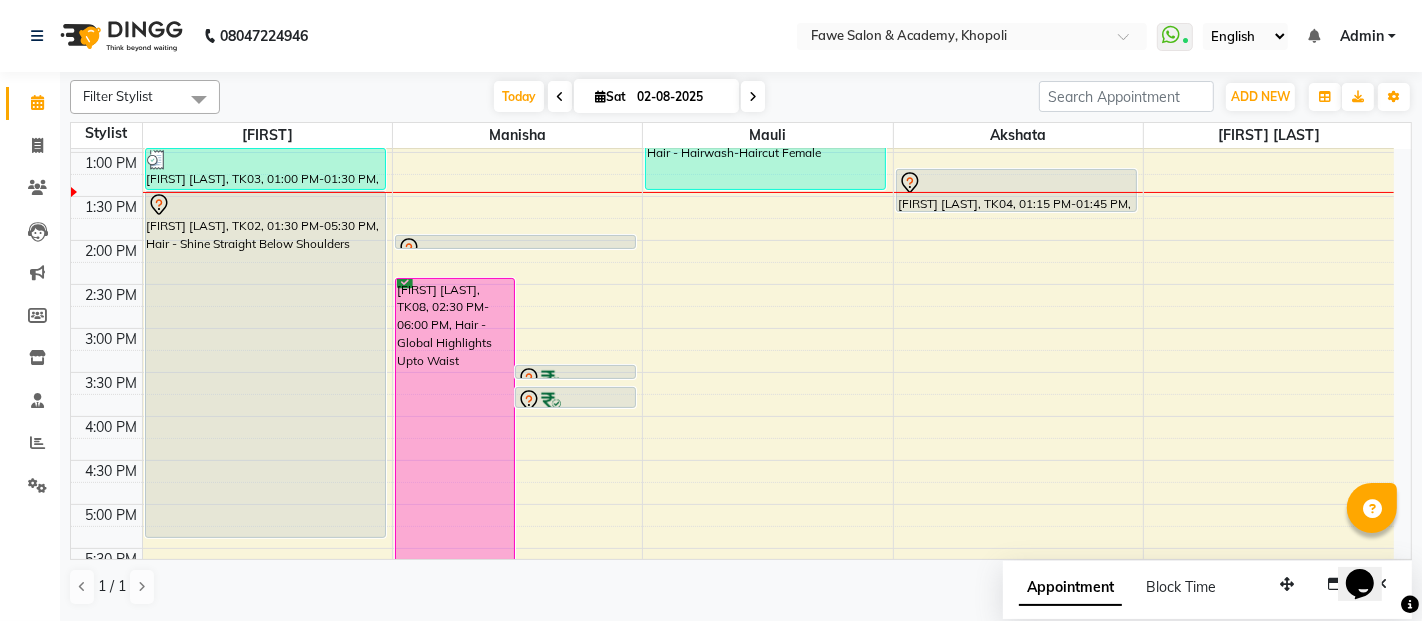 scroll, scrollTop: 602, scrollLeft: 0, axis: vertical 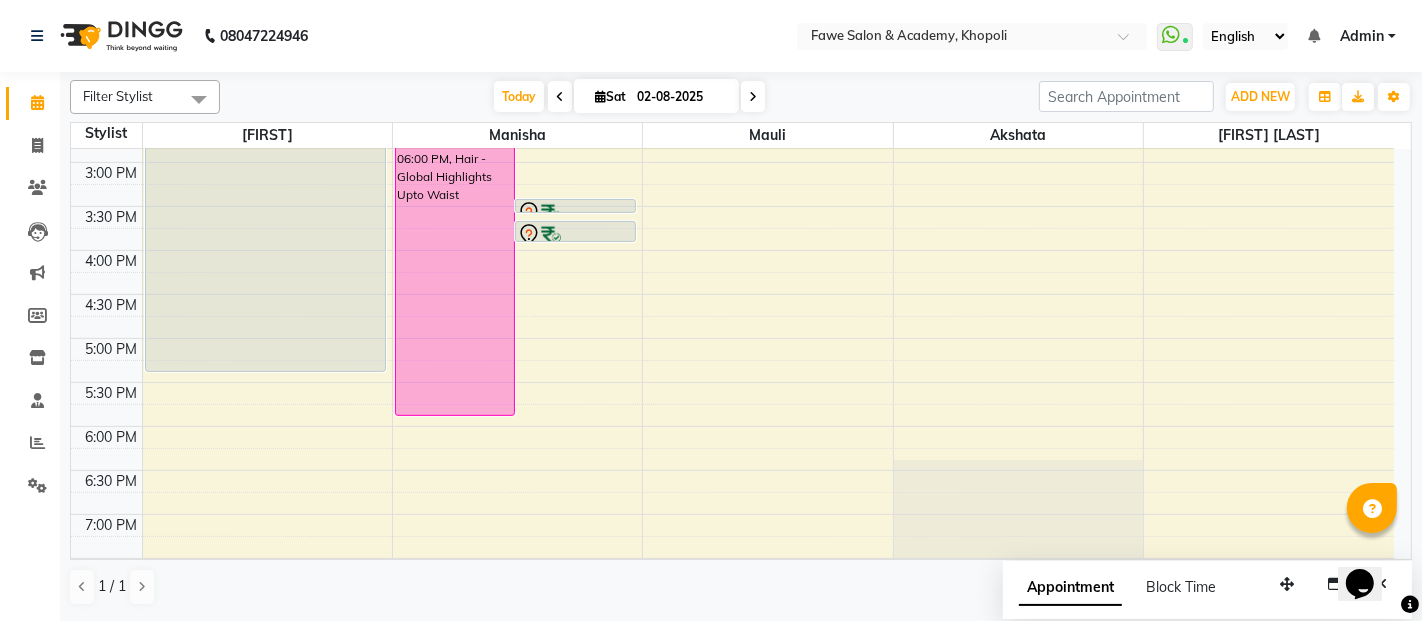 click on "02-08-2025" at bounding box center [681, 97] 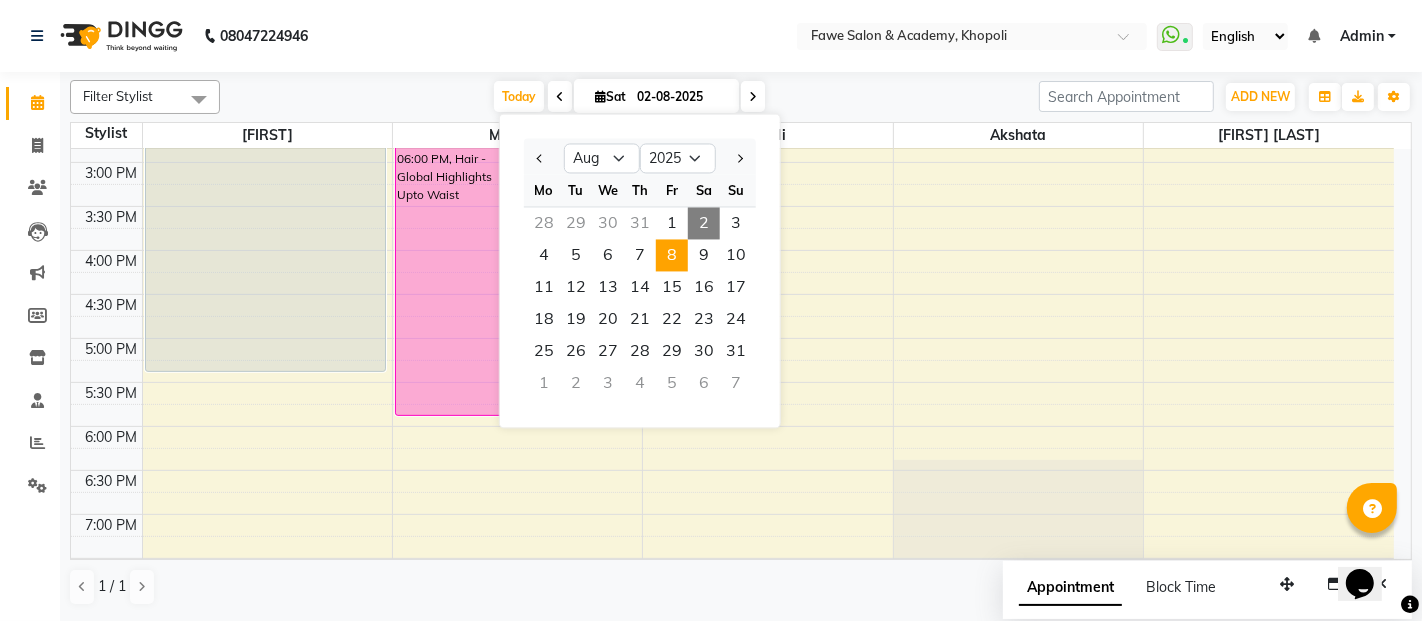 click on "8" at bounding box center [672, 255] 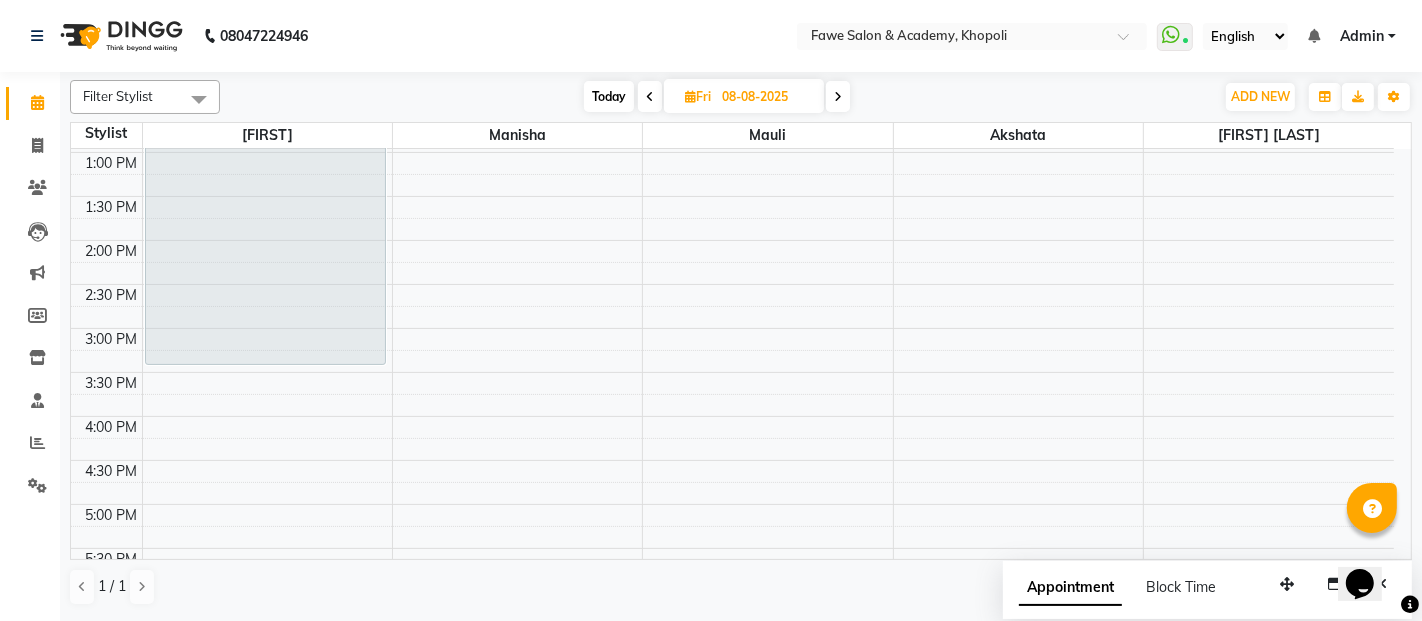 scroll, scrollTop: 0, scrollLeft: 0, axis: both 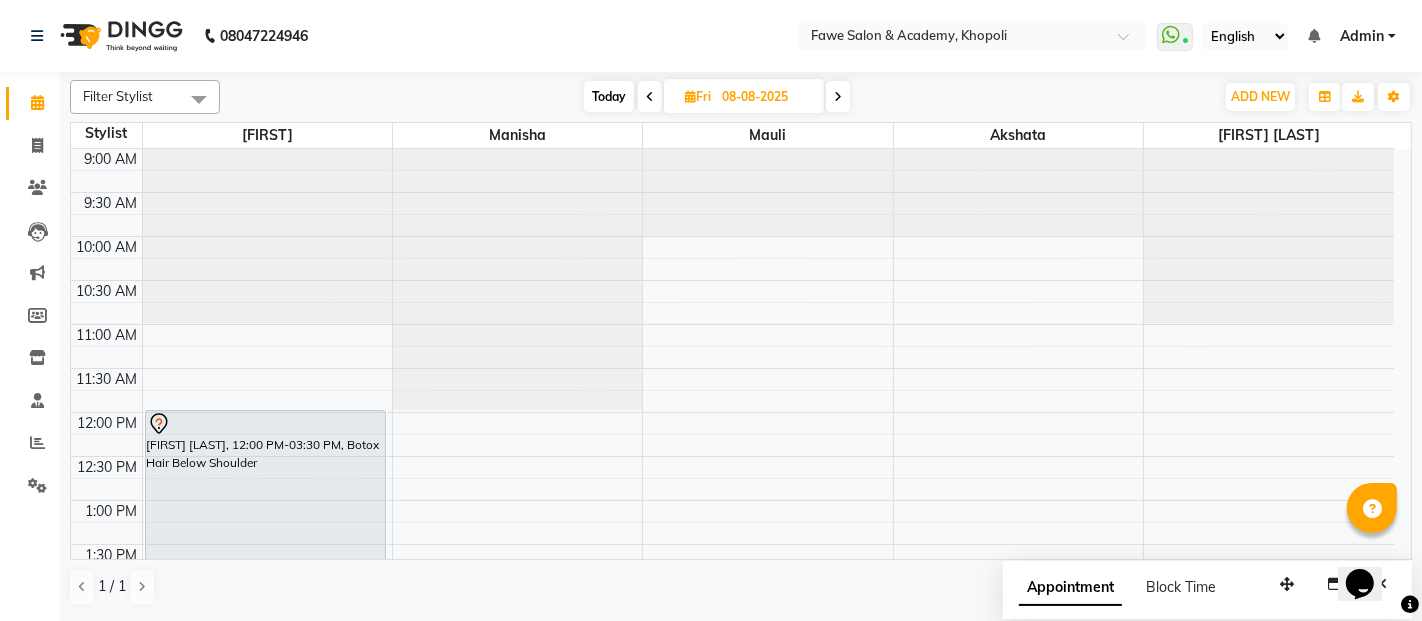 click on "Today" at bounding box center [609, 96] 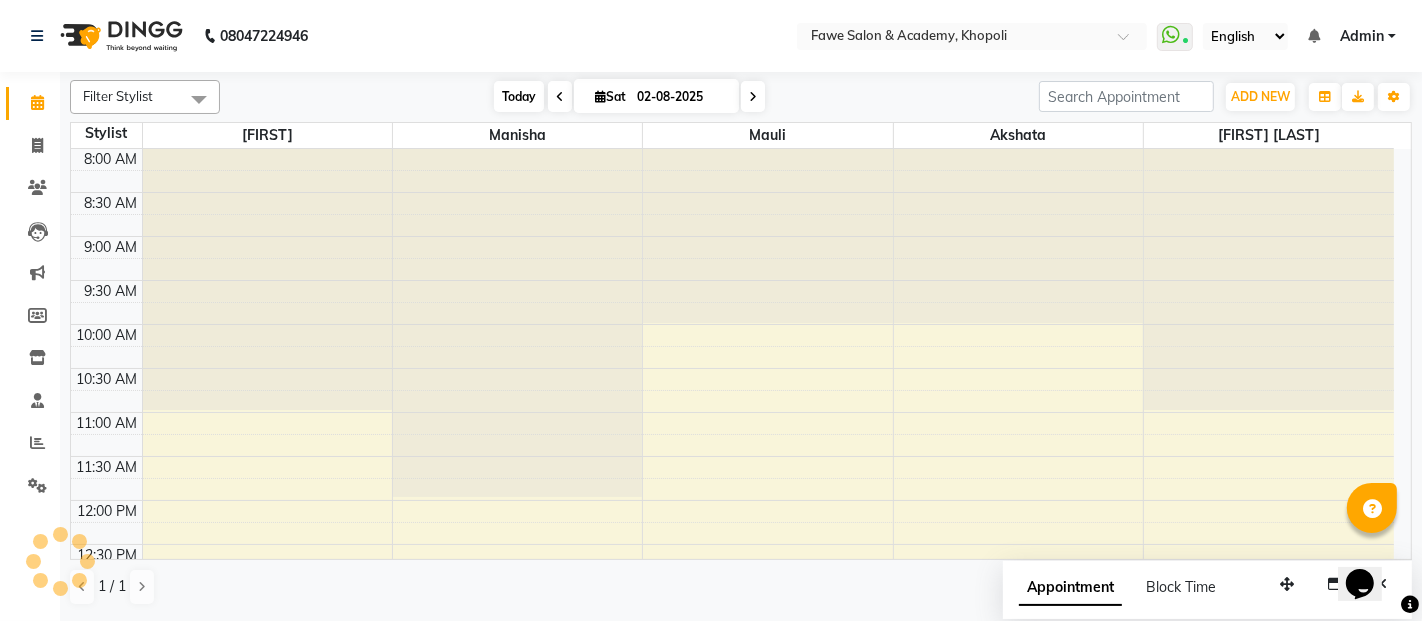 scroll, scrollTop: 436, scrollLeft: 0, axis: vertical 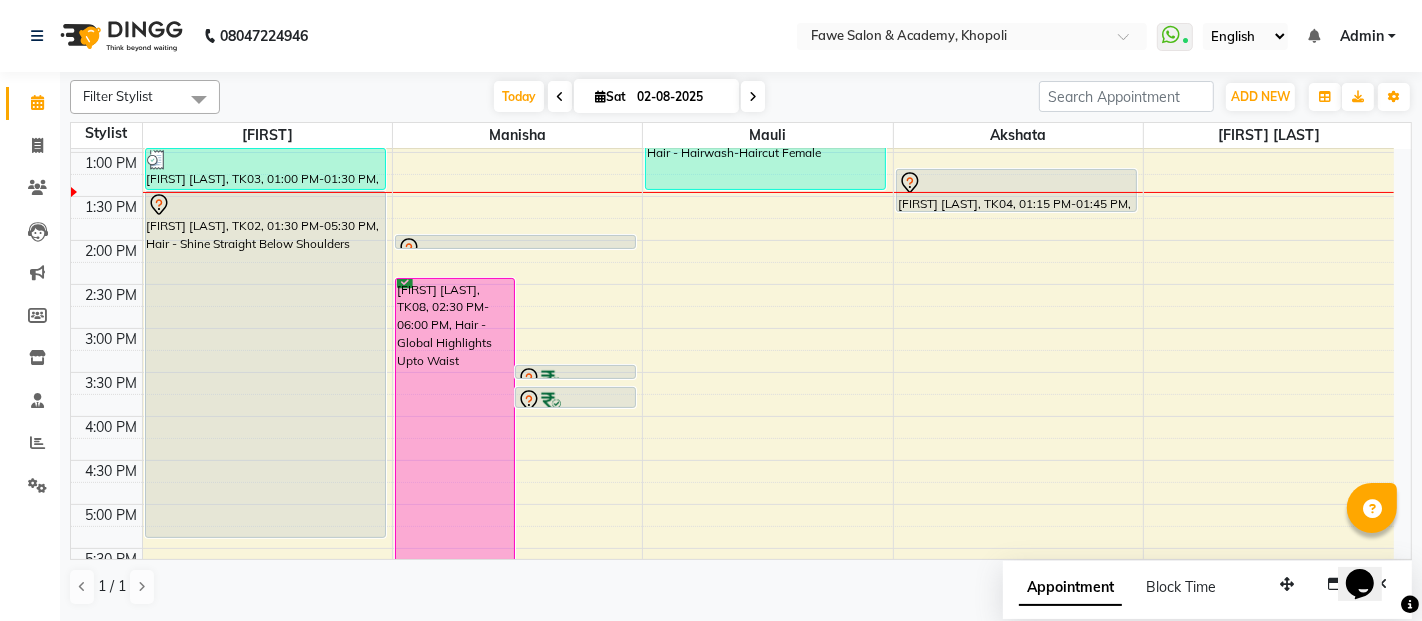 click on "02-08-2025" at bounding box center [681, 97] 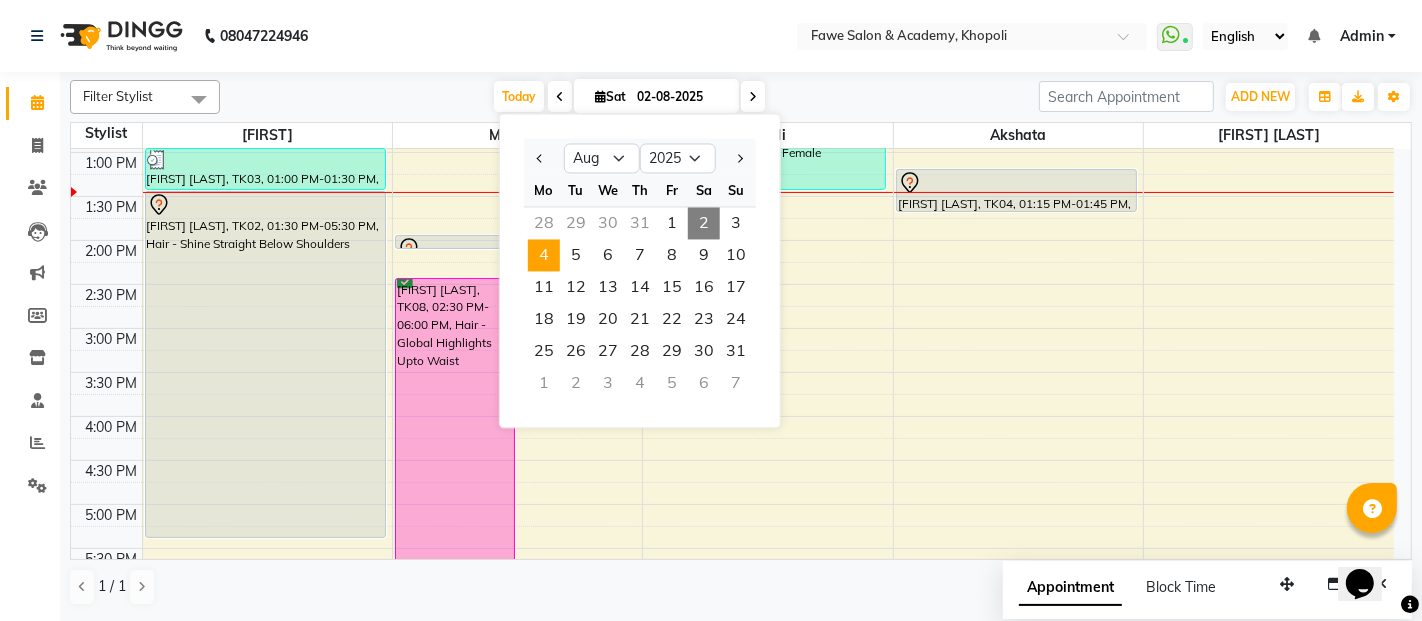click on "4" at bounding box center [544, 255] 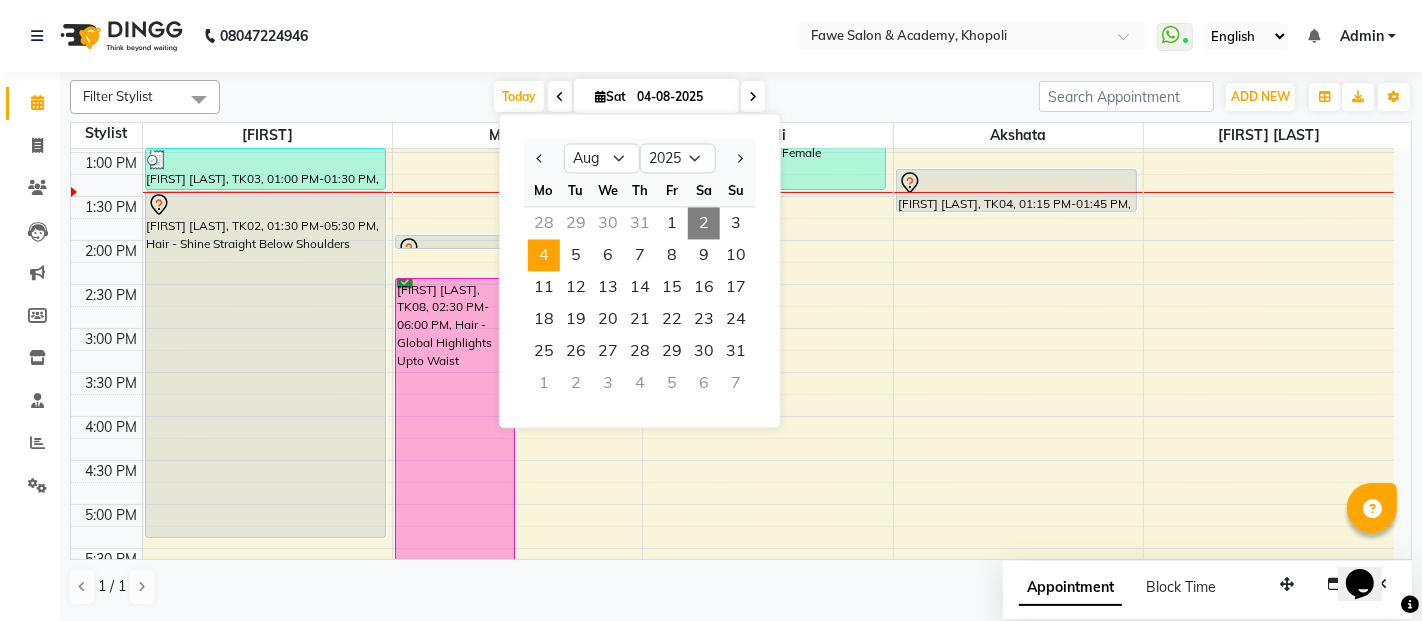 scroll, scrollTop: 348, scrollLeft: 0, axis: vertical 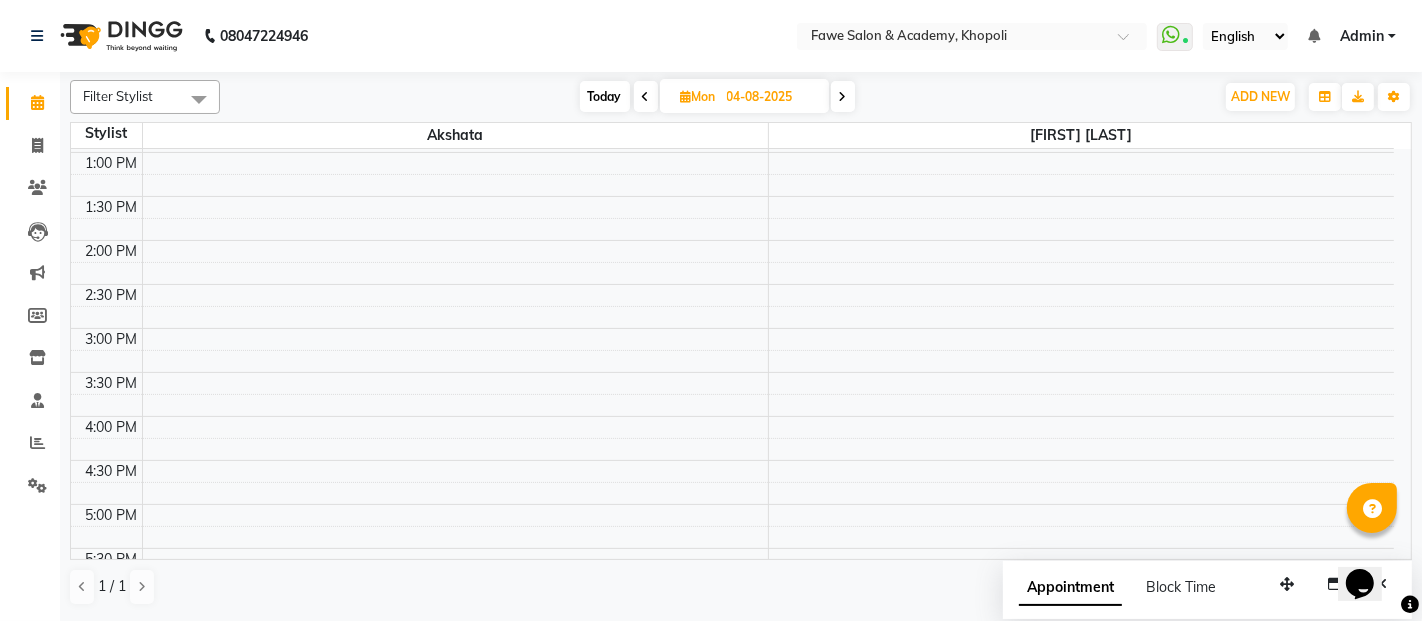 click at bounding box center [843, 97] 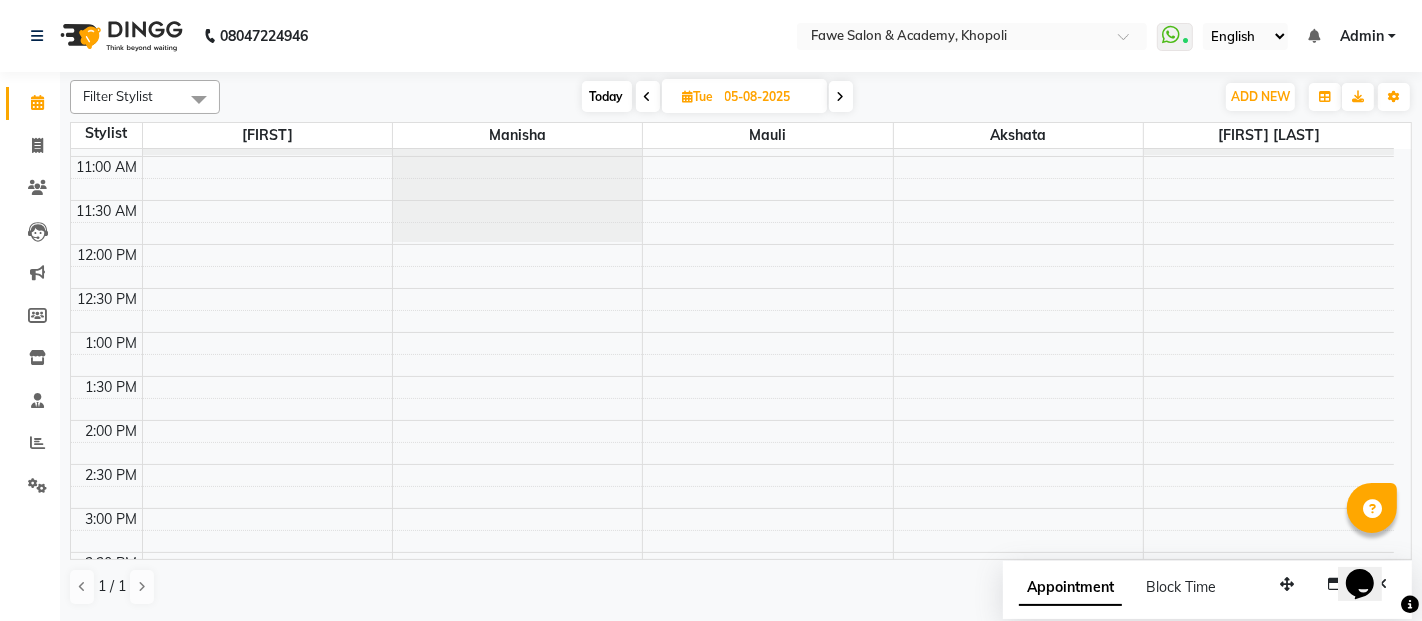 scroll, scrollTop: 0, scrollLeft: 0, axis: both 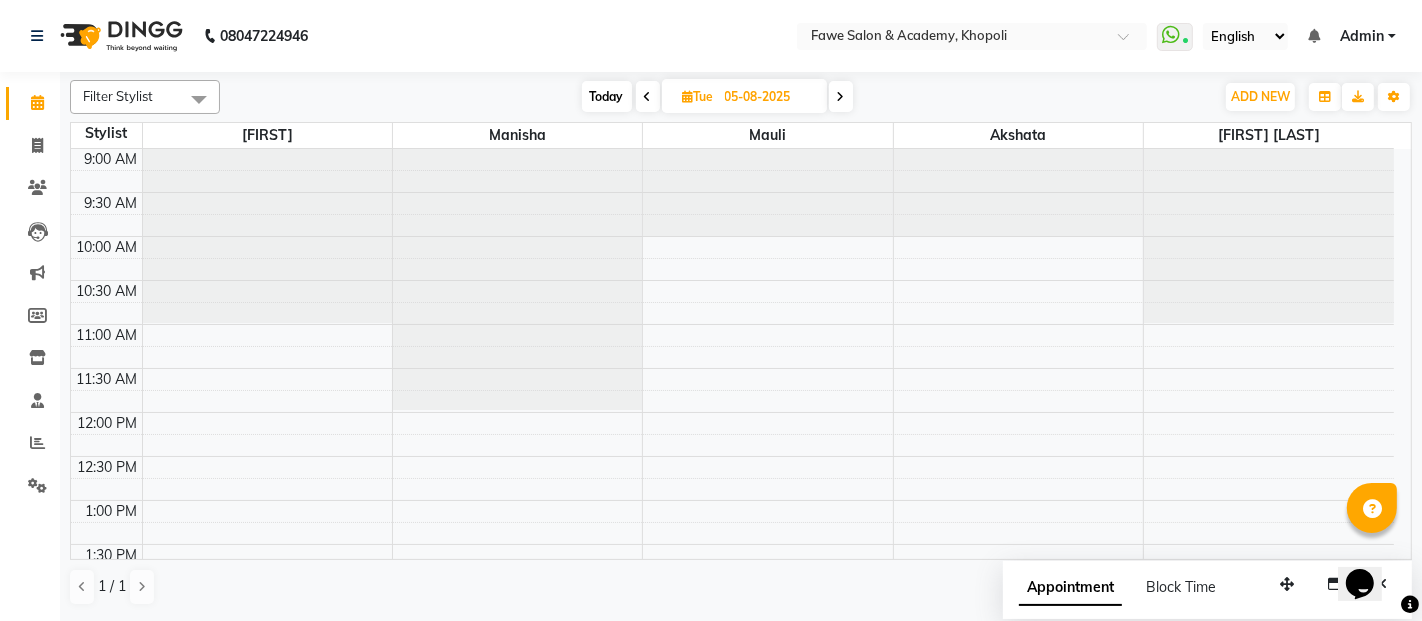 click on "9:00 AM 9:30 AM 10:00 AM 10:30 AM 11:00 AM 11:30 AM 12:00 PM 12:30 PM 1:00 PM 1:30 PM 2:00 PM 2:30 PM 3:00 PM 3:30 PM 4:00 PM 4:30 PM 5:00 PM 5:30 PM 6:00 PM 6:30 PM 7:00 PM 7:30 PM 8:00 PM 8:30 PM 9:00 PM 9:30 PM 10:00 PM 10:30 PM" at bounding box center [732, 764] 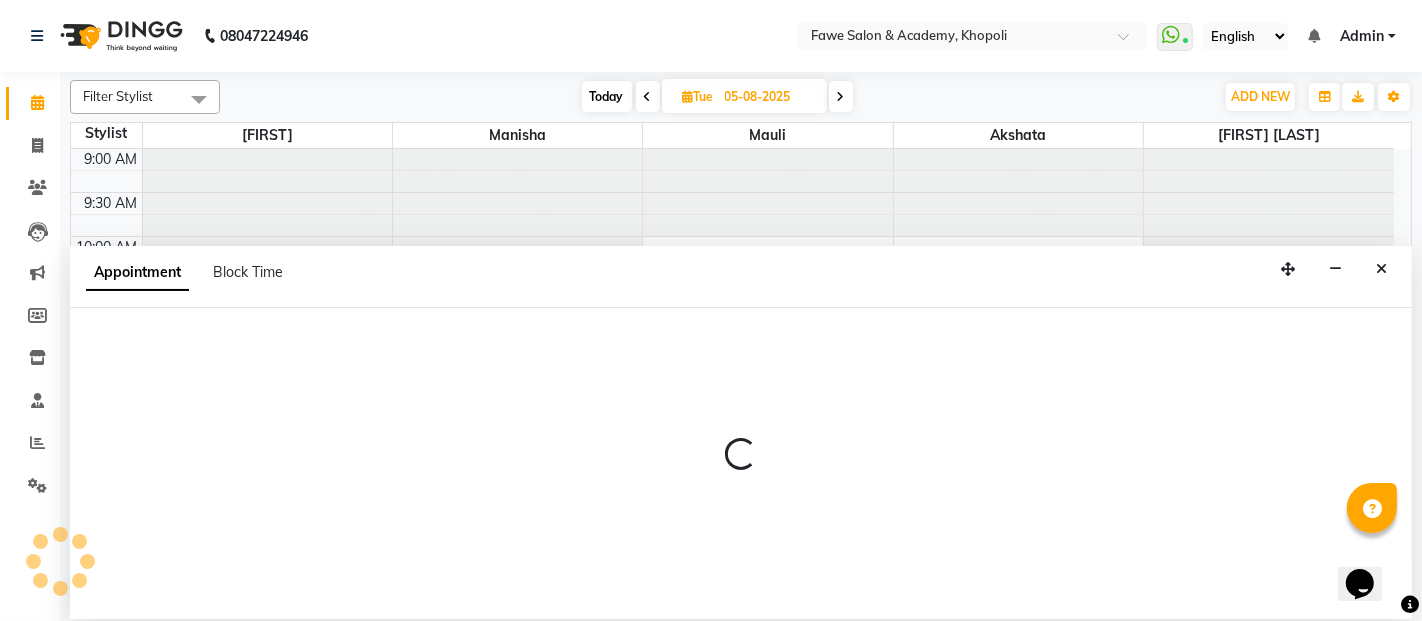 select on "14303" 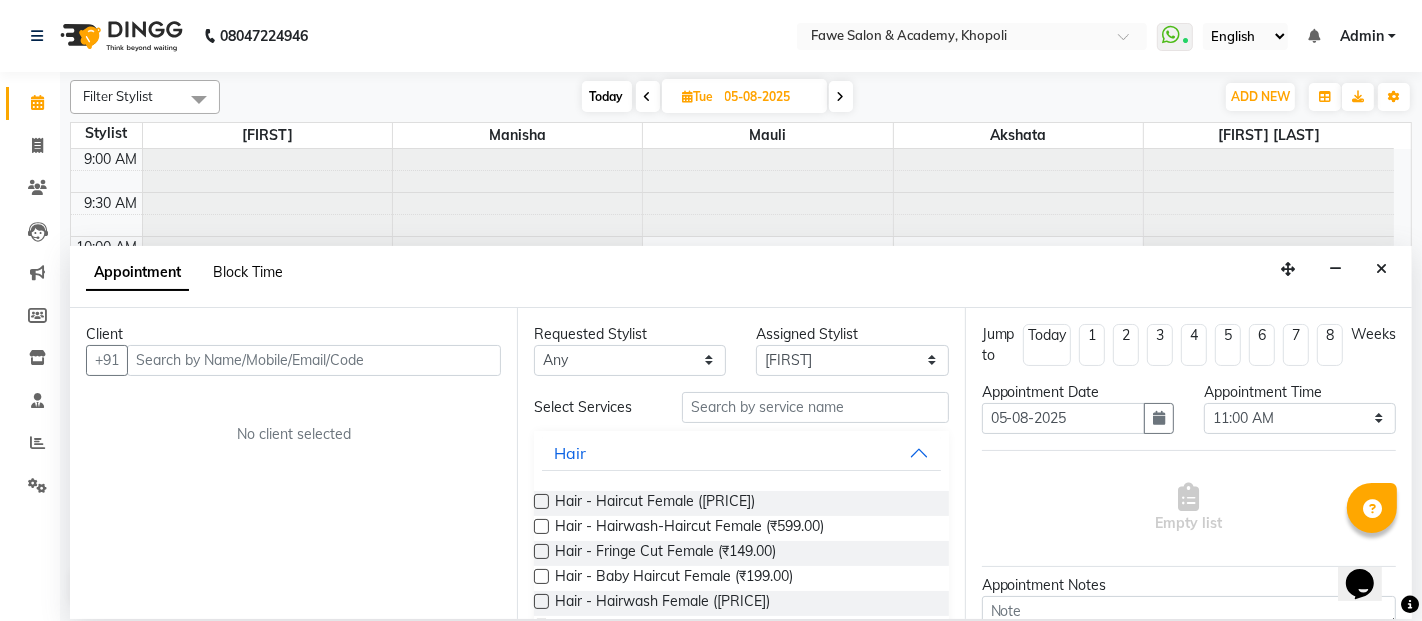 click on "Block Time" at bounding box center [248, 272] 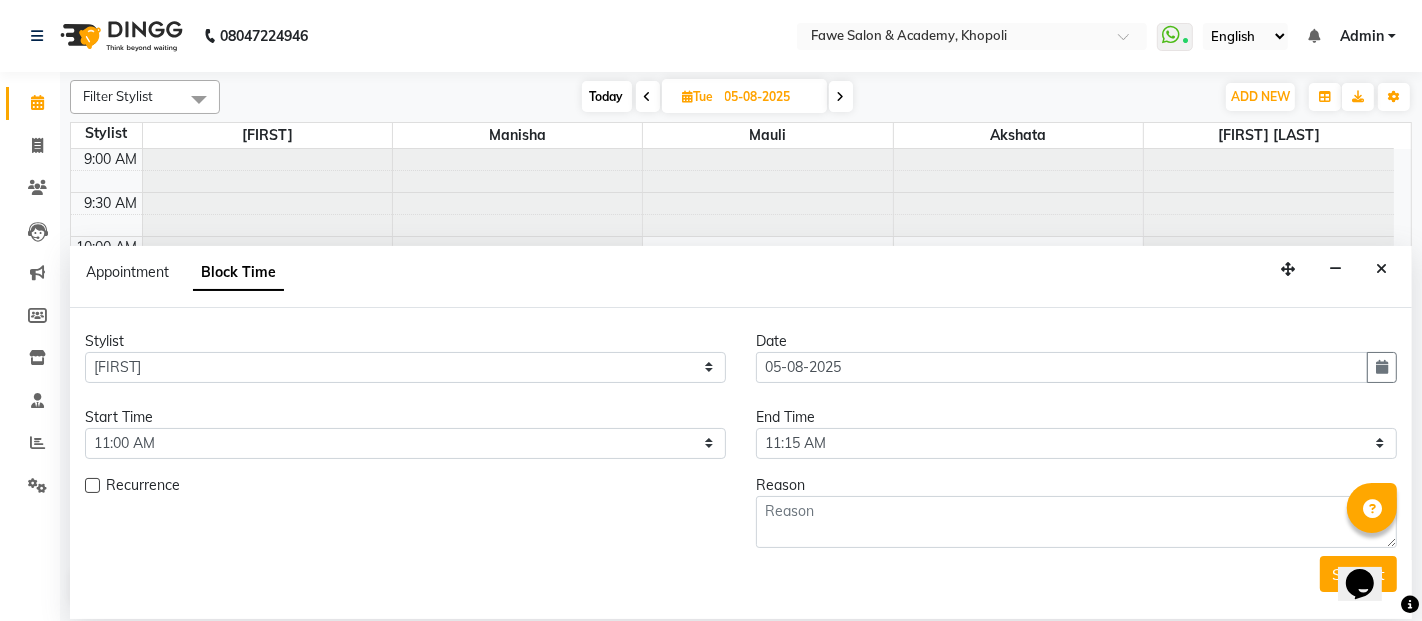 scroll, scrollTop: 348, scrollLeft: 0, axis: vertical 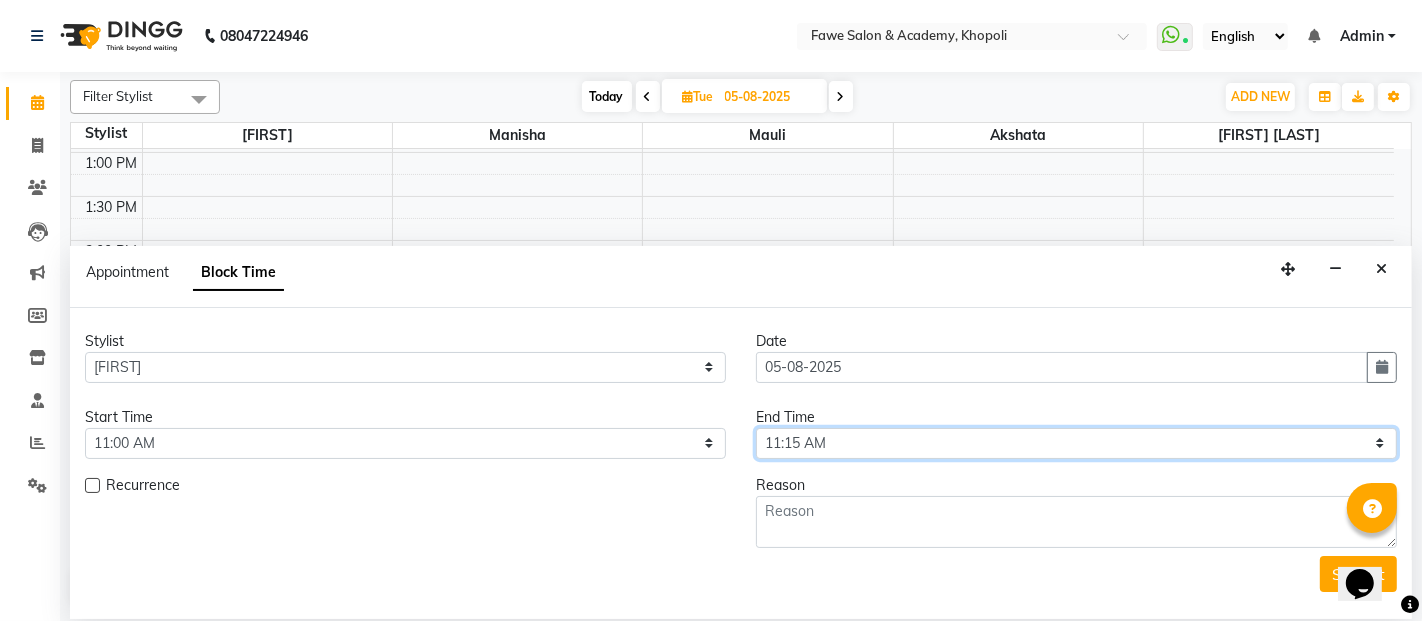 click on "Select 10:00 AM 10:15 AM 10:30 AM 10:45 AM 11:00 AM 11:15 AM 11:30 AM 11:45 AM 12:00 PM 12:15 PM 12:30 PM 12:45 PM 01:00 PM 01:15 PM 01:30 PM 01:45 PM 02:00 PM 02:15 PM 02:30 PM 02:45 PM 03:00 PM 03:15 PM 03:30 PM 03:45 PM 04:00 PM 04:15 PM 04:30 PM 04:45 PM 05:00 PM 05:15 PM 05:30 PM 05:45 PM 06:00 PM 06:15 PM 06:30 PM 06:45 PM 07:00 PM 07:15 PM 07:30 PM 07:45 PM 08:00 PM 08:15 PM 08:30 PM 08:45 PM 09:00 PM 09:15 PM 09:30 PM 09:45 PM 10:00 PM" at bounding box center [1076, 443] 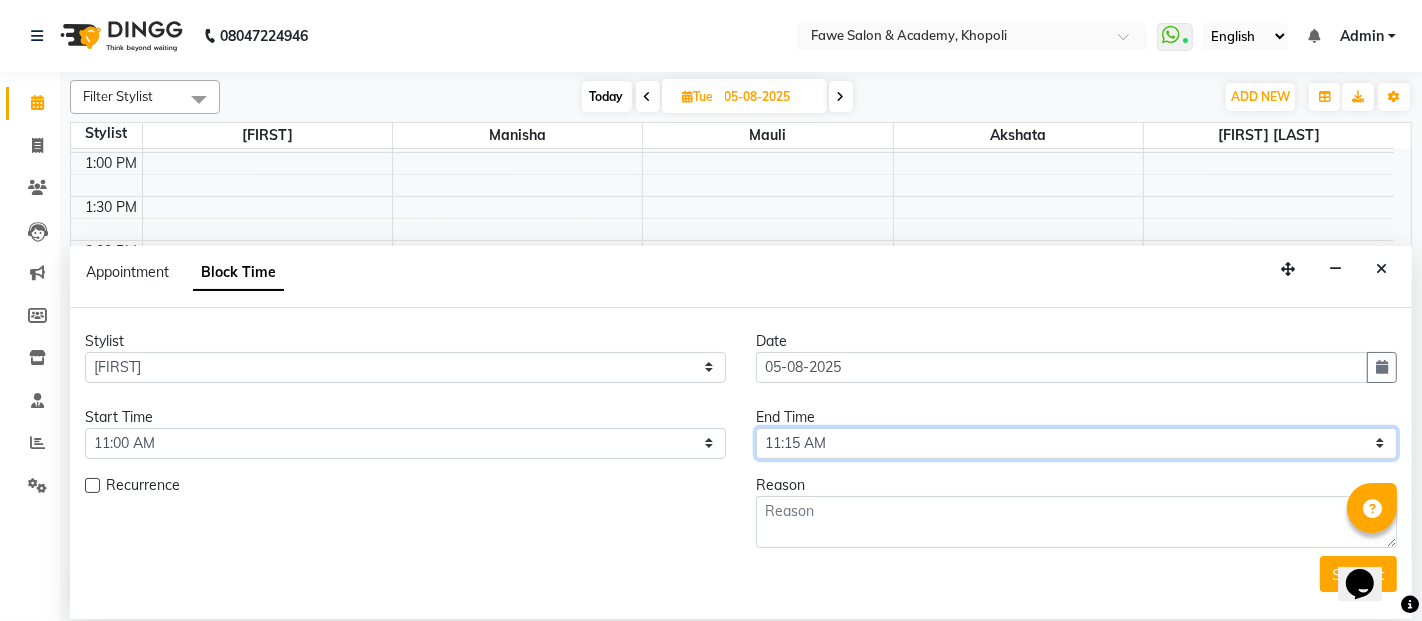 select on "1140" 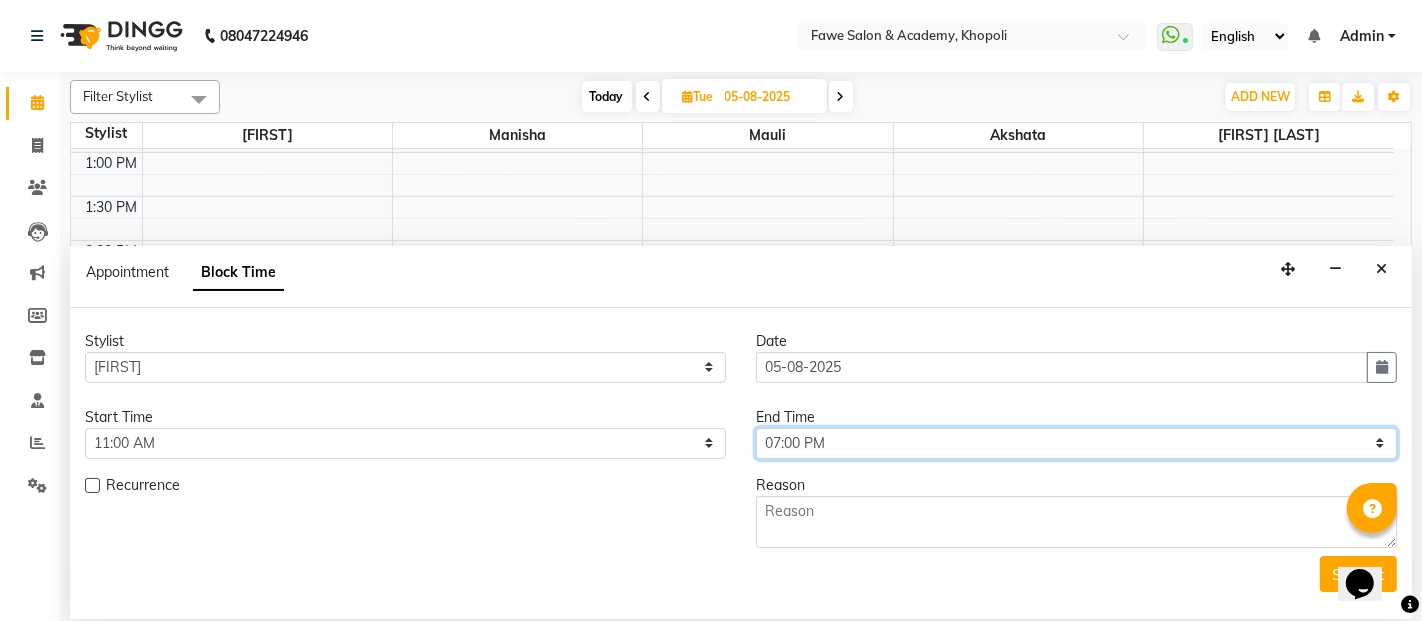click on "Select 10:00 AM 10:15 AM 10:30 AM 10:45 AM 11:00 AM 11:15 AM 11:30 AM 11:45 AM 12:00 PM 12:15 PM 12:30 PM 12:45 PM 01:00 PM 01:15 PM 01:30 PM 01:45 PM 02:00 PM 02:15 PM 02:30 PM 02:45 PM 03:00 PM 03:15 PM 03:30 PM 03:45 PM 04:00 PM 04:15 PM 04:30 PM 04:45 PM 05:00 PM 05:15 PM 05:30 PM 05:45 PM 06:00 PM 06:15 PM 06:30 PM 06:45 PM 07:00 PM 07:15 PM 07:30 PM 07:45 PM 08:00 PM 08:15 PM 08:30 PM 08:45 PM 09:00 PM 09:15 PM 09:30 PM 09:45 PM 10:00 PM" at bounding box center (1076, 443) 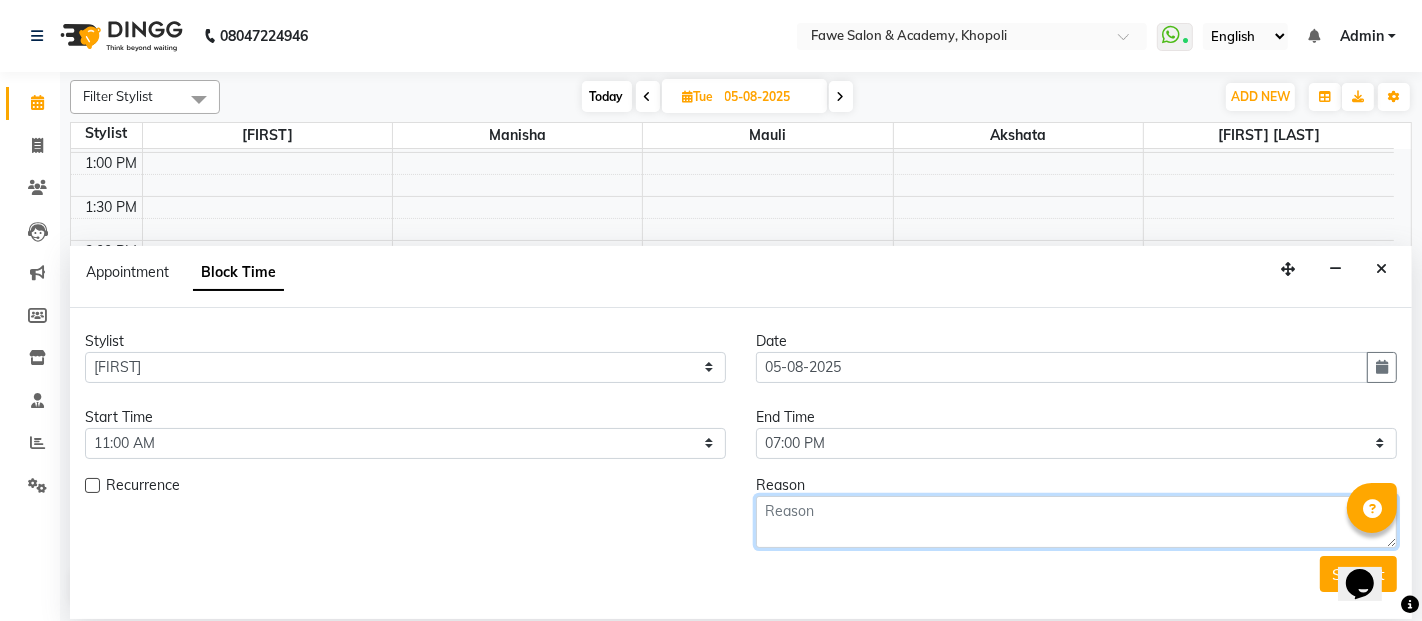 click at bounding box center (1076, 522) 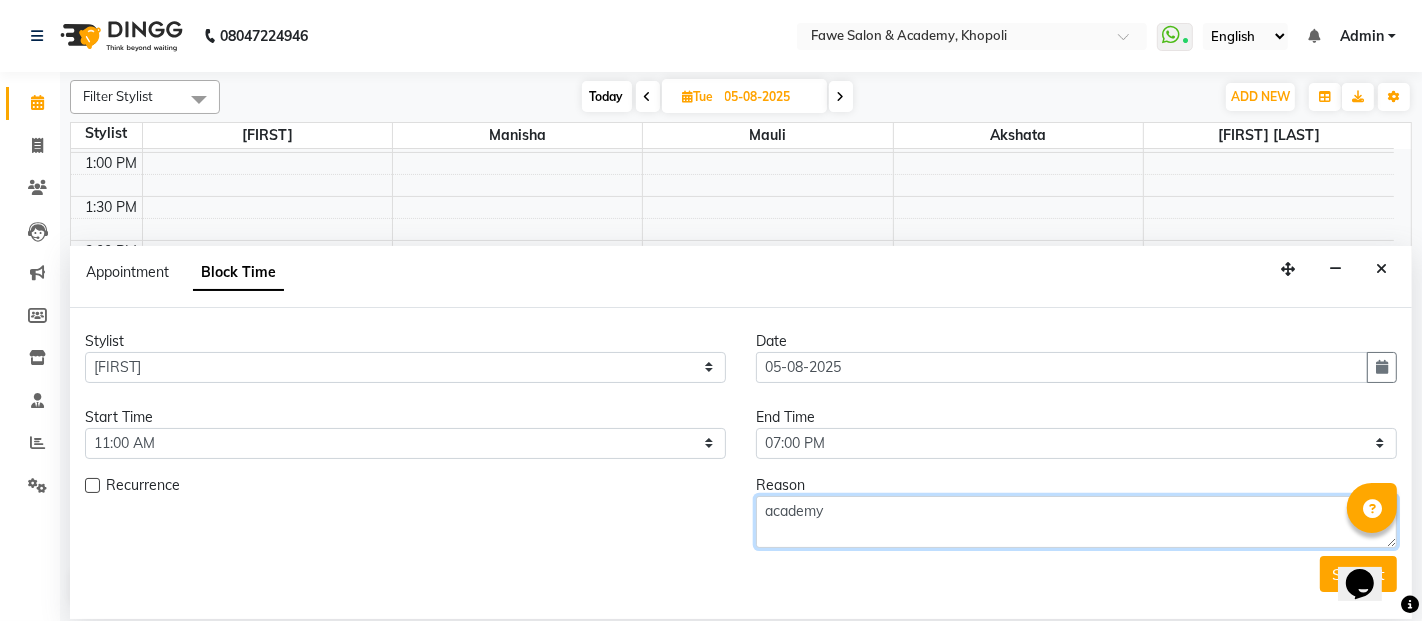 type on "academy" 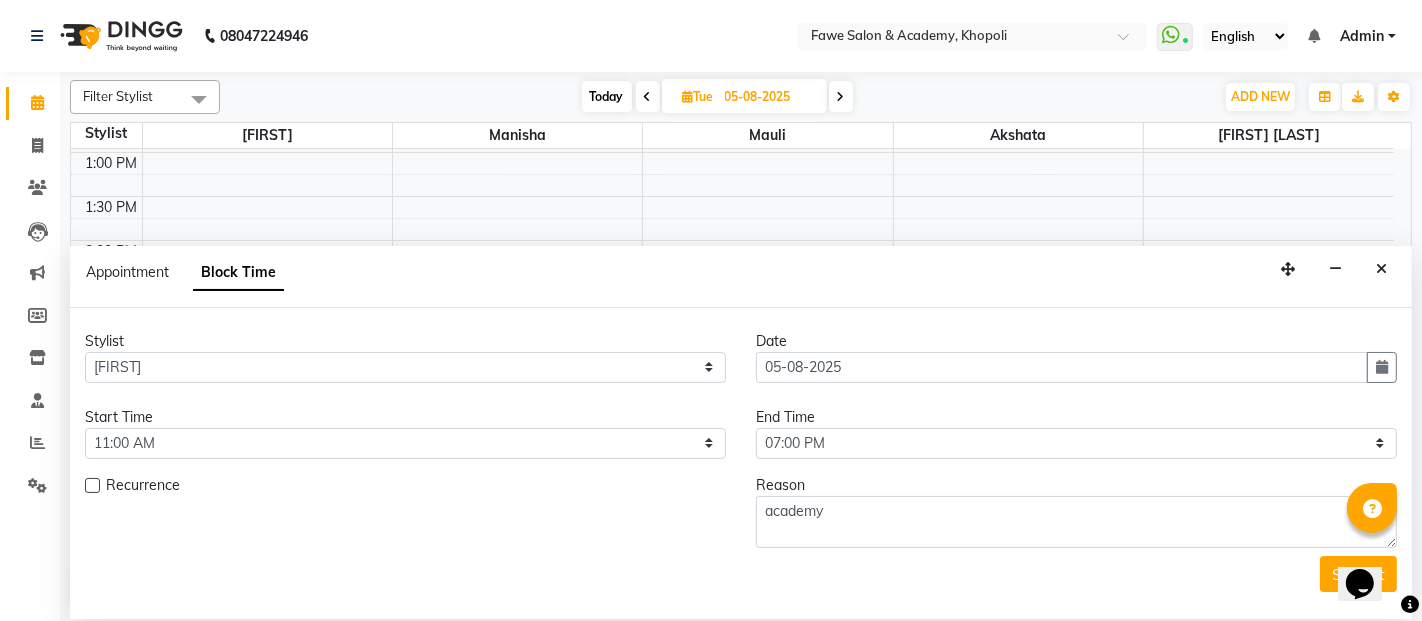 click at bounding box center (92, 485) 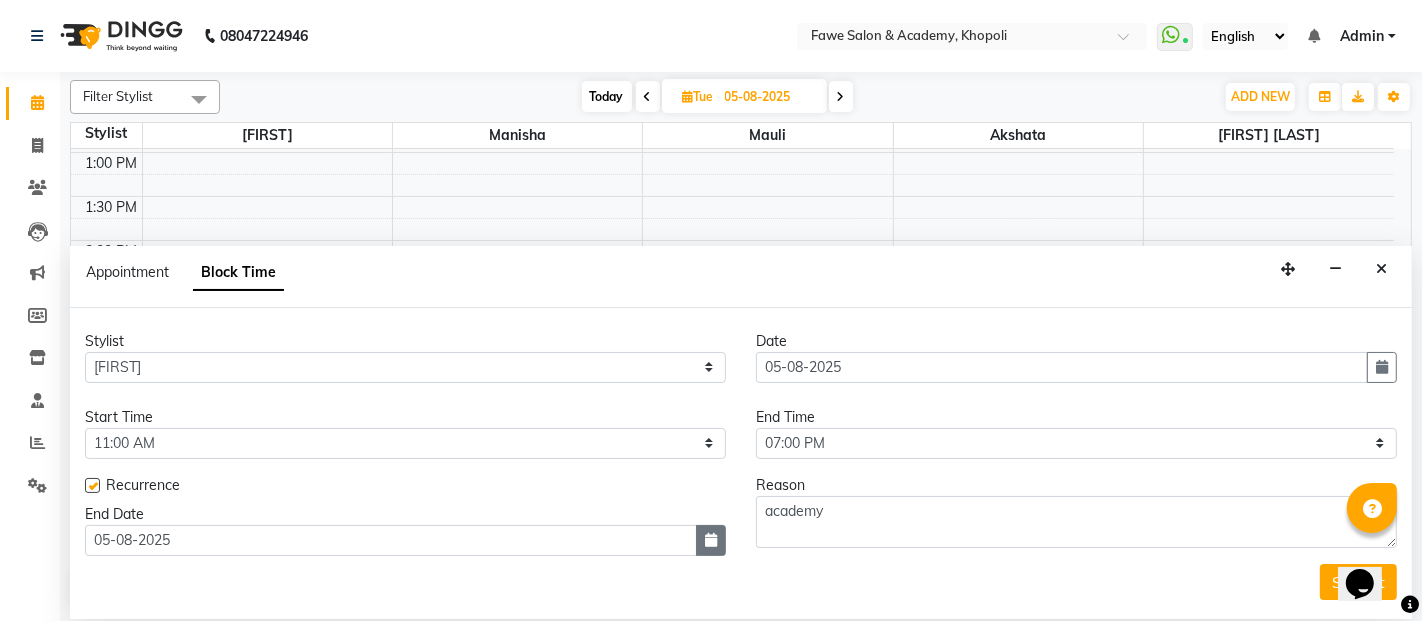 click at bounding box center (711, 540) 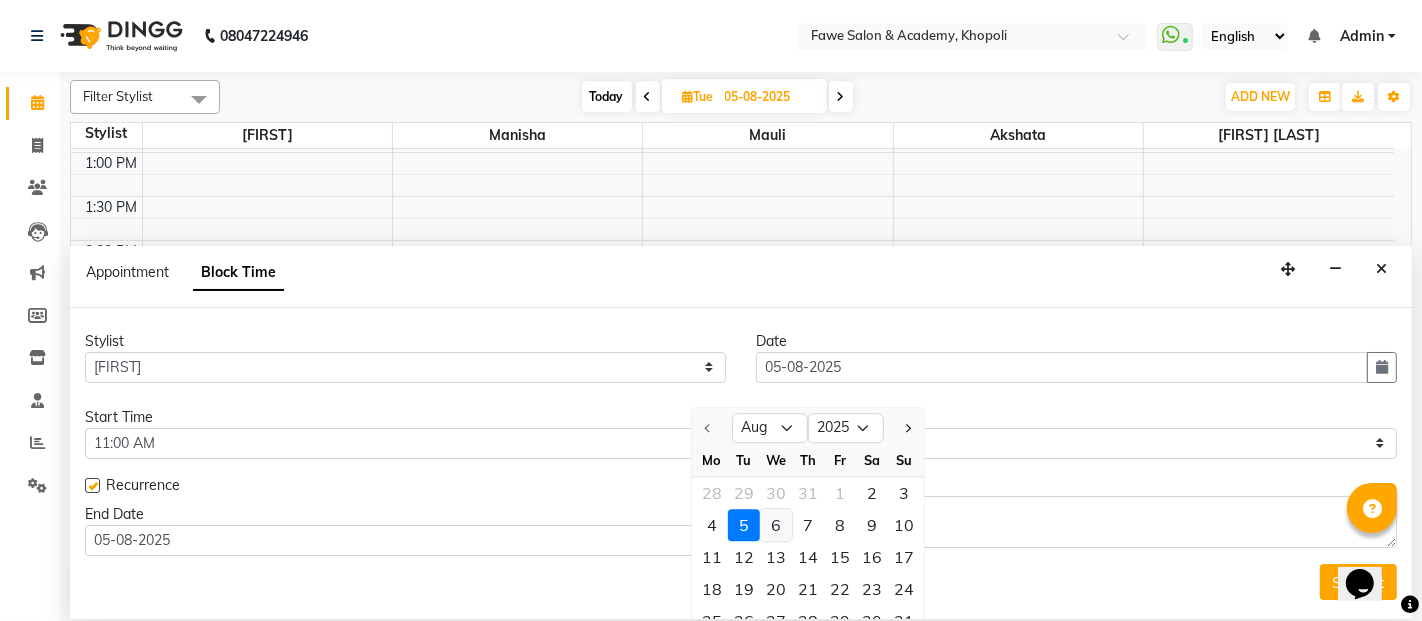 click on "6" at bounding box center (776, 525) 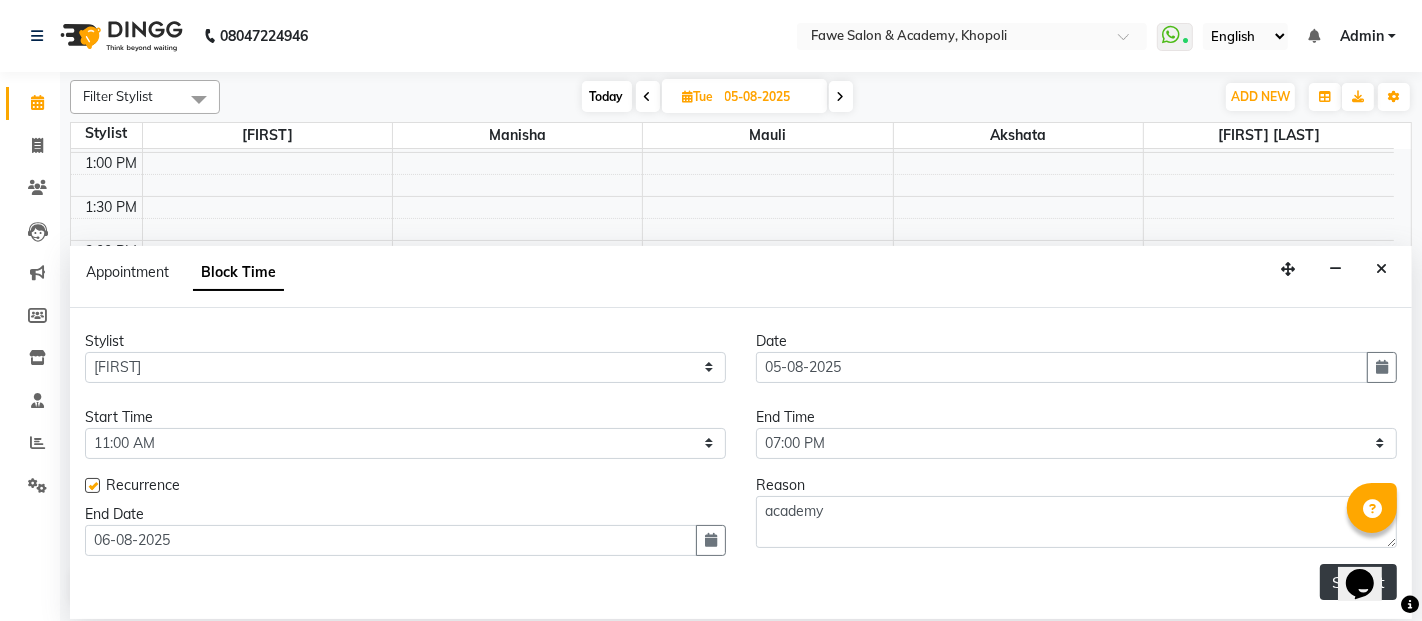 click on "Submit" at bounding box center (1358, 582) 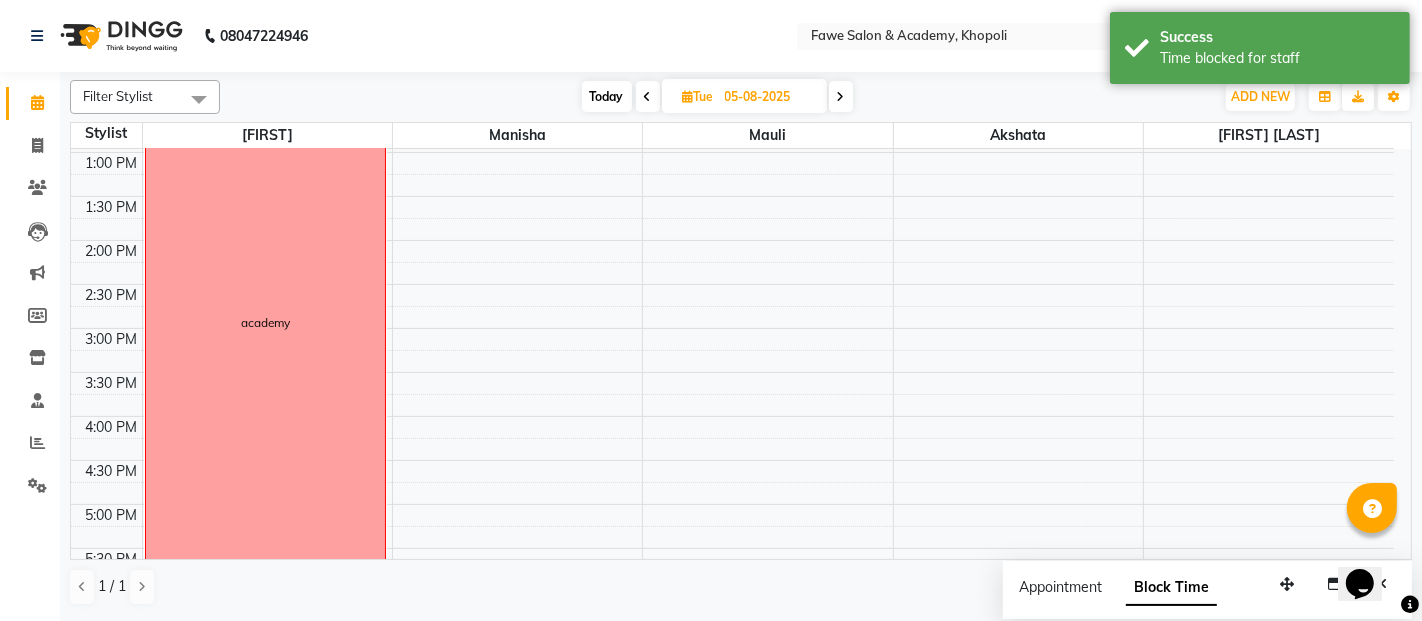 click at bounding box center [841, 96] 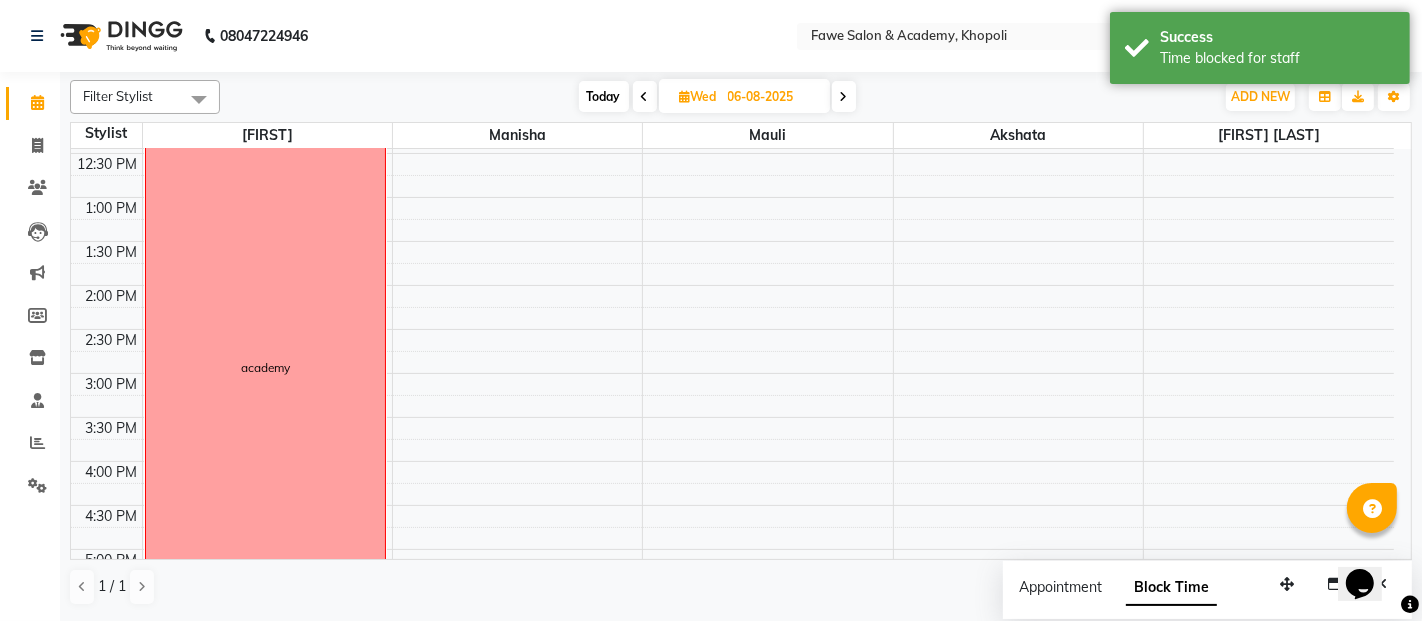 scroll, scrollTop: 574, scrollLeft: 0, axis: vertical 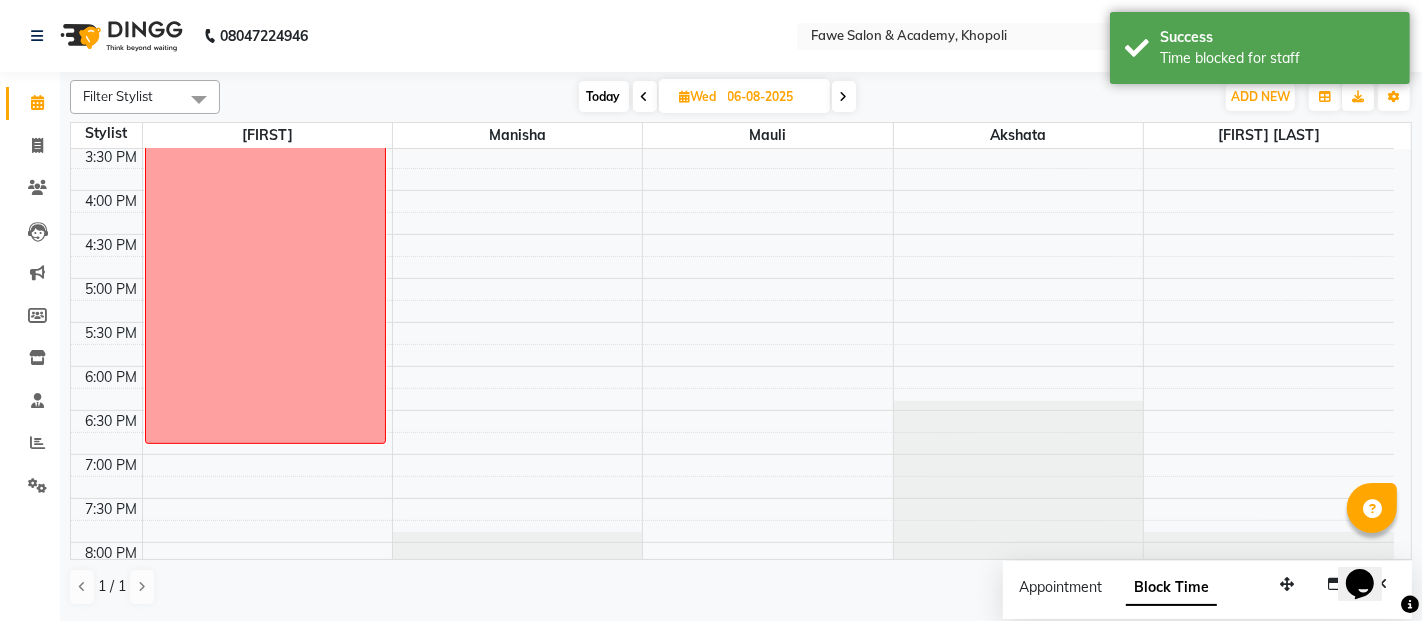 click on "Today" at bounding box center [604, 96] 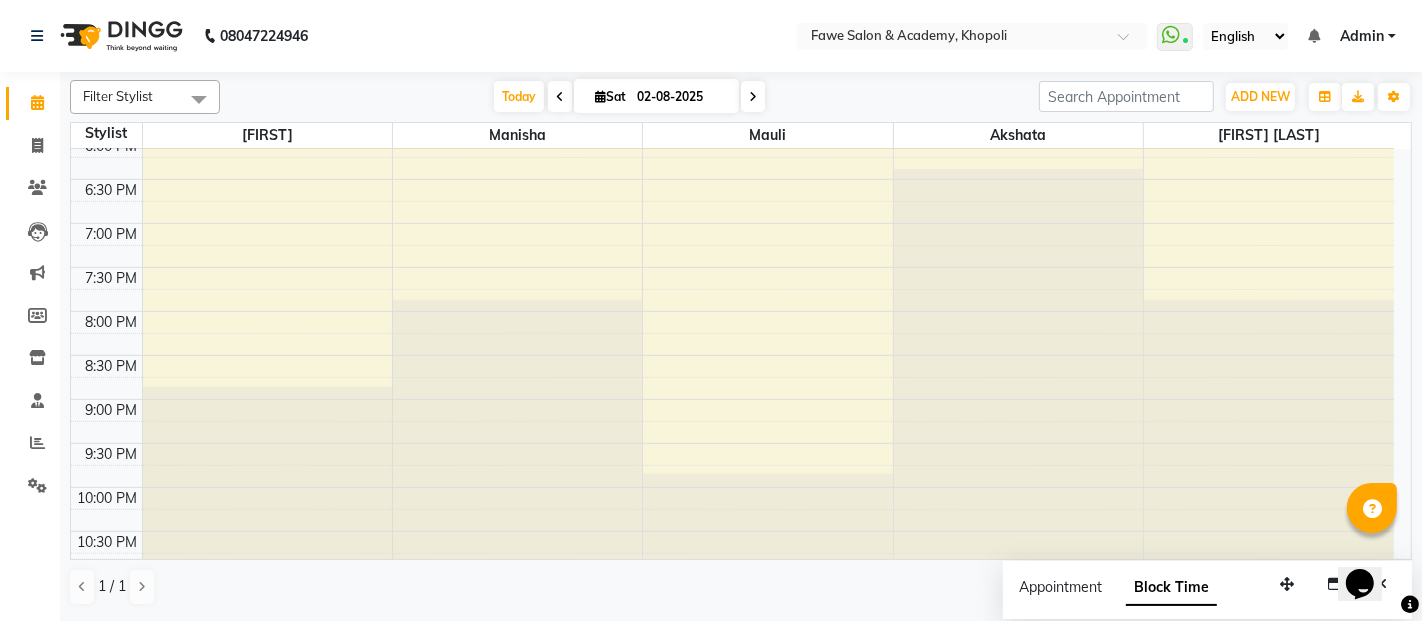 scroll, scrollTop: 282, scrollLeft: 0, axis: vertical 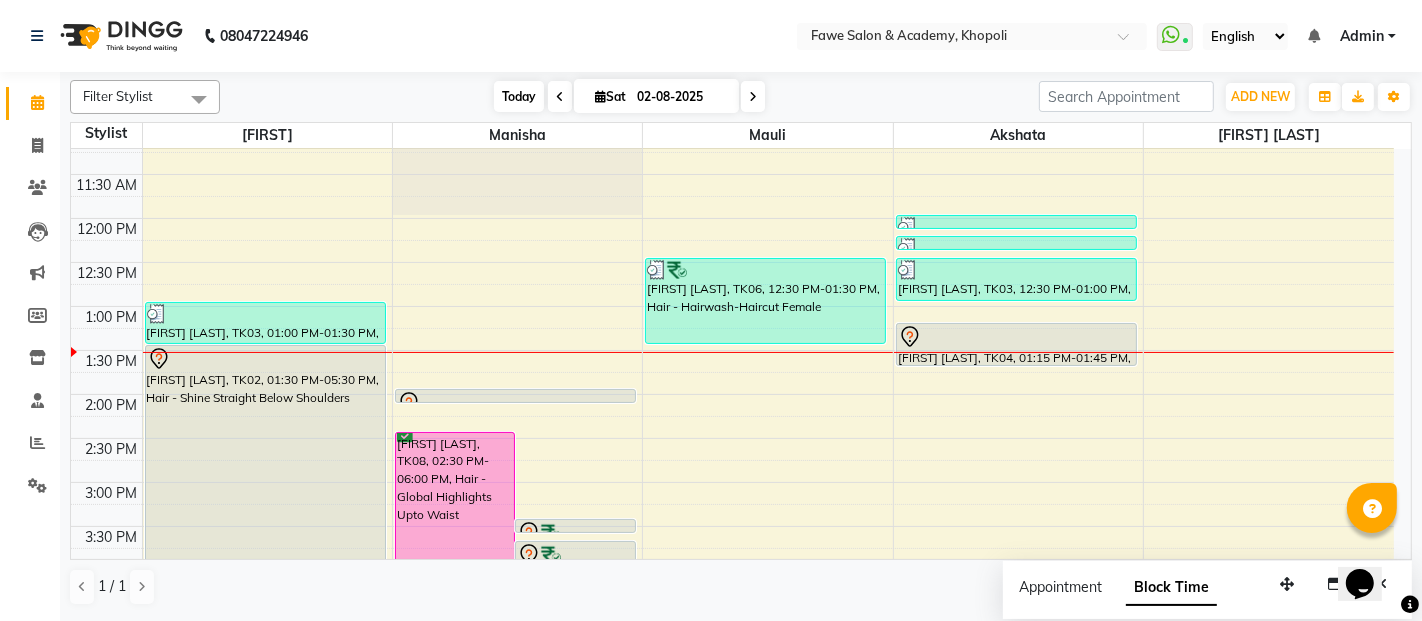 click on "Today" at bounding box center [519, 96] 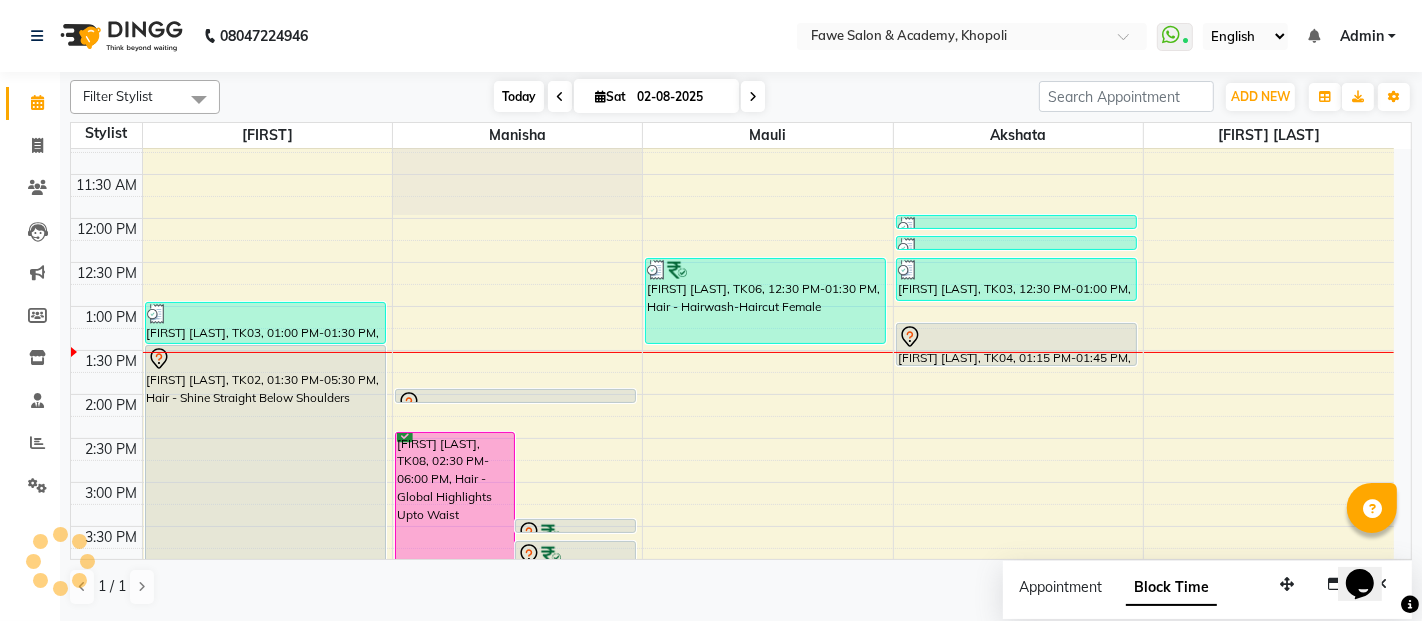 scroll, scrollTop: 436, scrollLeft: 0, axis: vertical 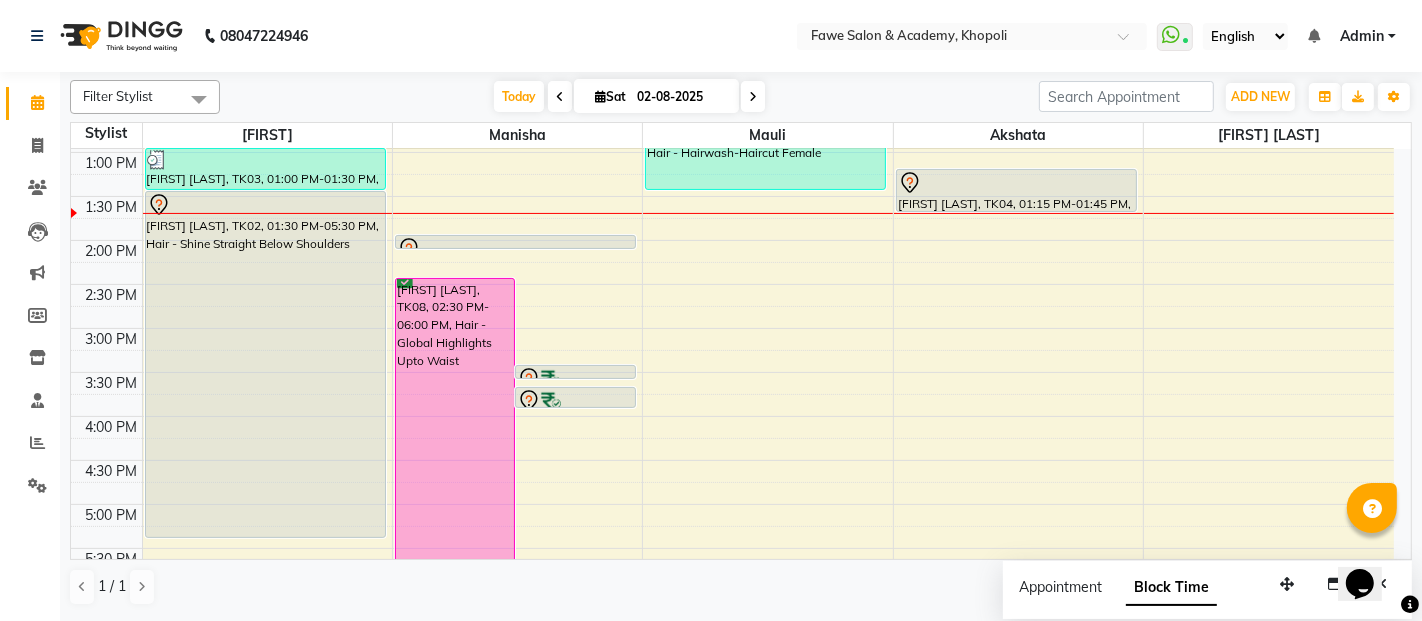 click on "08047224946 Select Location × Fawe Salon & Academy, Khopoli  WhatsApp Status  ✕ Status:  Connected Most Recent Message: 02-08-2025     12:10 PM Recent Service Activity: 02-08-2025     12:48 PM English ENGLISH Español العربية मराठी हिंदी ગુજરાતી தமிழ் 中文 Notifications nothing to show Admin Manage Profile Change Password Sign out  Version:3.15.11" 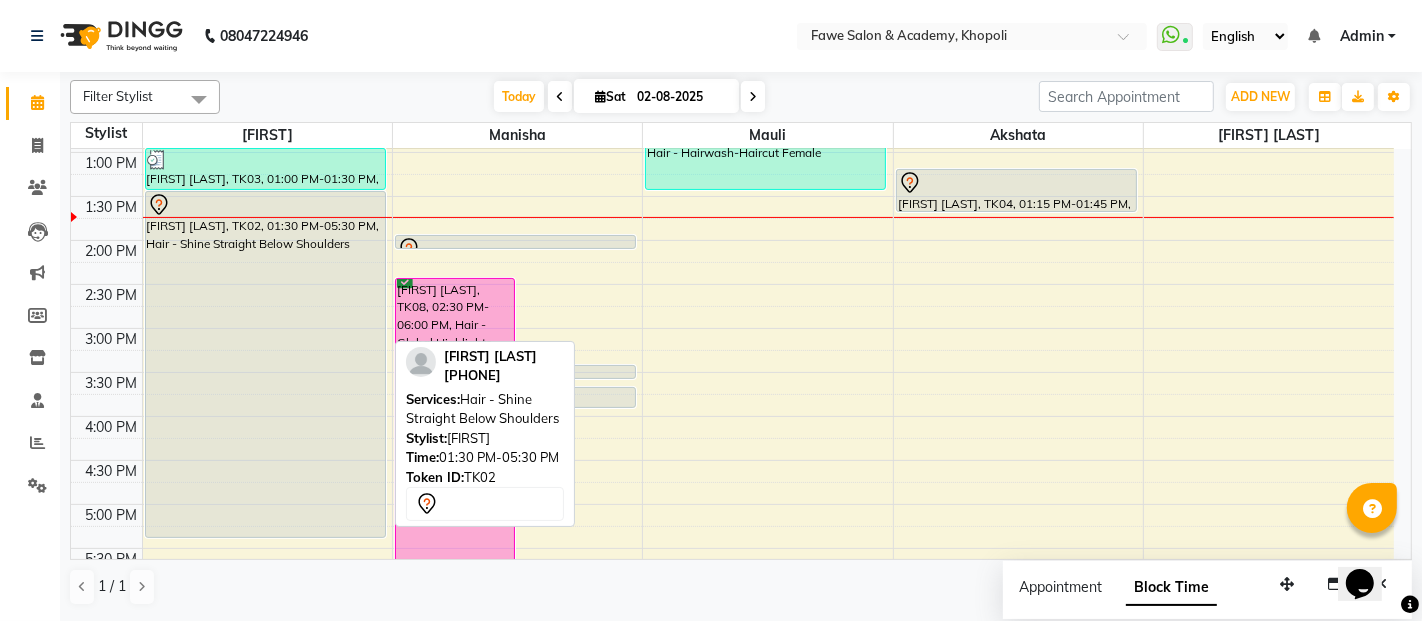 click on "[FIRST] [LAST], TK02, 01:30 PM-05:30 PM, Hair - Shine Straight  Below Shoulders" at bounding box center [265, 364] 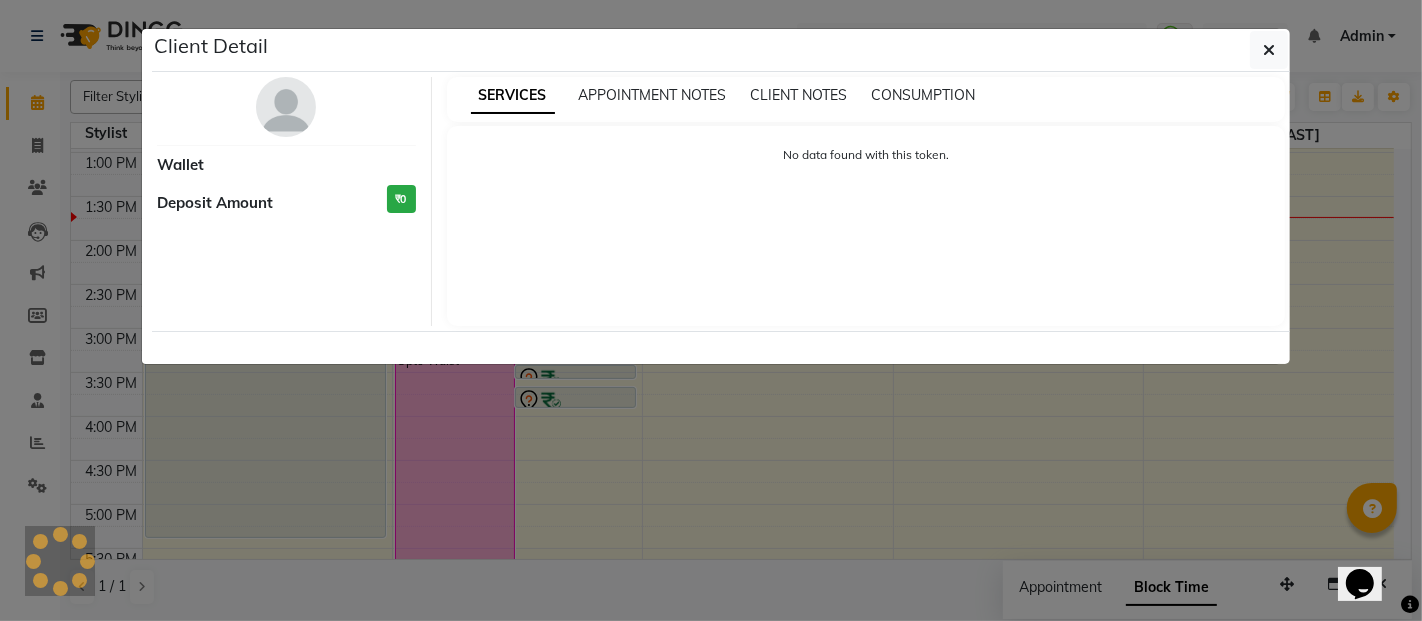 select on "7" 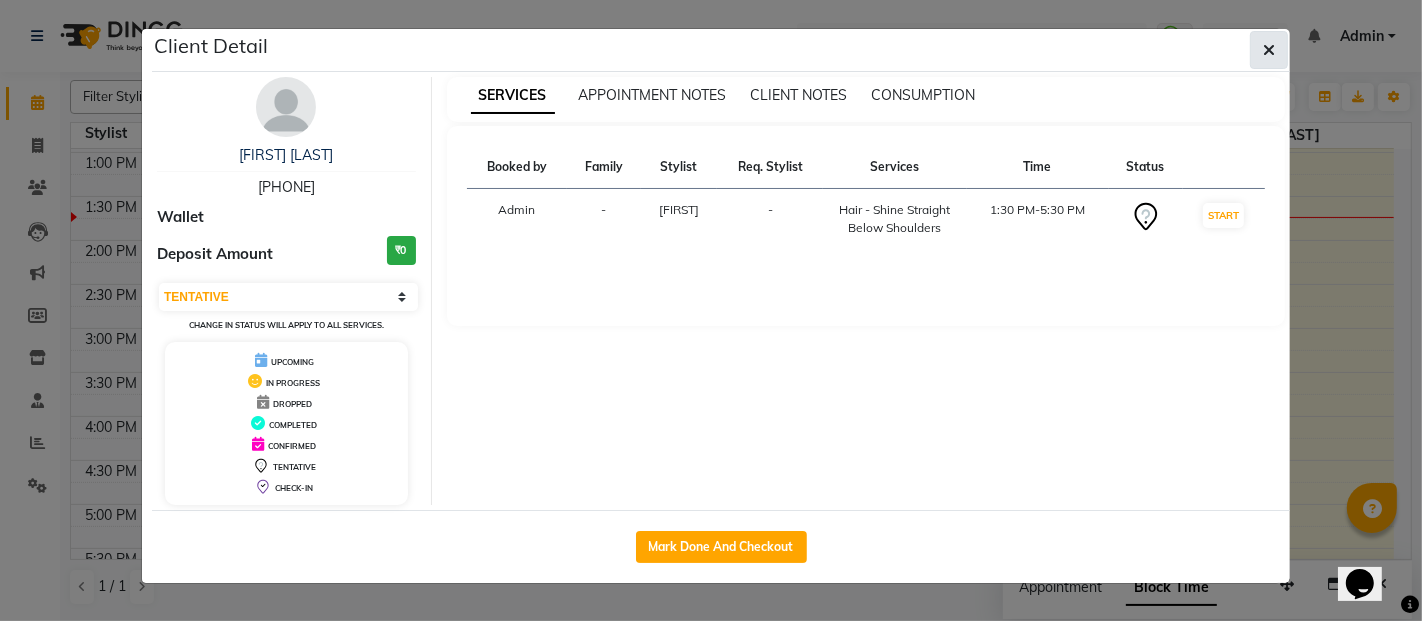 click 